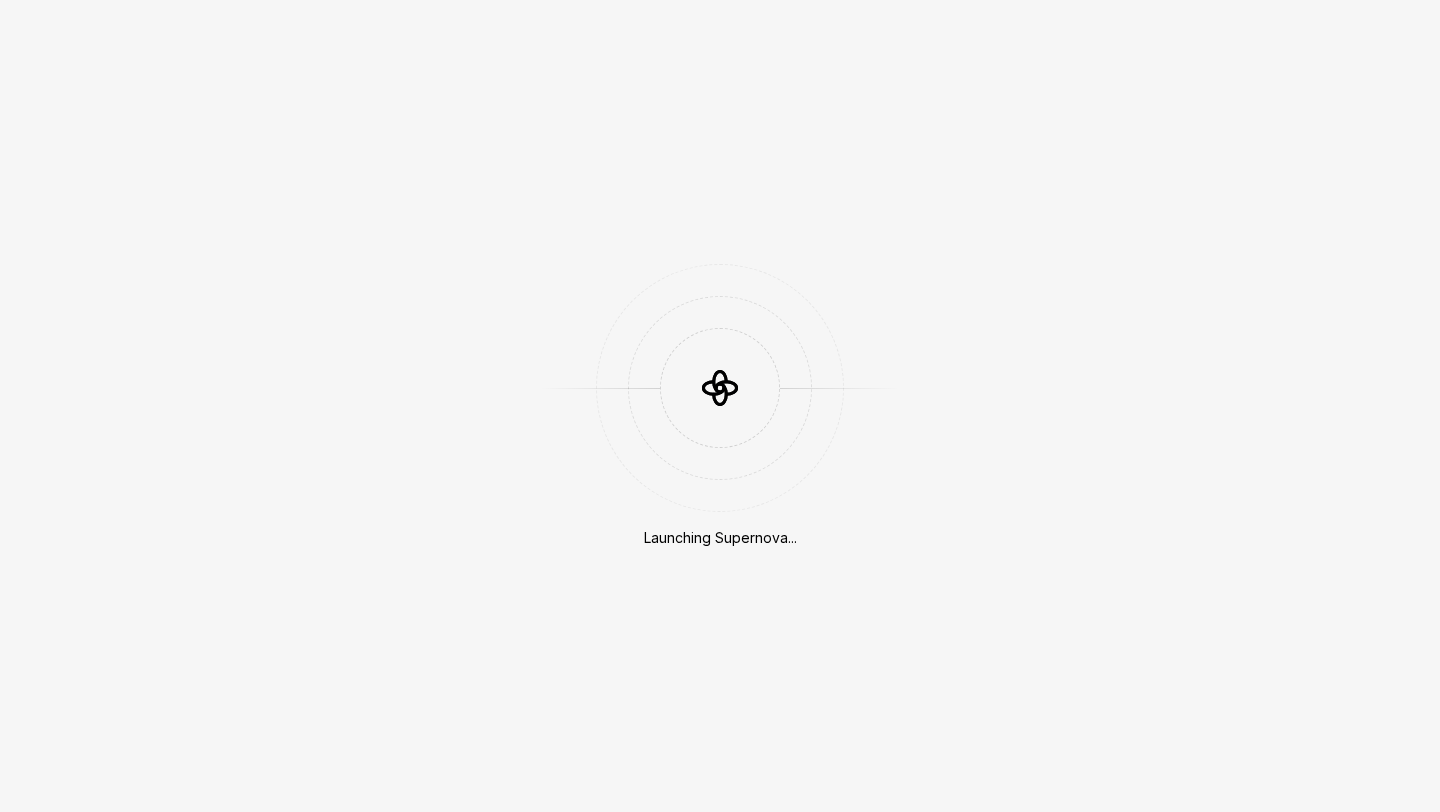 scroll, scrollTop: 0, scrollLeft: 0, axis: both 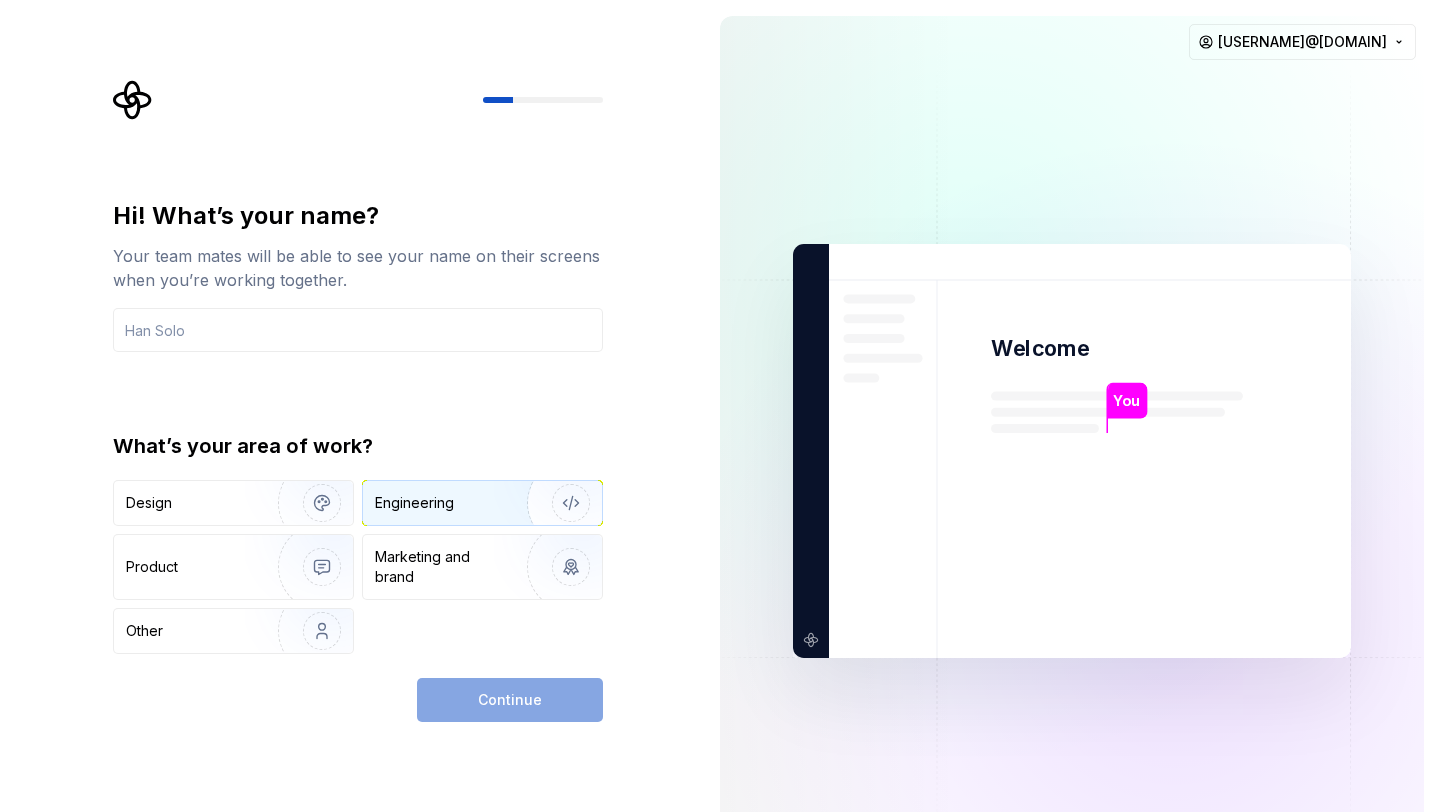 click on "Engineering" at bounding box center (454, 503) 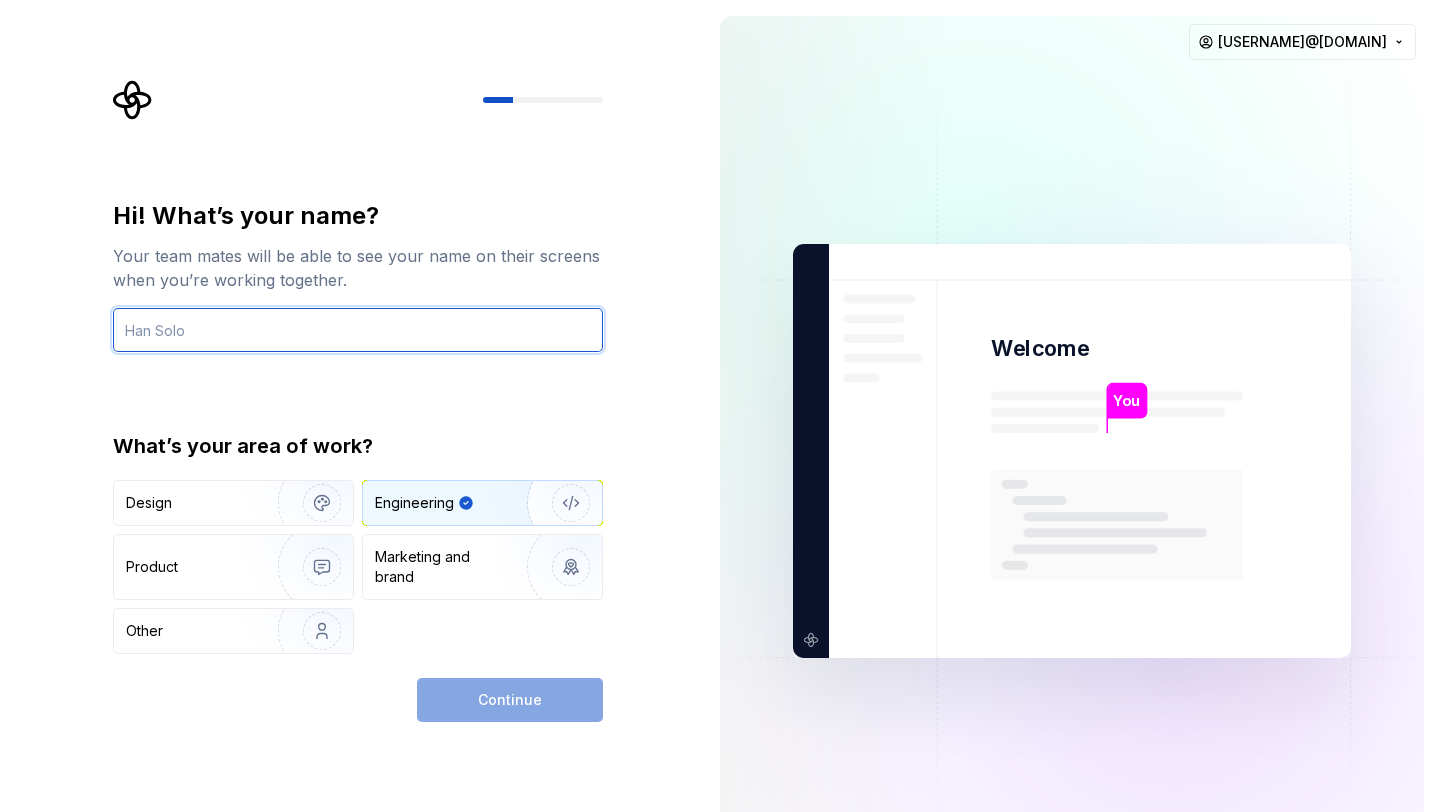 click at bounding box center (358, 330) 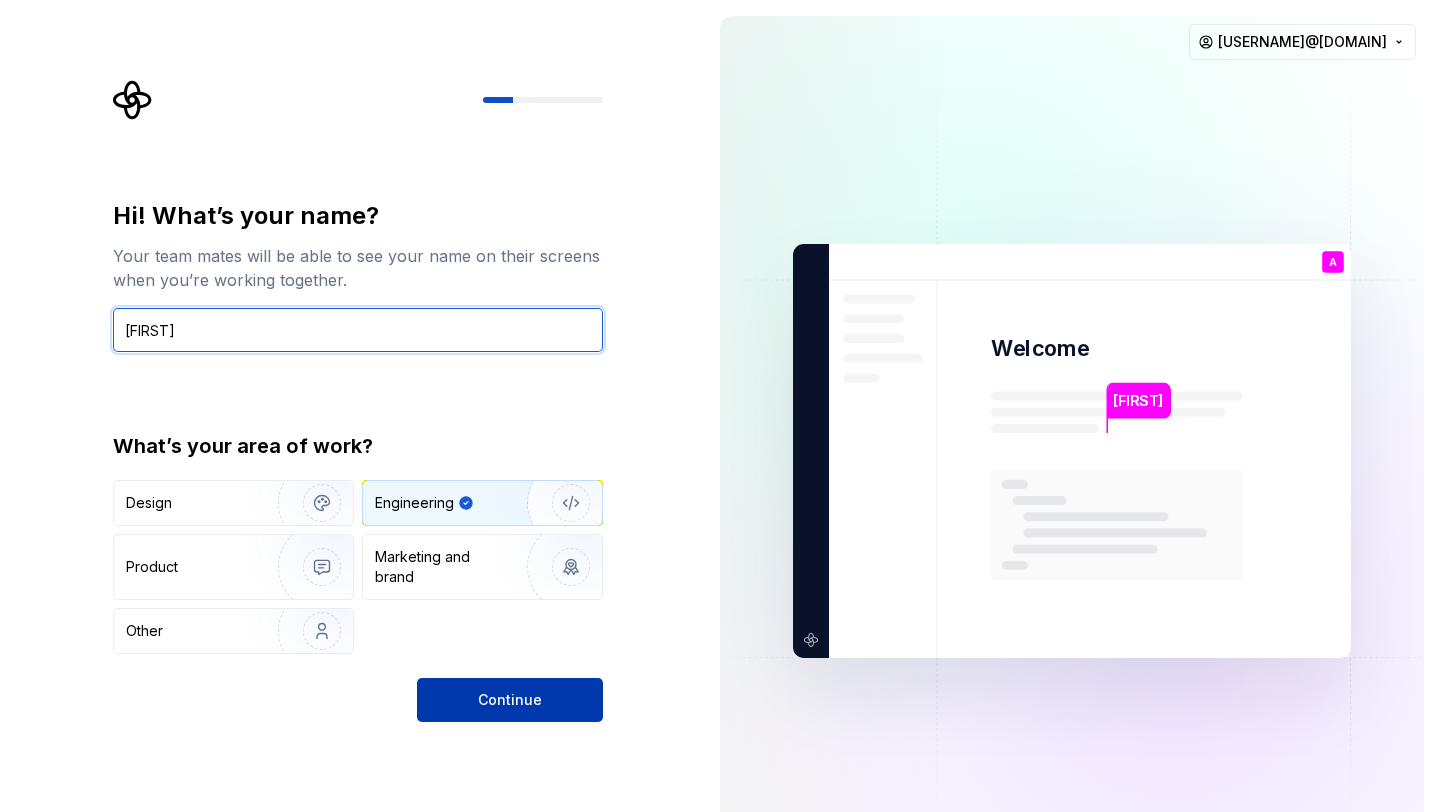 type on "Alya" 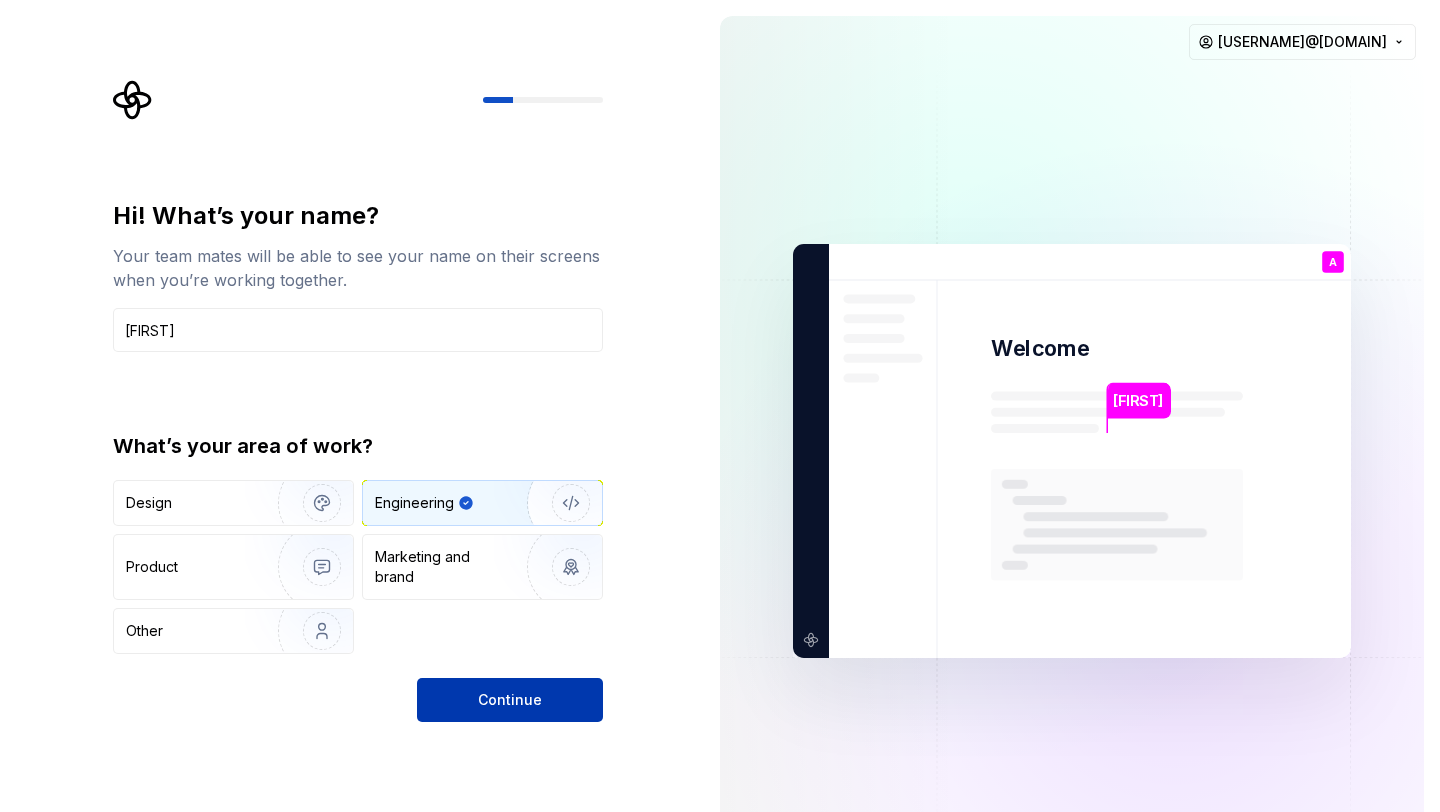click on "Continue" at bounding box center [510, 700] 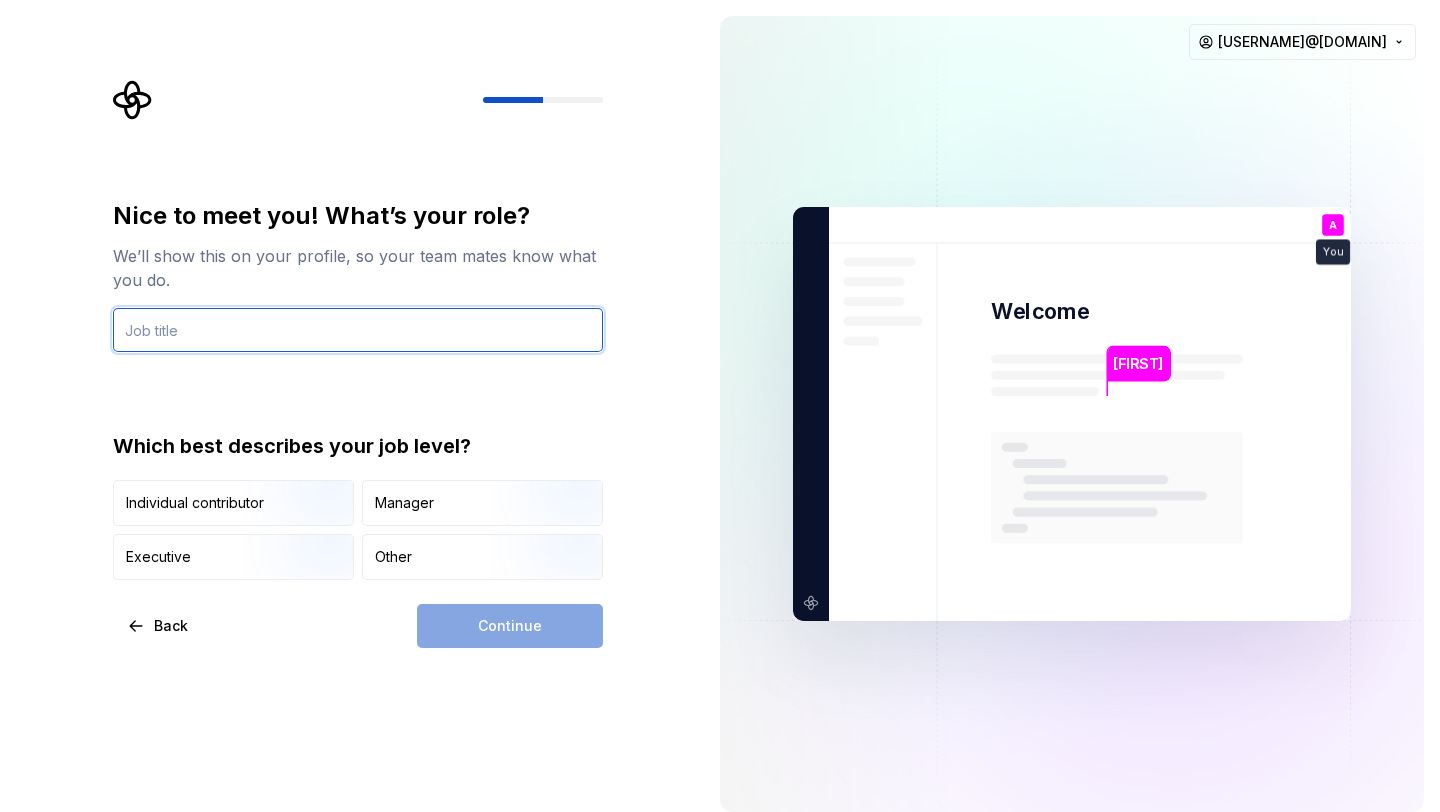 type on "W" 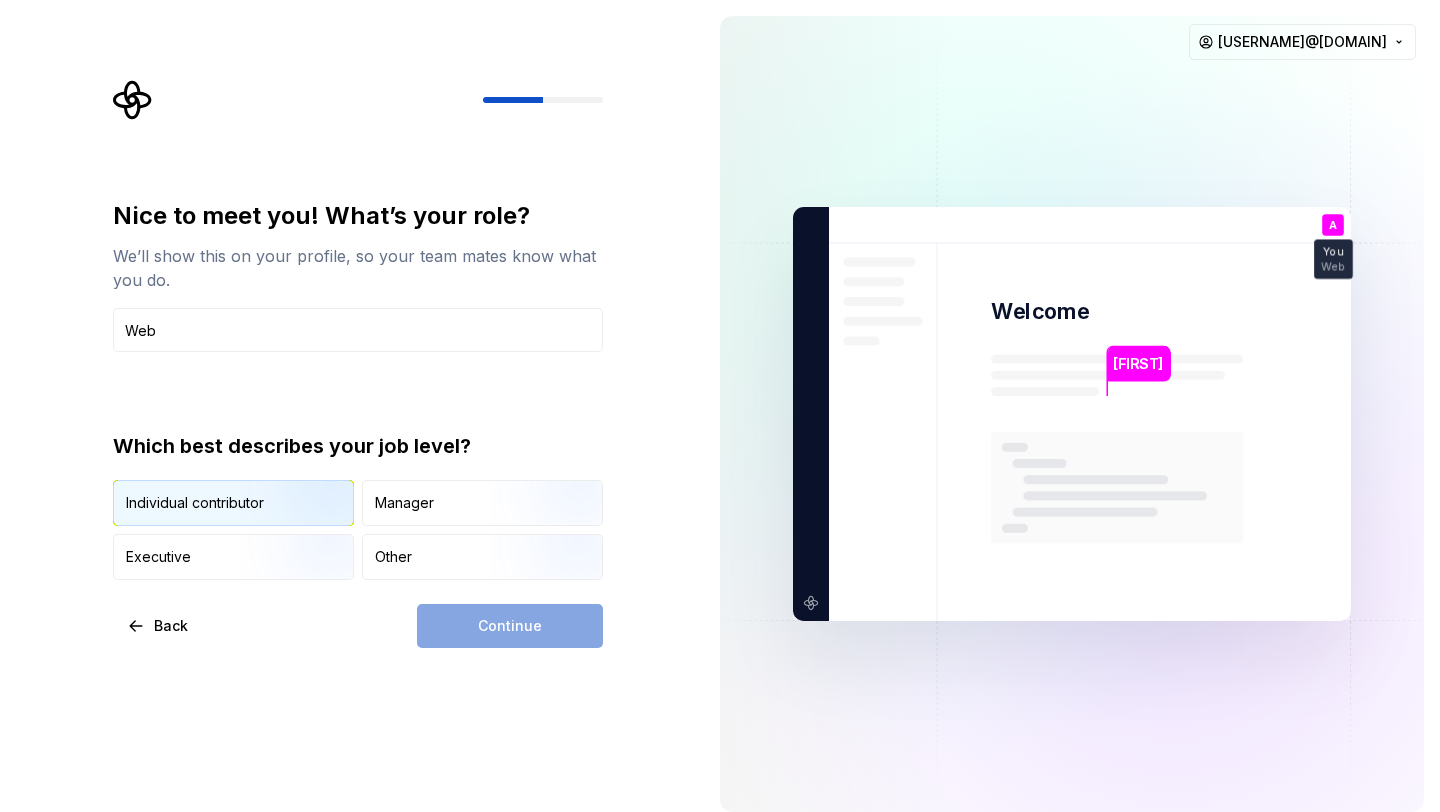 click at bounding box center [305, 528] 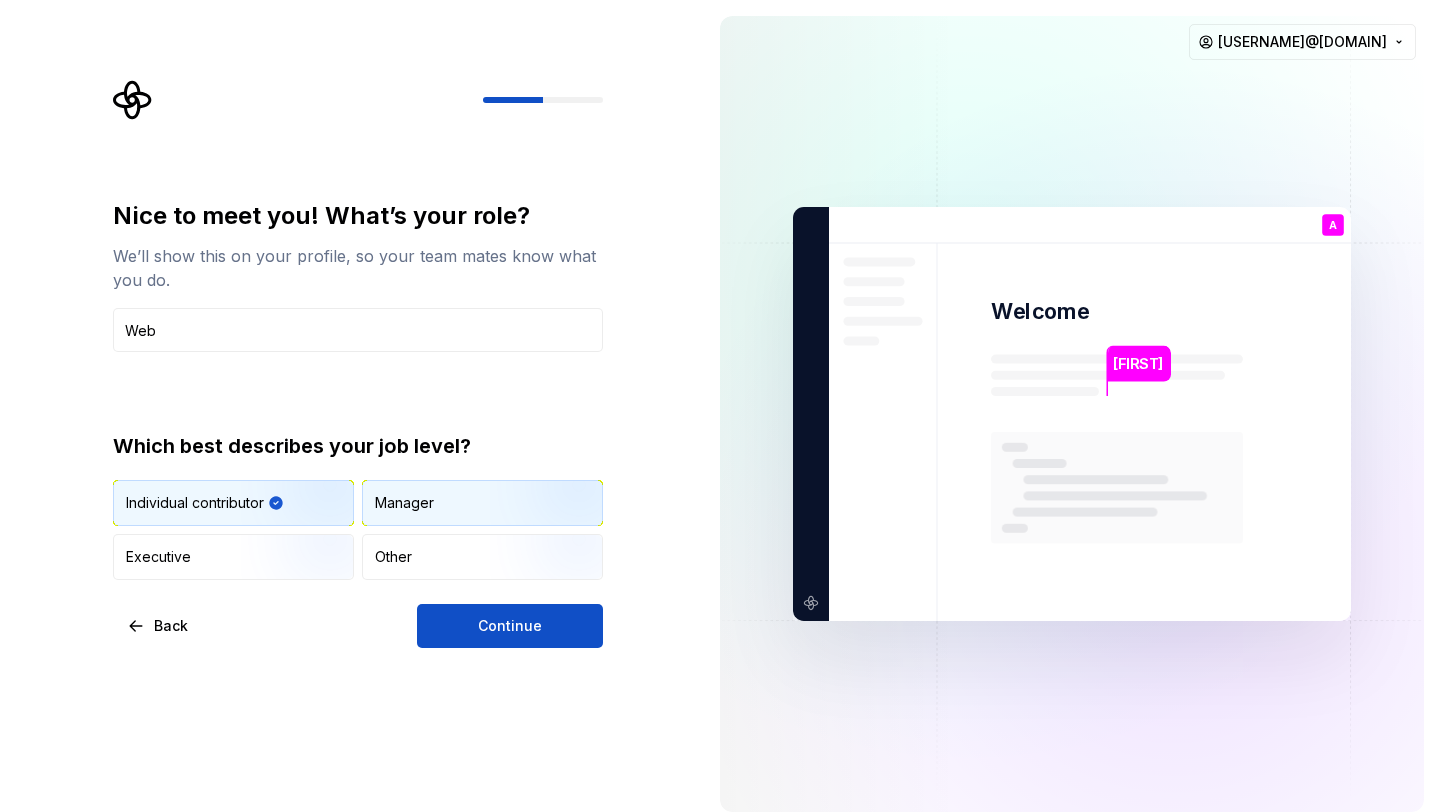 click on "Manager" at bounding box center [404, 503] 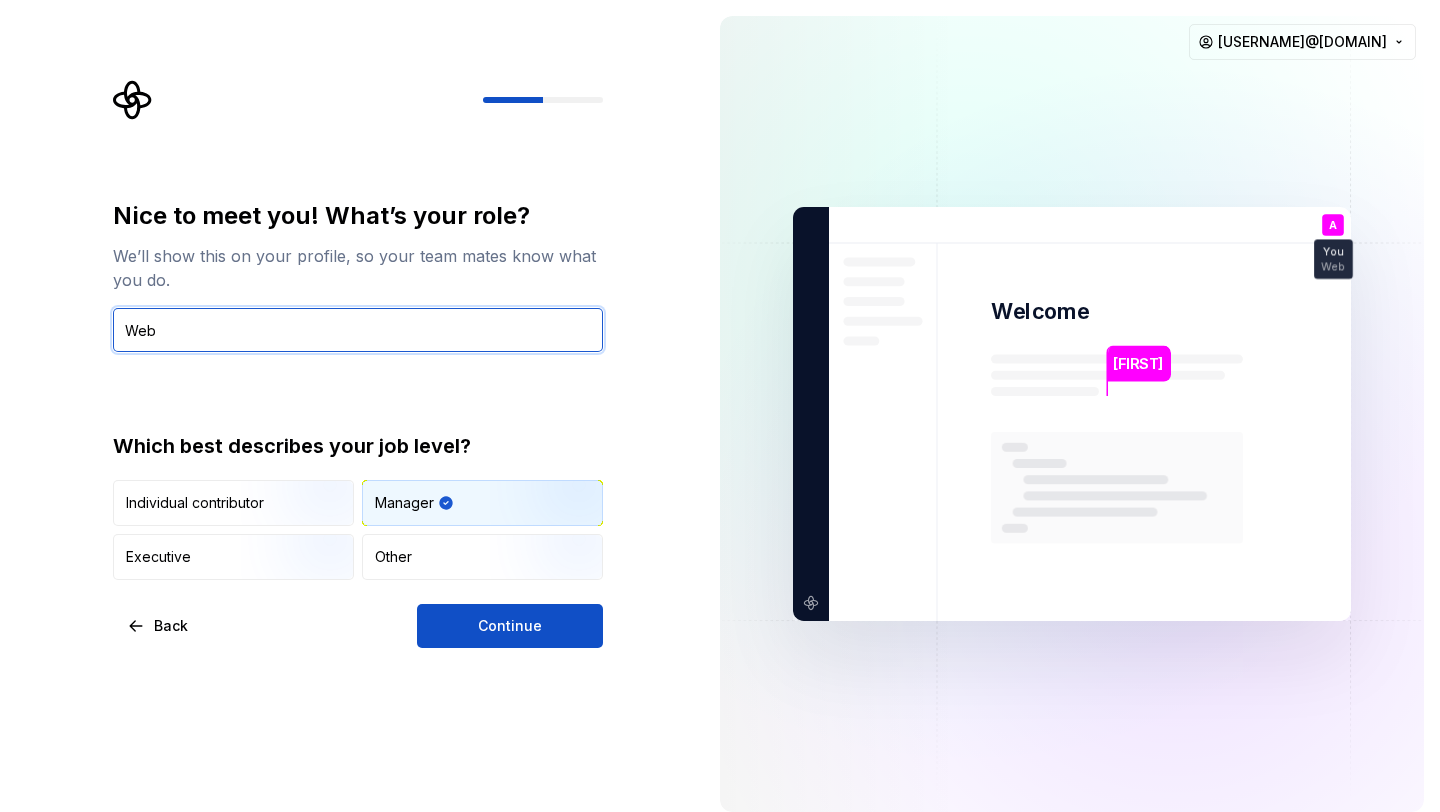 click on "Web" at bounding box center (358, 330) 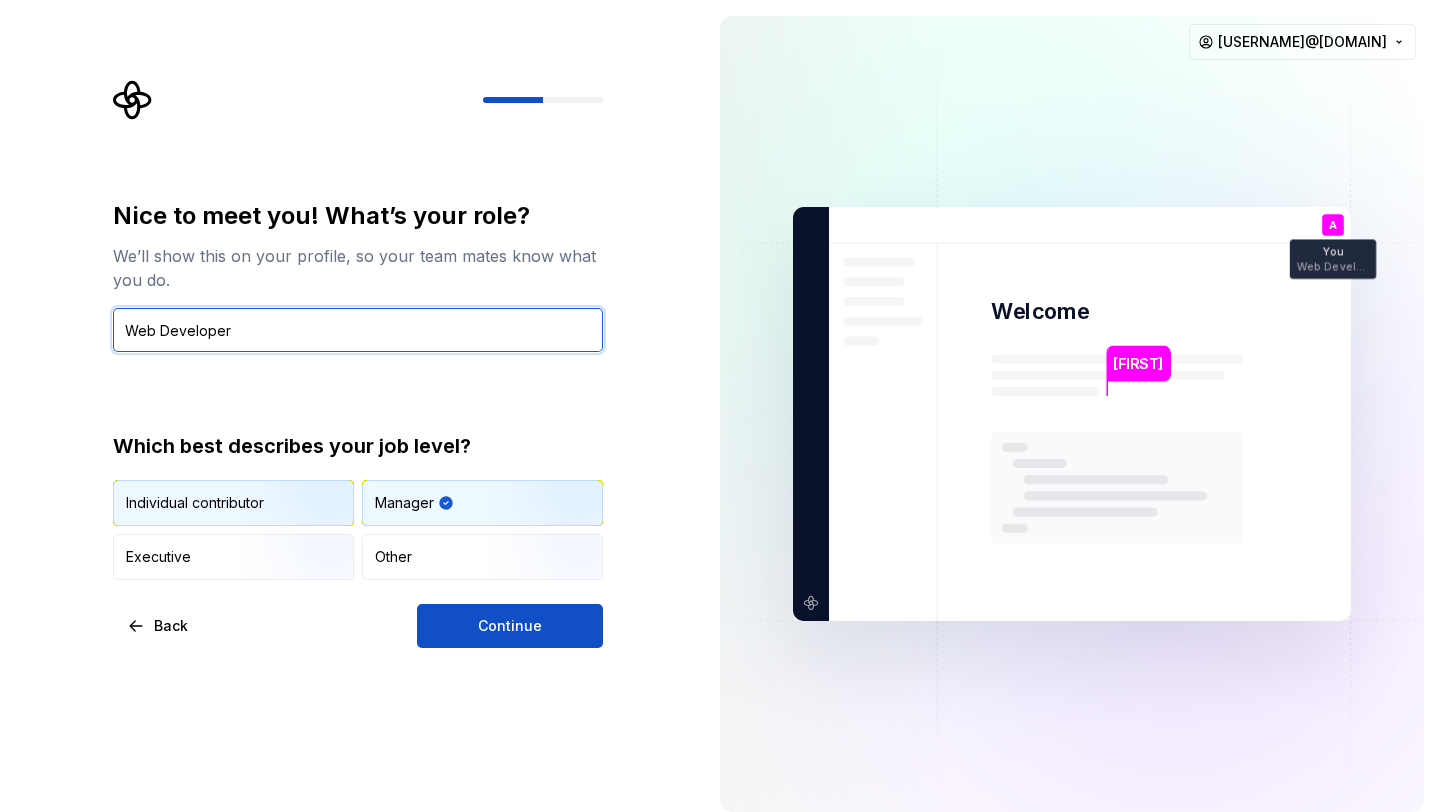type on "Web Developer" 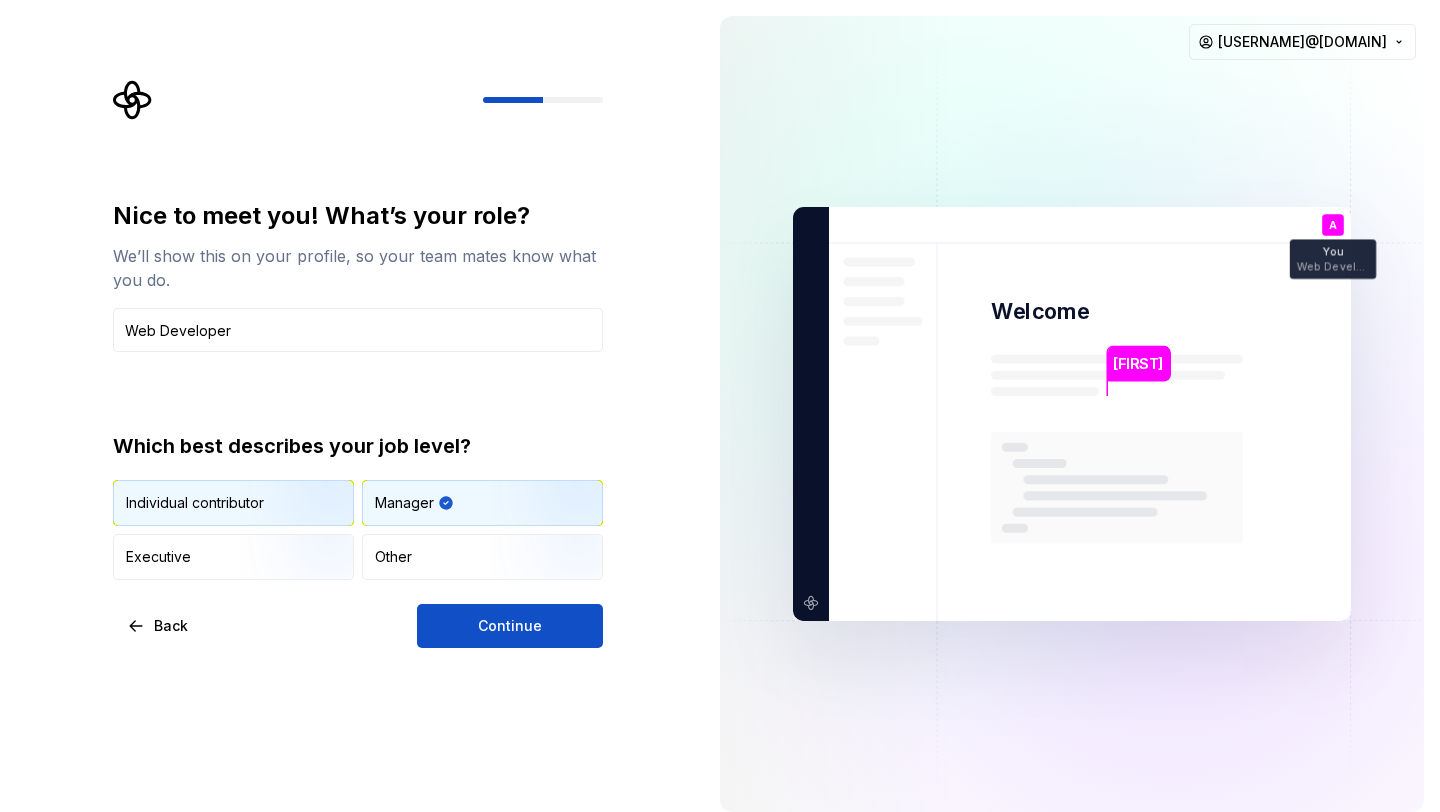 click on "Individual contributor" at bounding box center [195, 503] 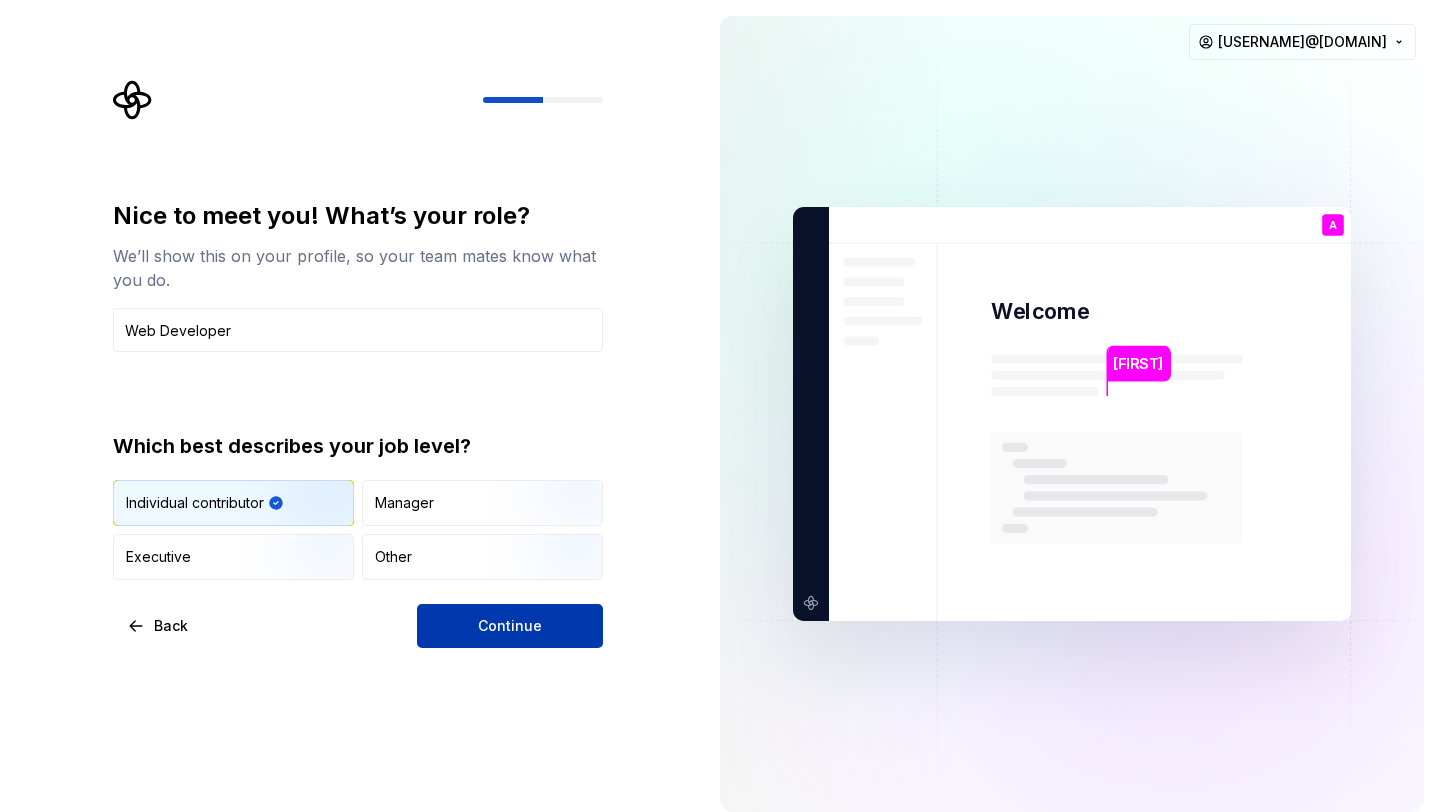 click on "Continue" at bounding box center (510, 626) 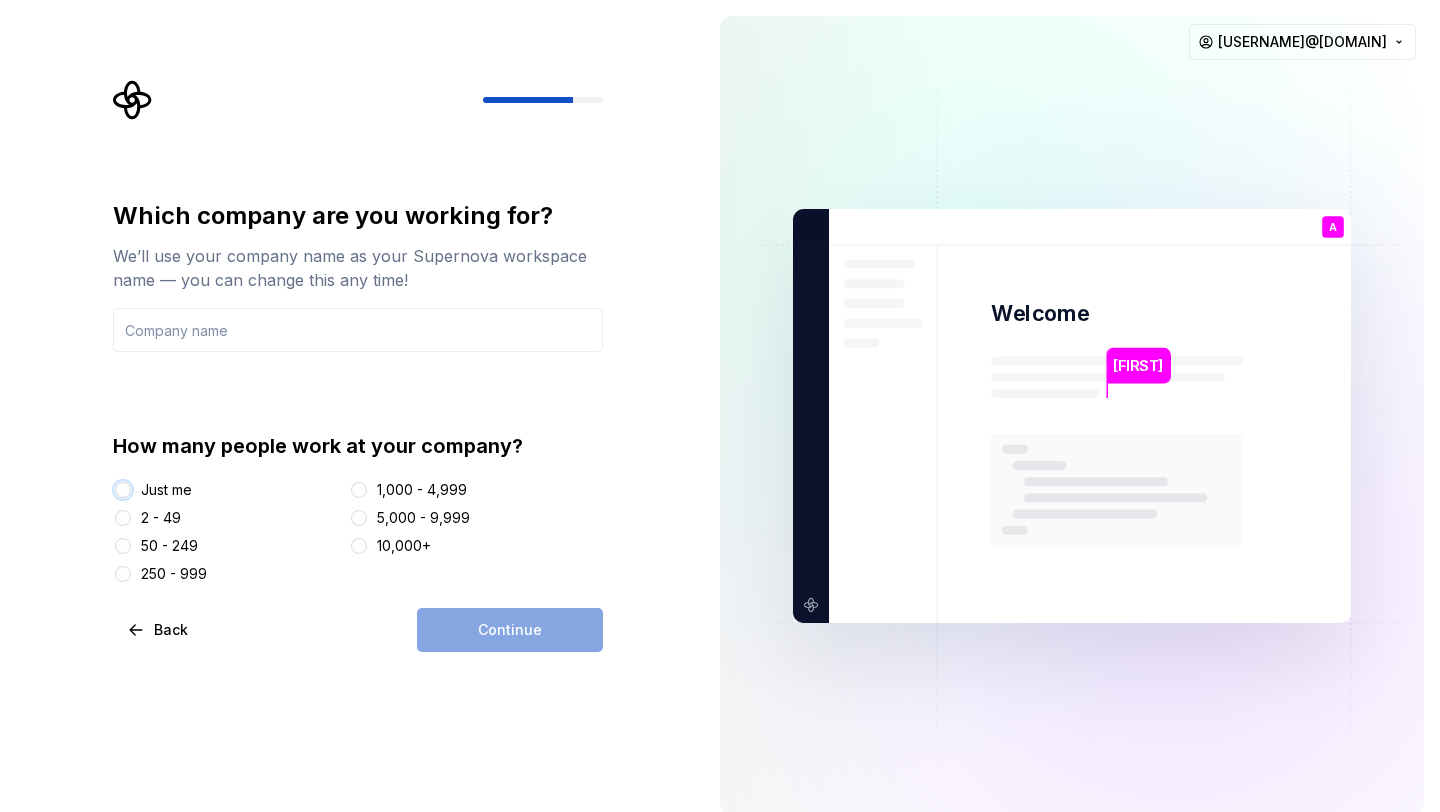 click on "Just me" at bounding box center (123, 490) 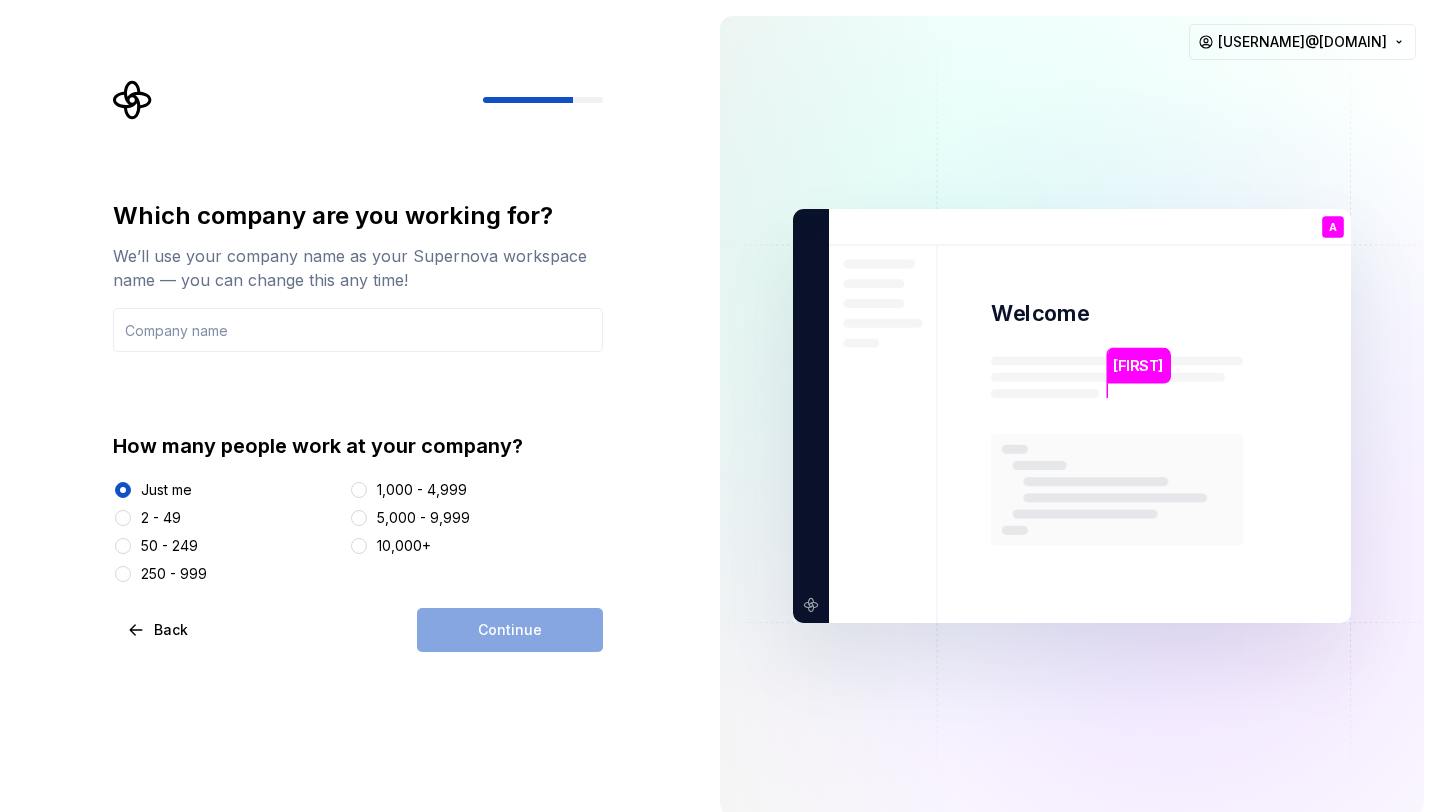click on "Continue" at bounding box center [510, 630] 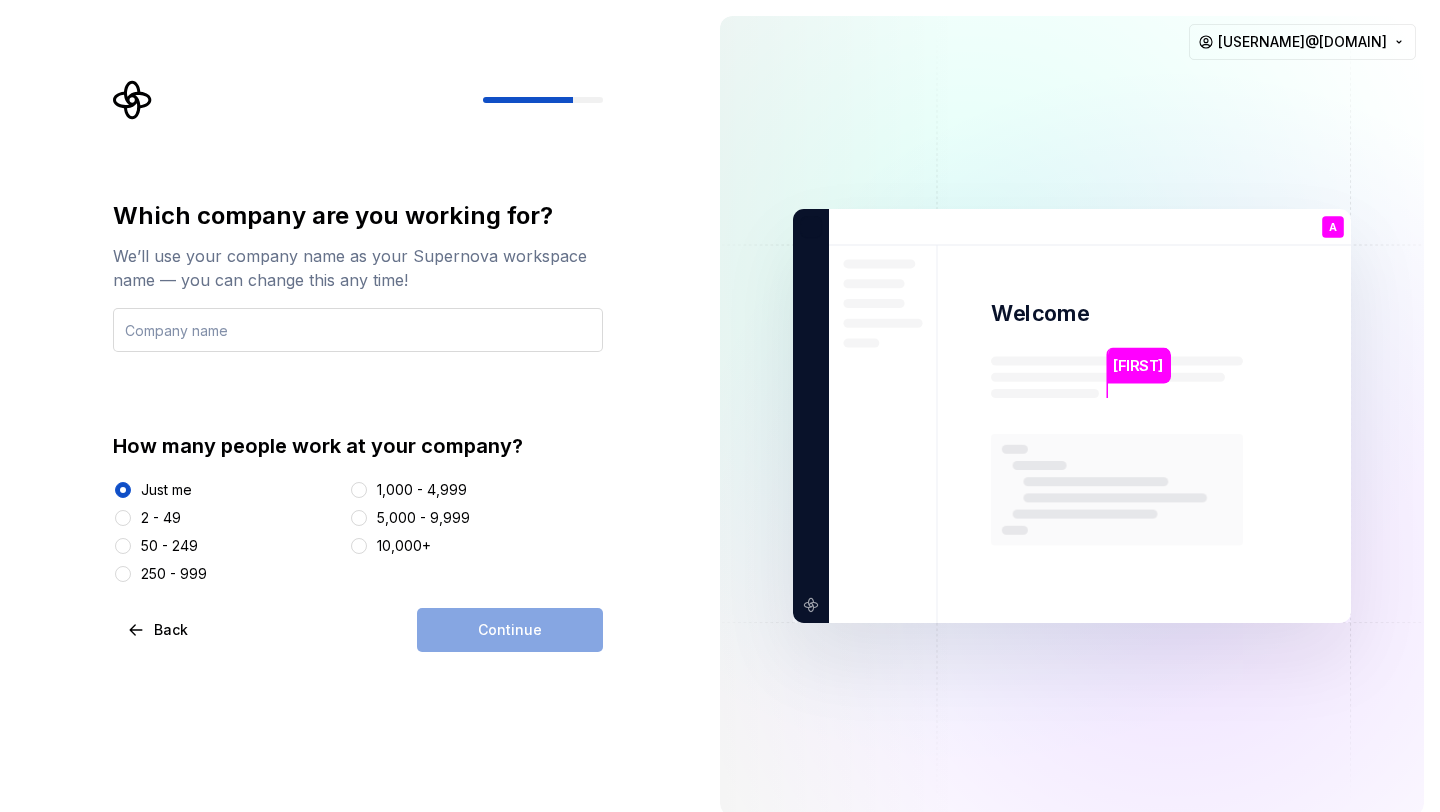 click at bounding box center (358, 330) 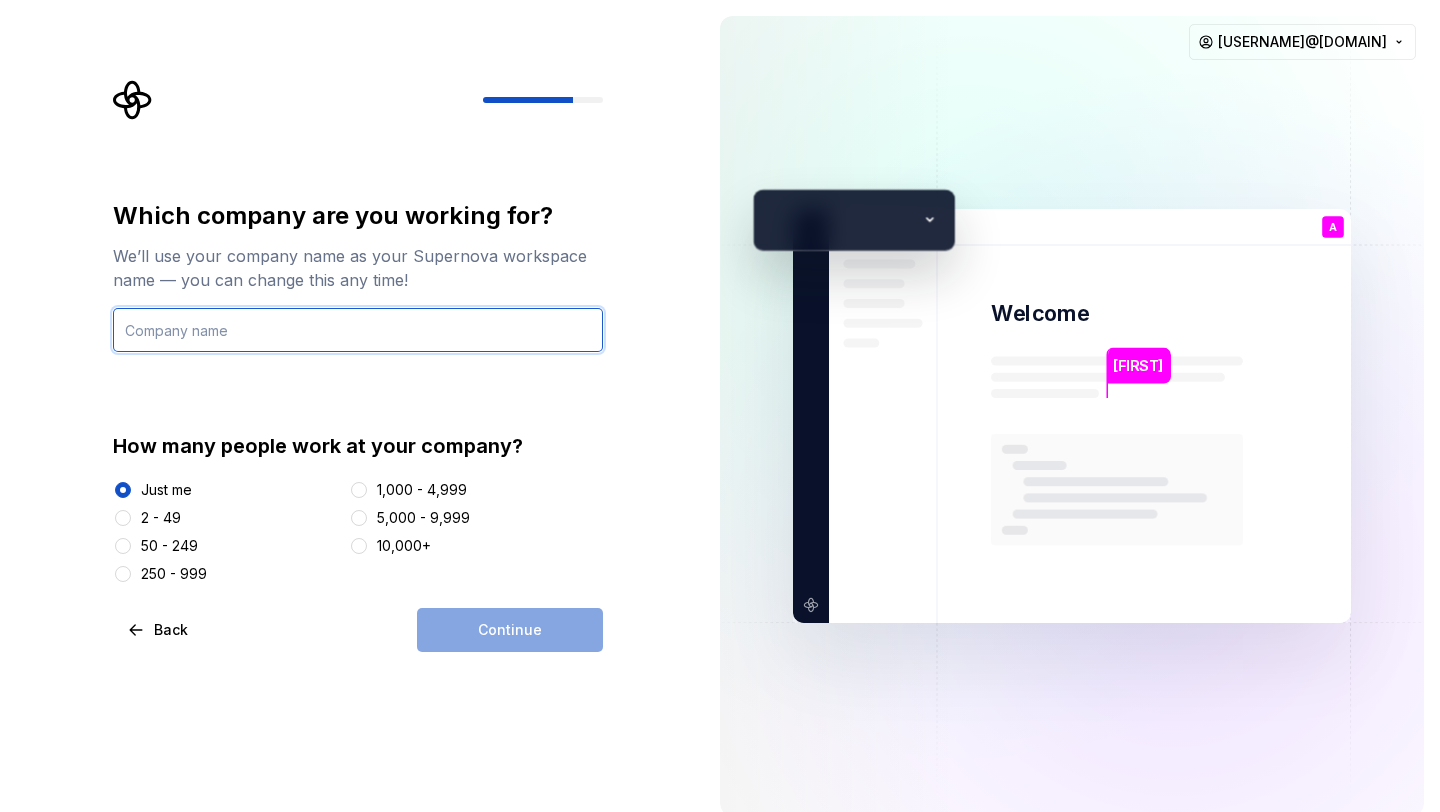 type on "W" 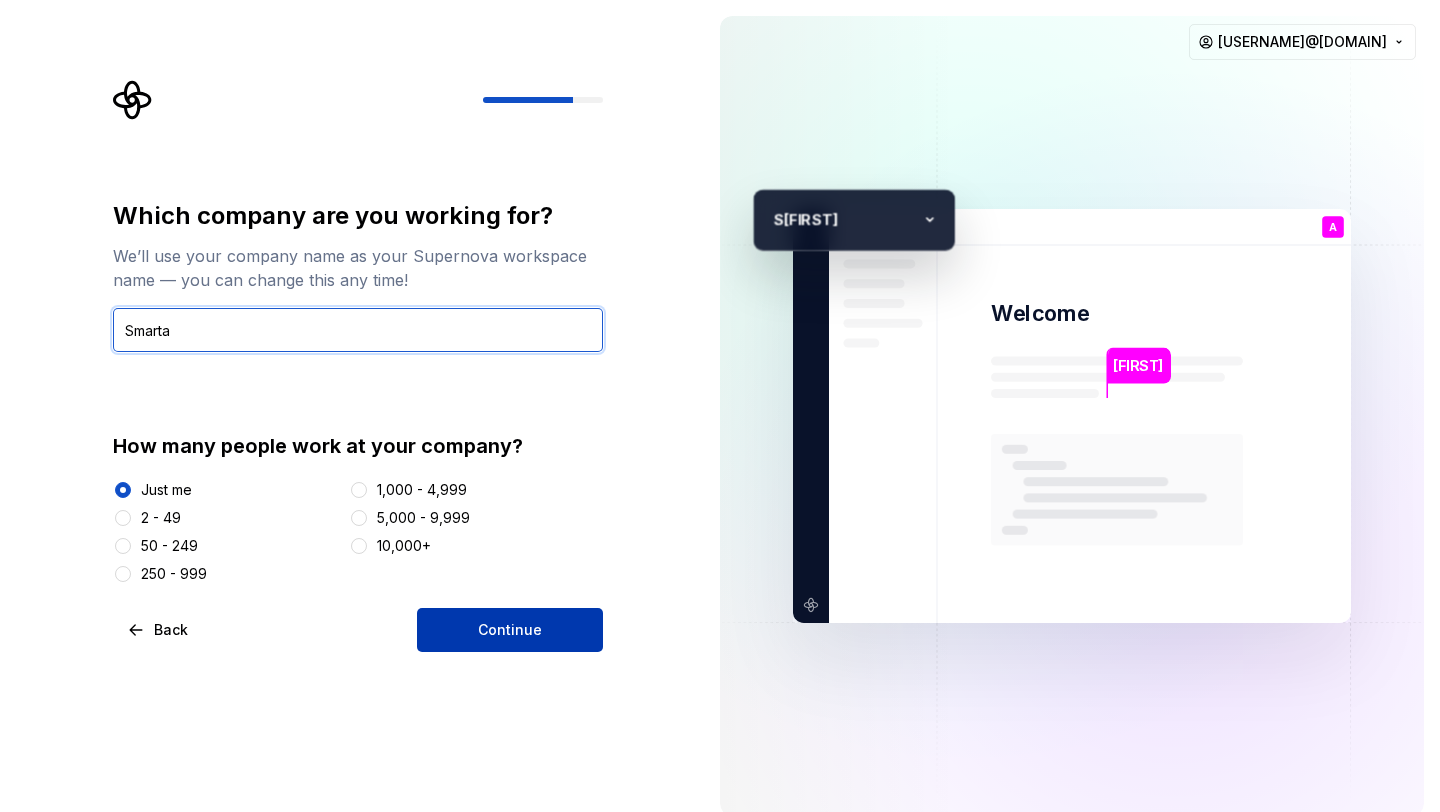 type on "Smarta" 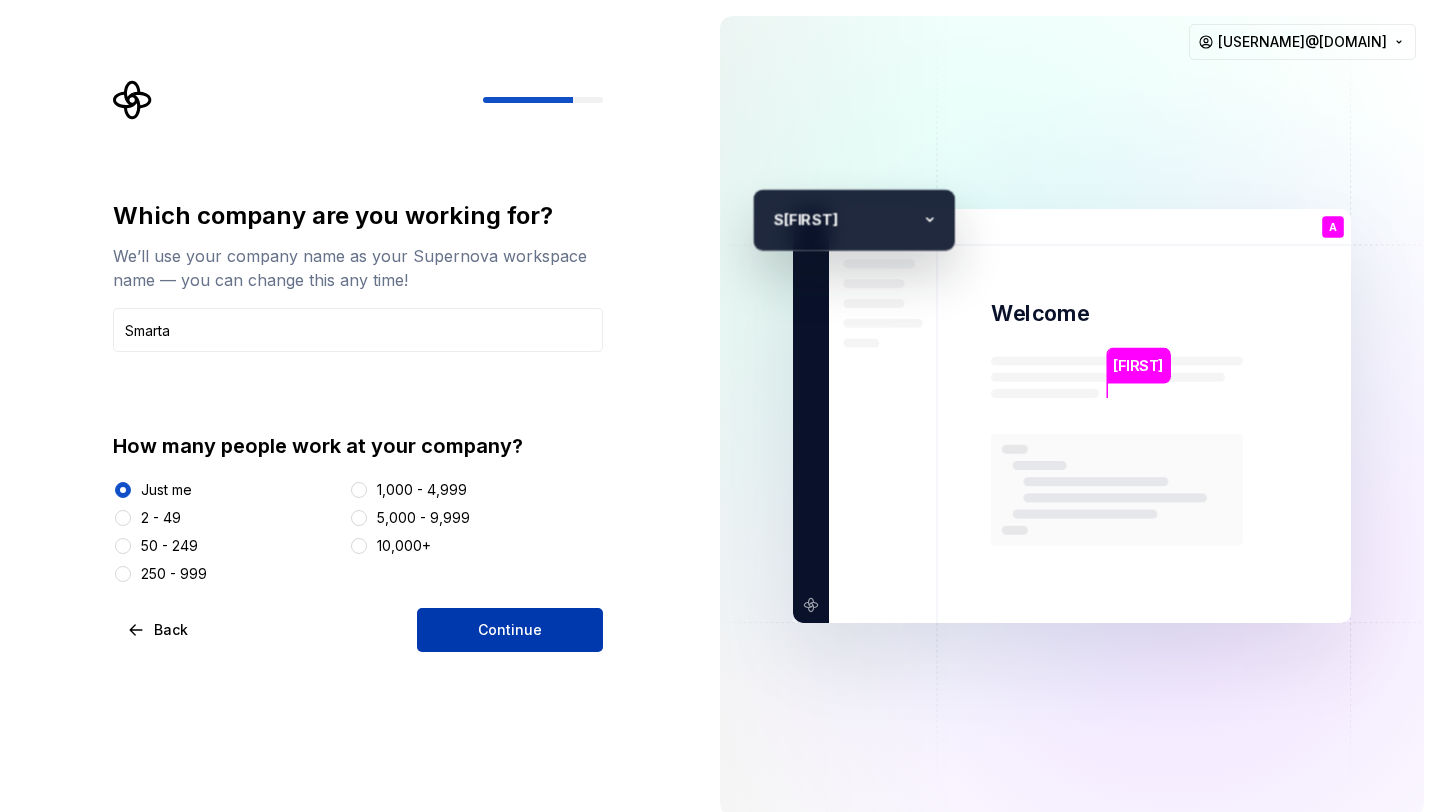click on "Continue" at bounding box center (510, 630) 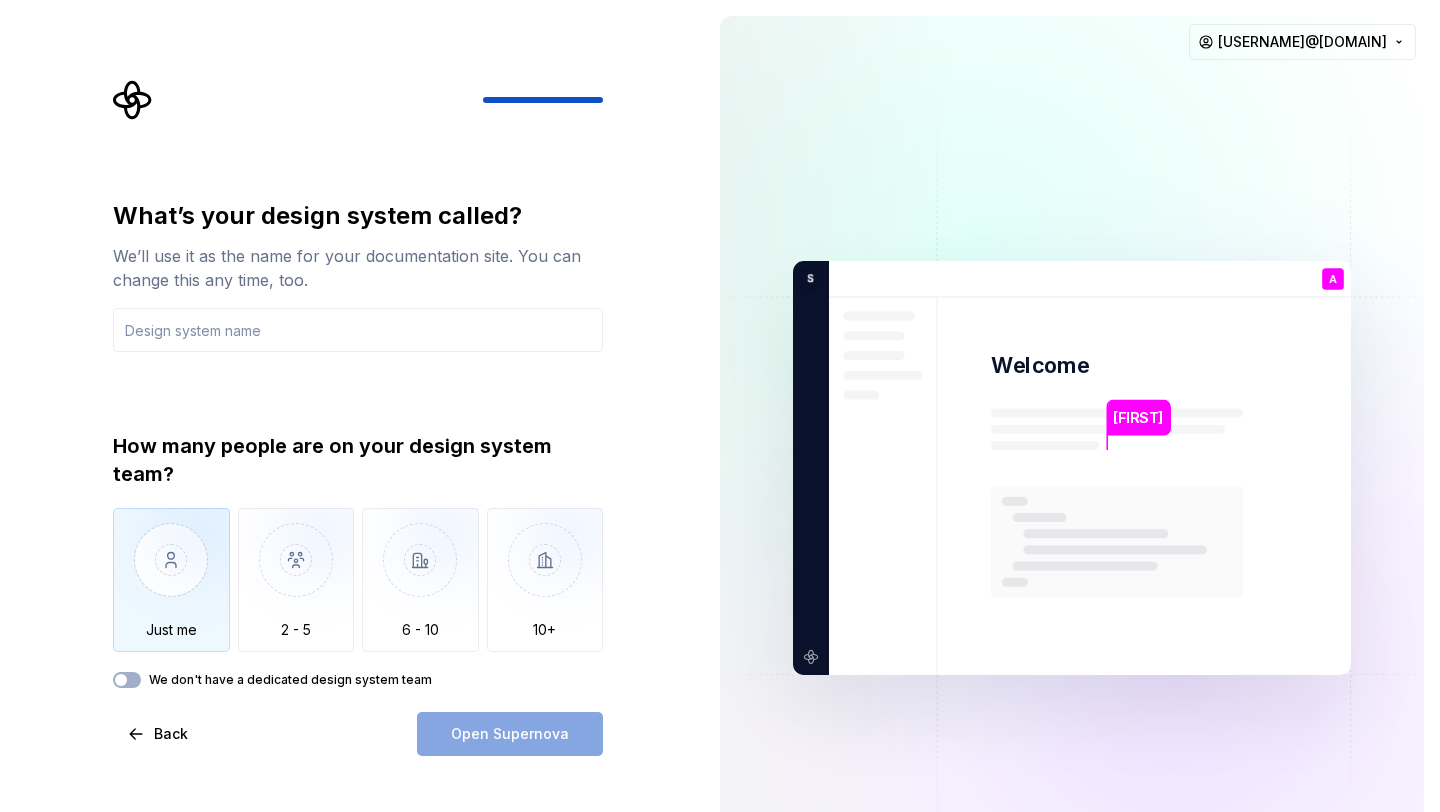 click at bounding box center (171, 575) 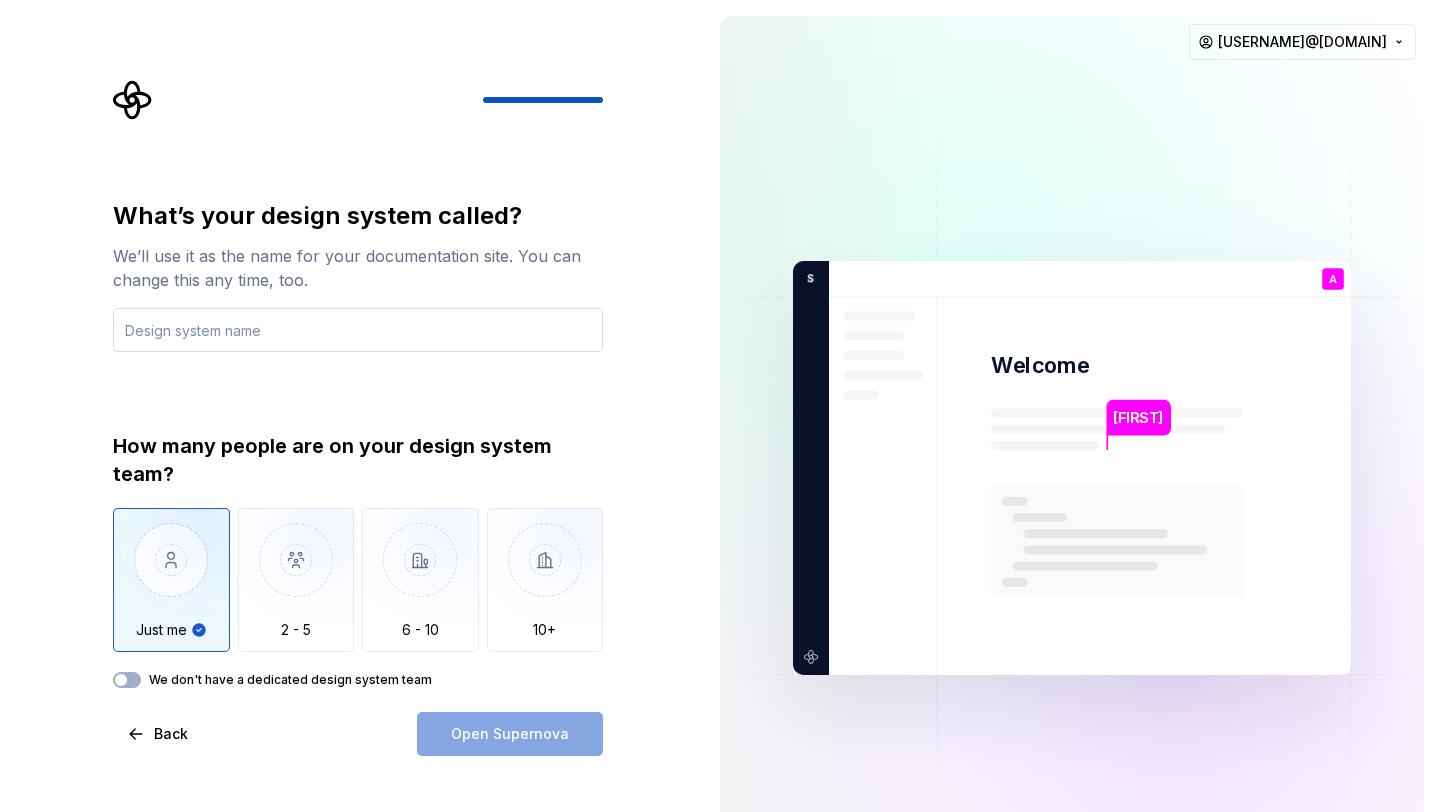 click at bounding box center [358, 330] 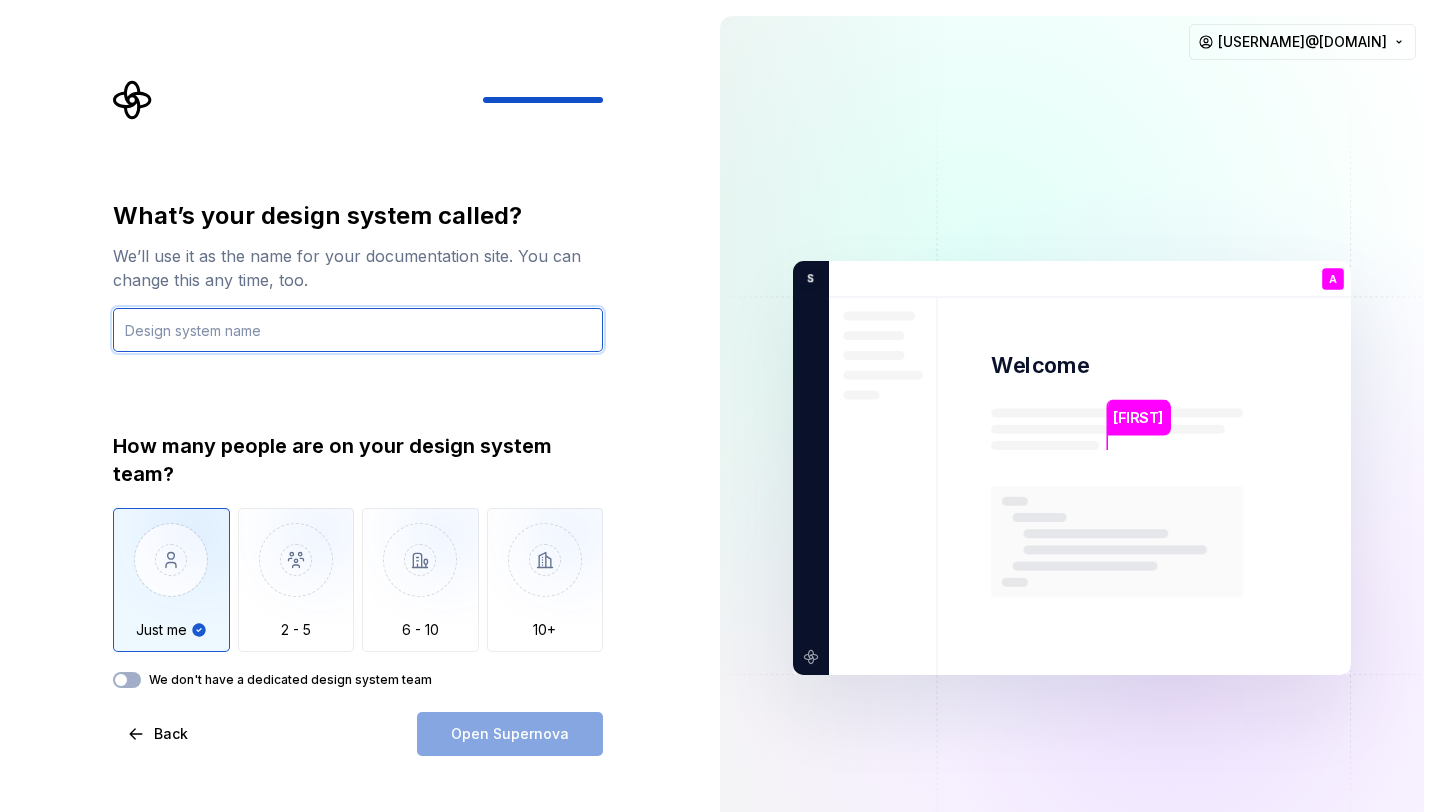 type on "t" 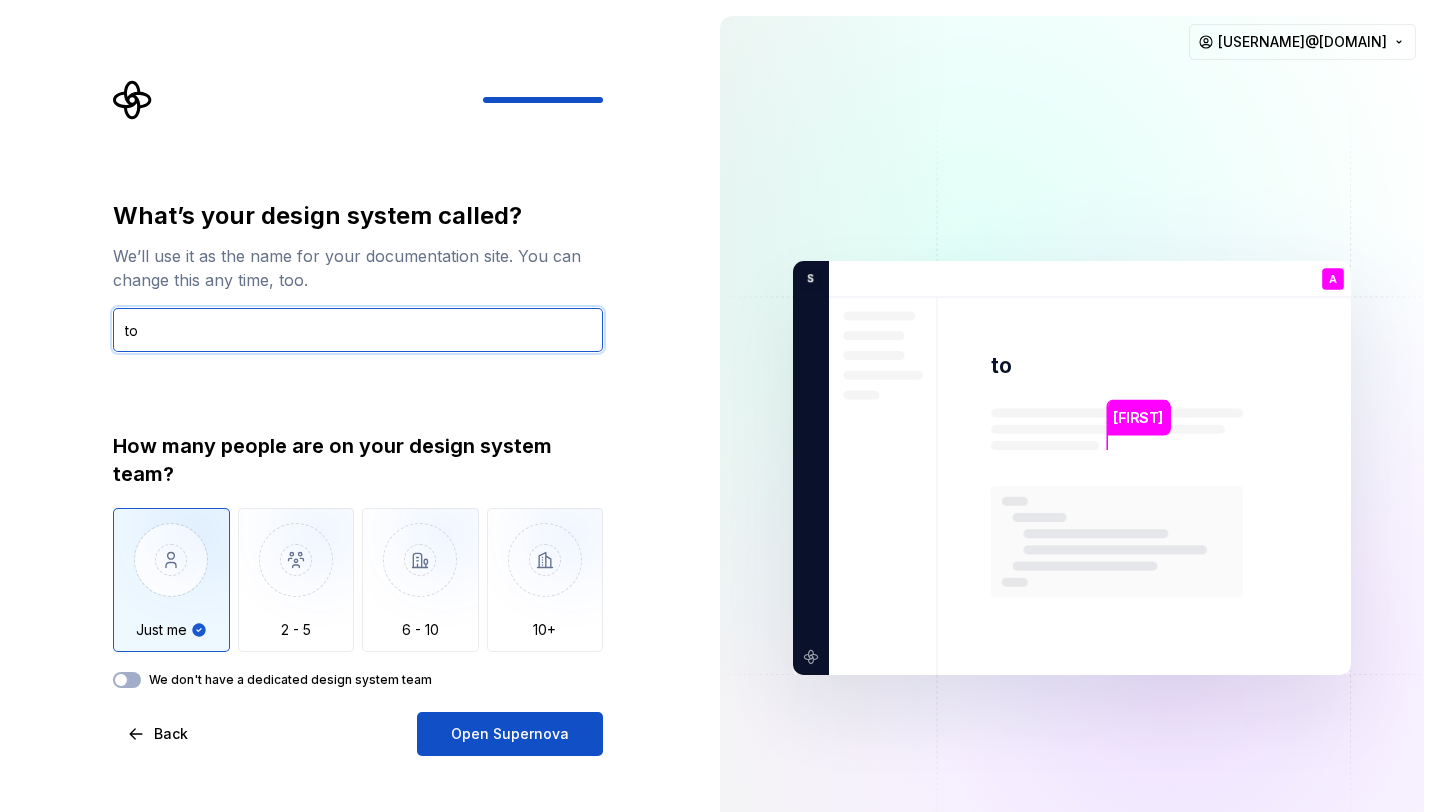 type on "t" 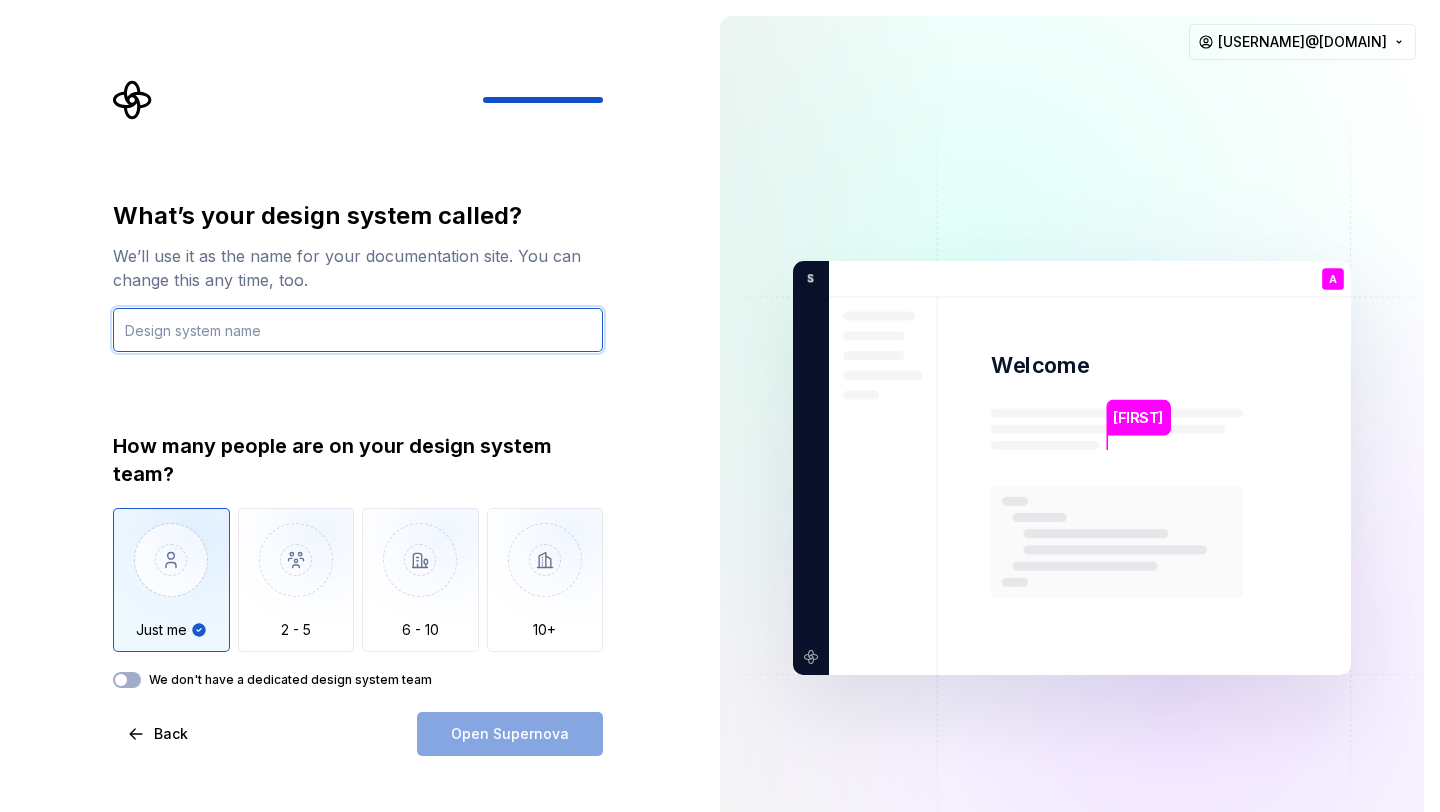 type on "W" 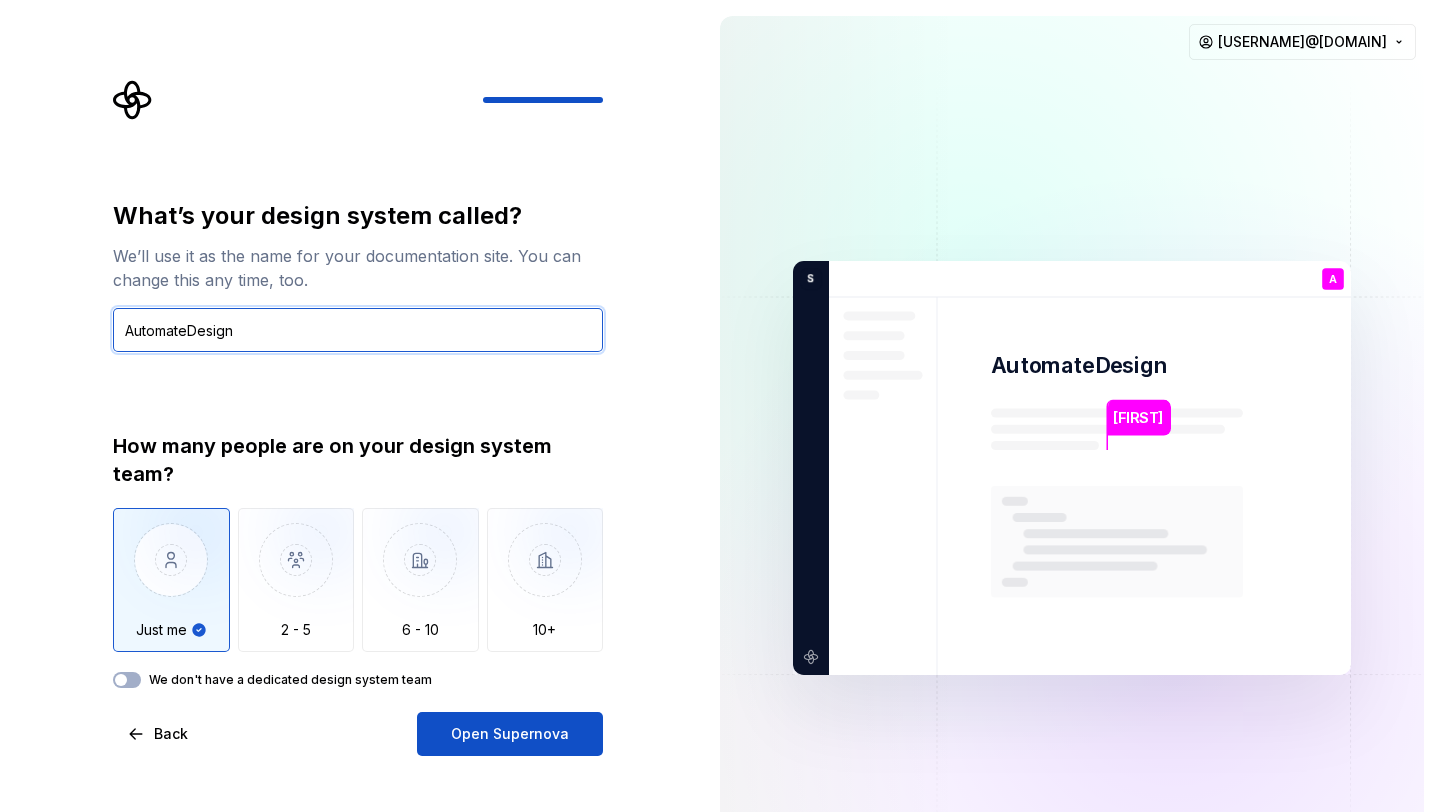 type on "AutomateDesign" 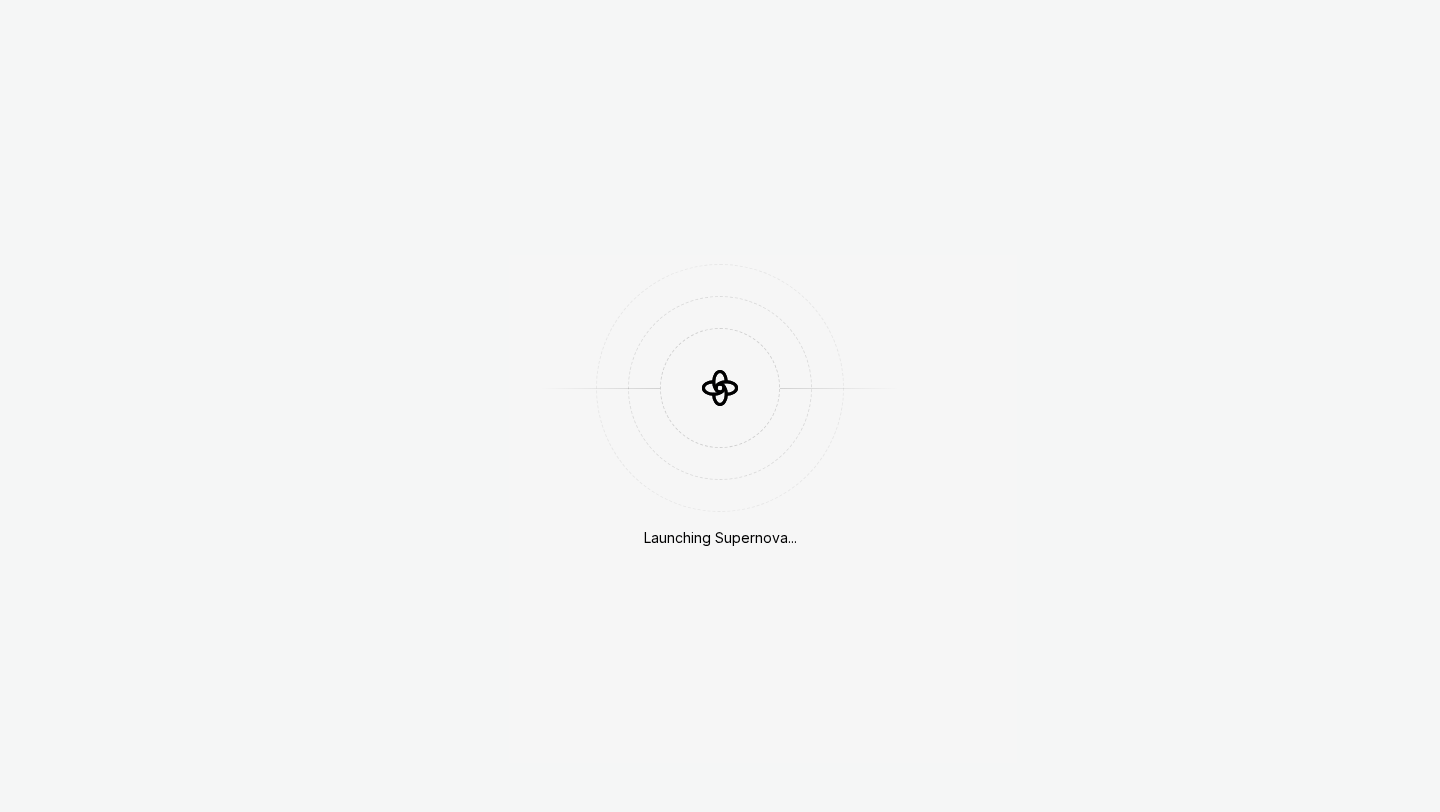 scroll, scrollTop: 0, scrollLeft: 0, axis: both 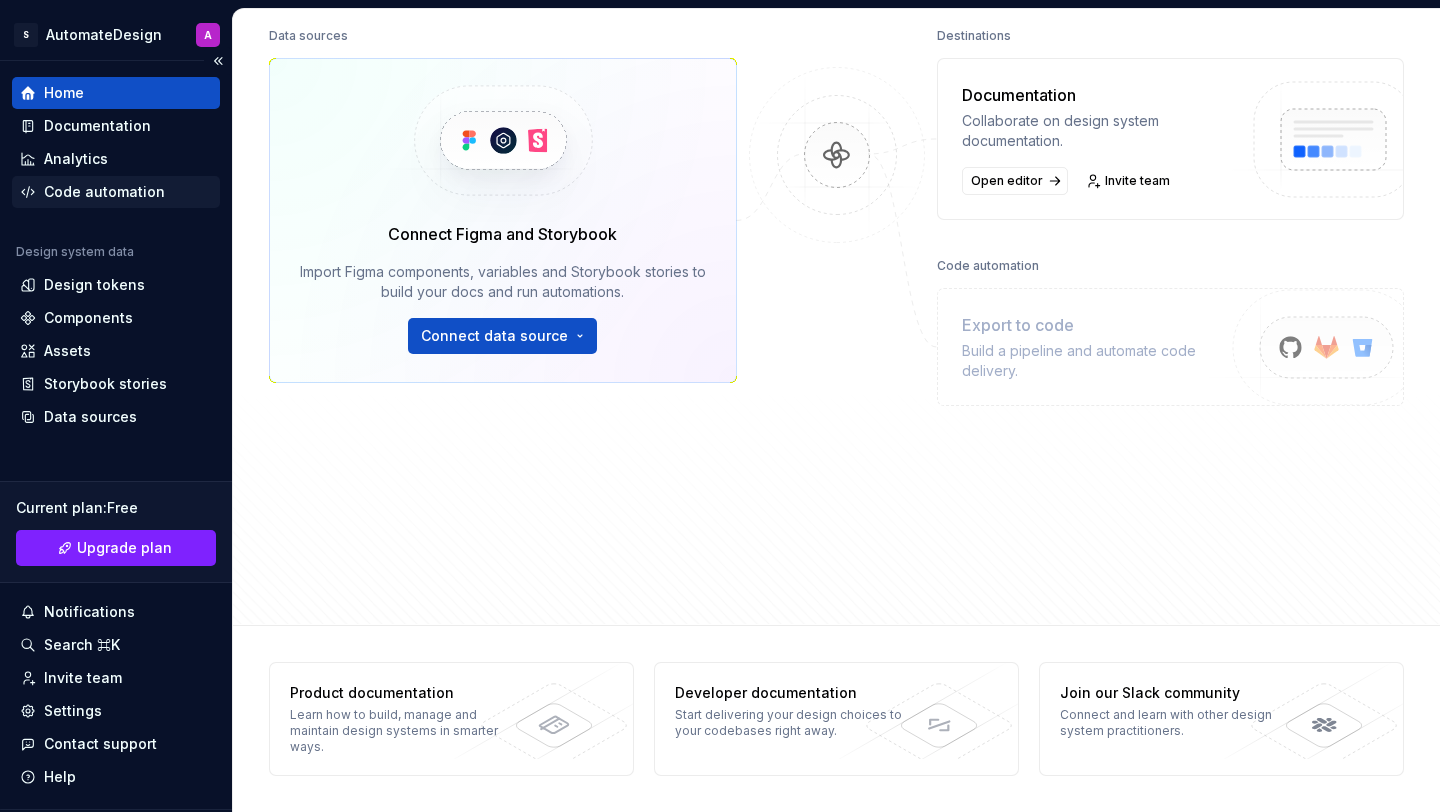 click on "Code automation" at bounding box center (104, 192) 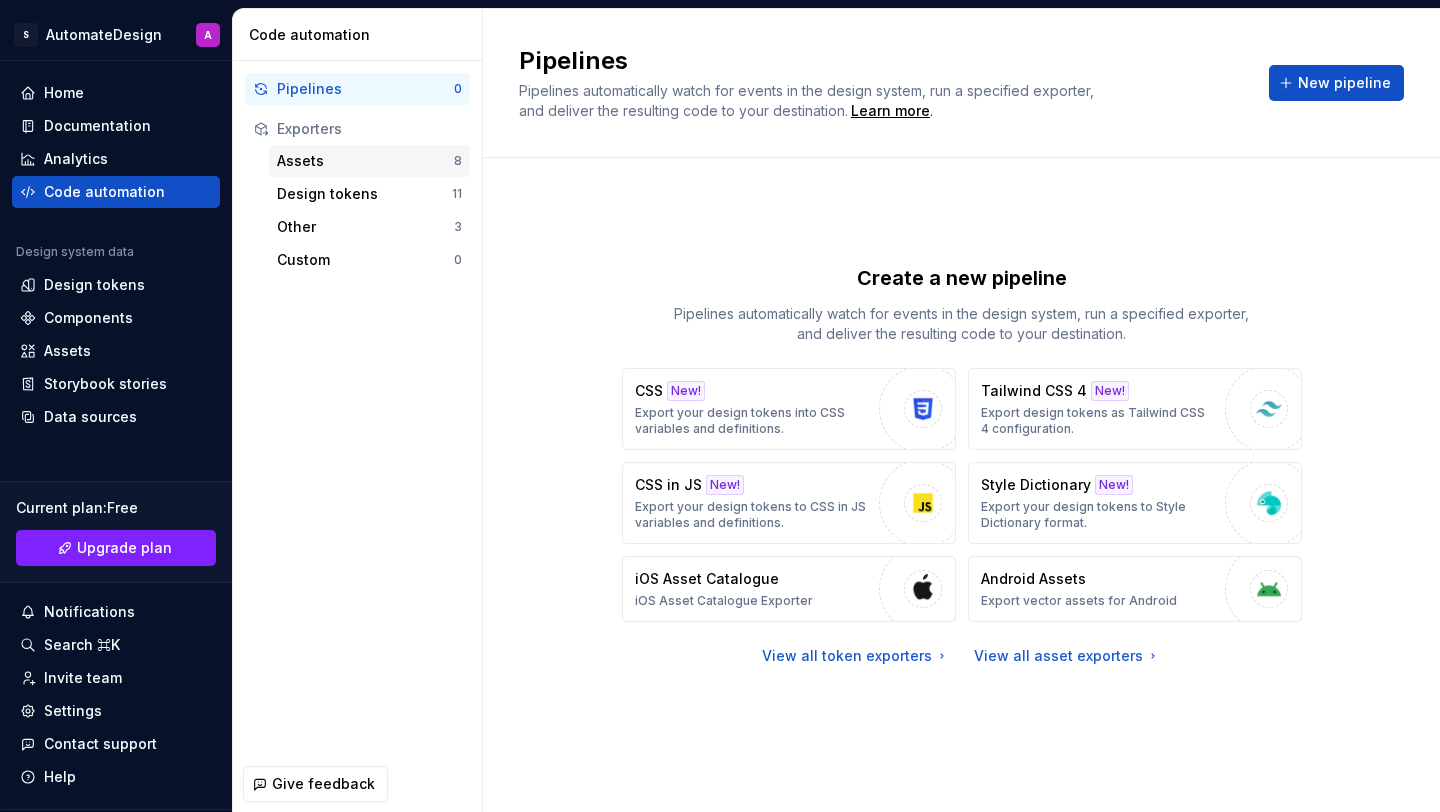 click on "Assets" at bounding box center (365, 161) 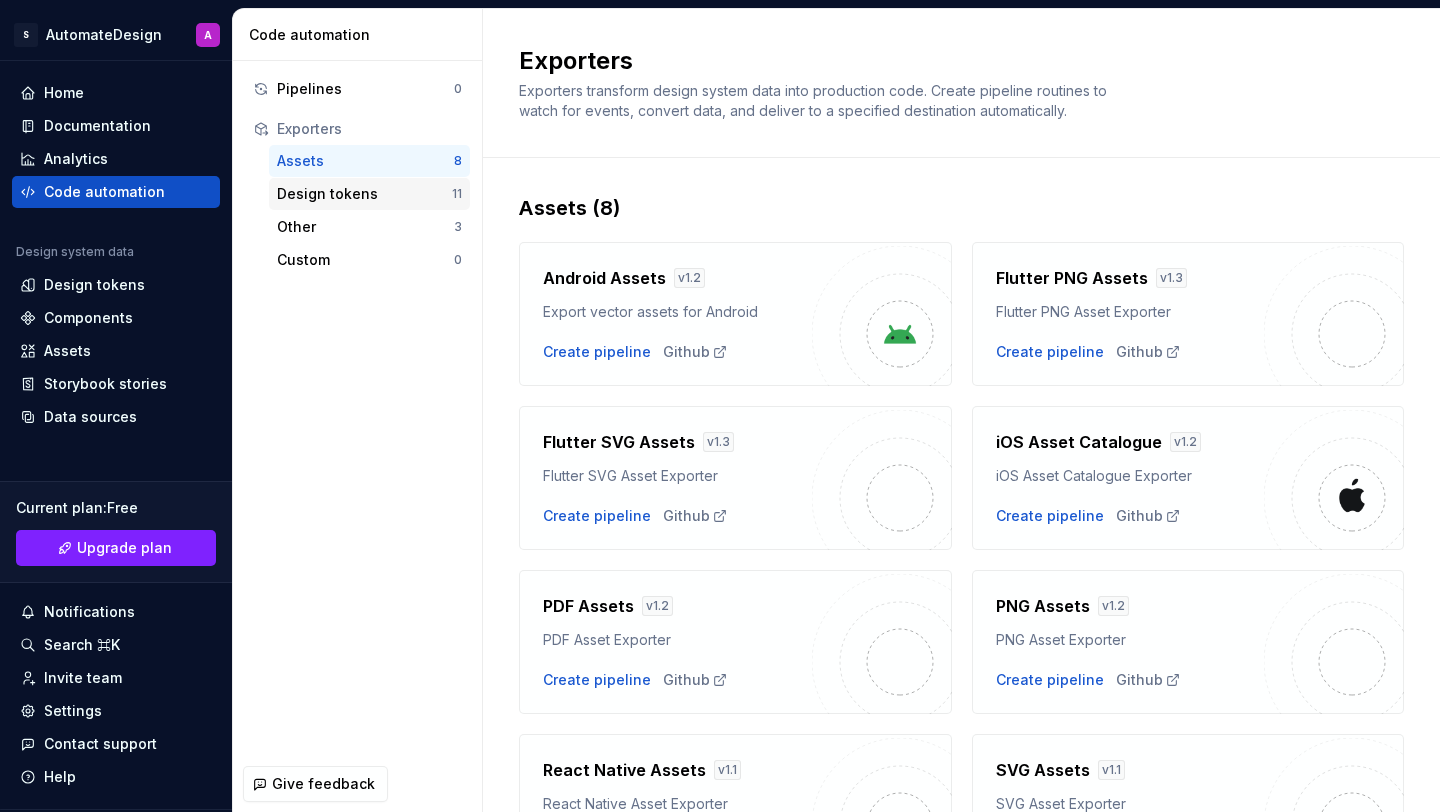 click on "Design tokens" at bounding box center [364, 194] 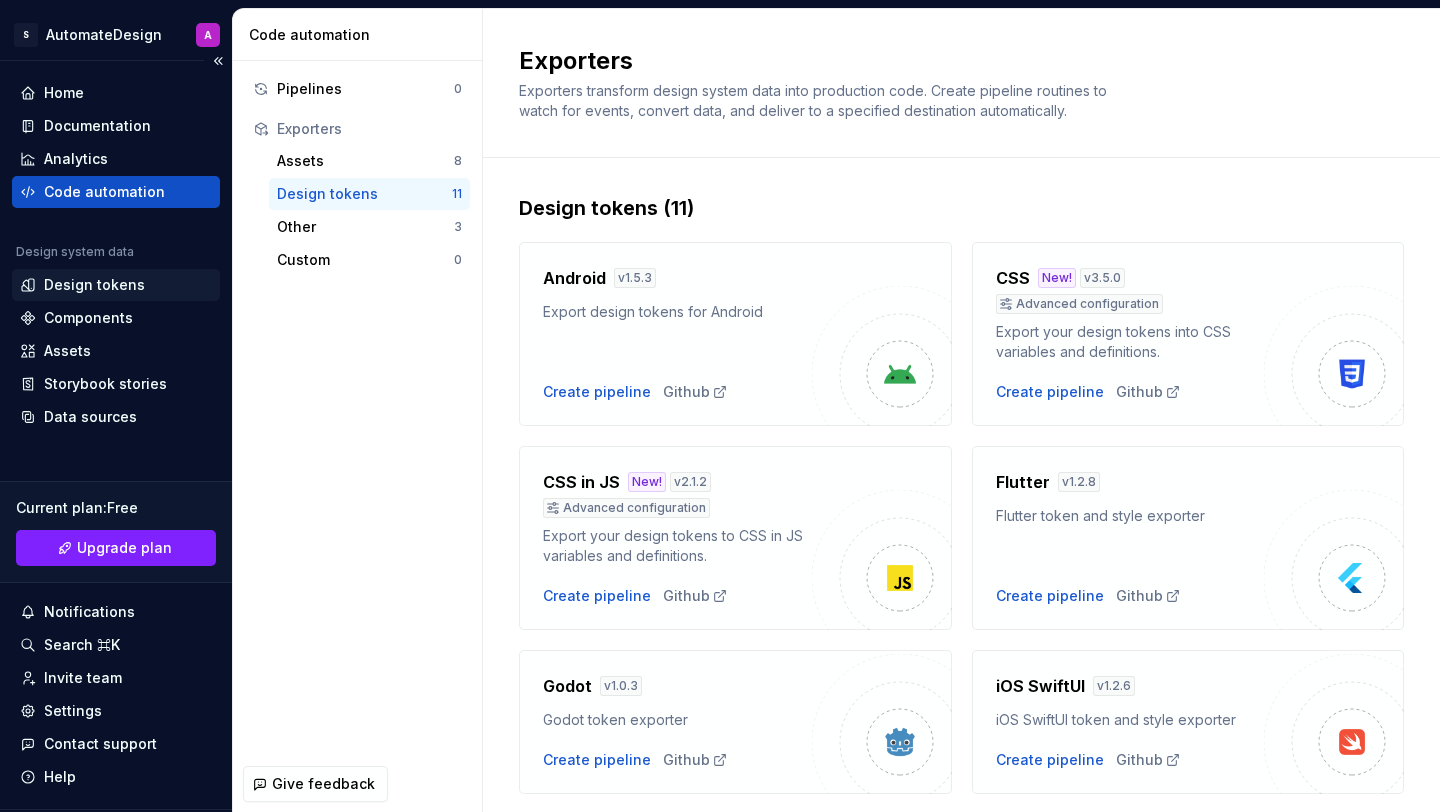 click on "Design tokens" at bounding box center (116, 285) 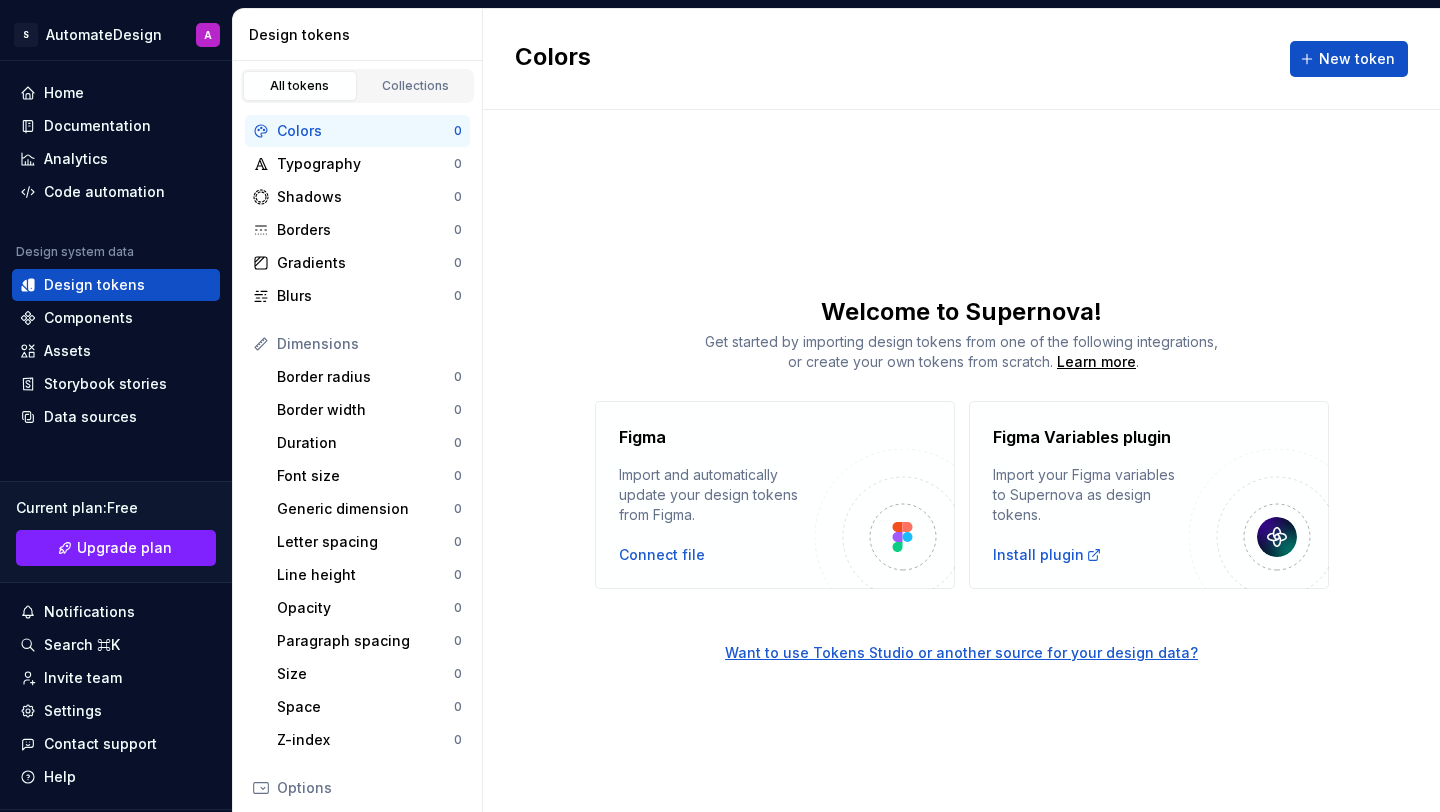 click on "Figma Import and automatically update your design tokens from Figma. Connect file" at bounding box center [775, 495] 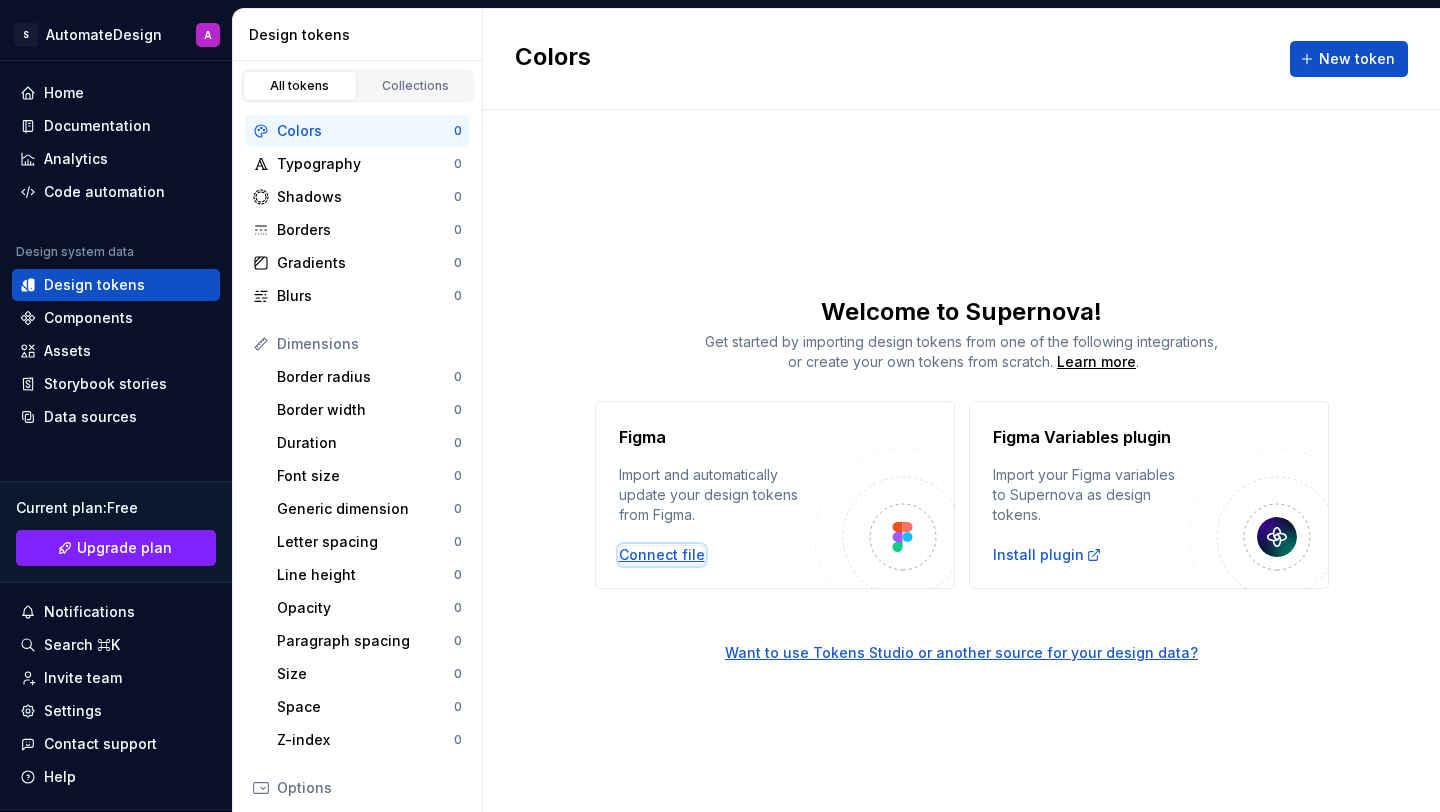 click on "Connect file" at bounding box center [662, 555] 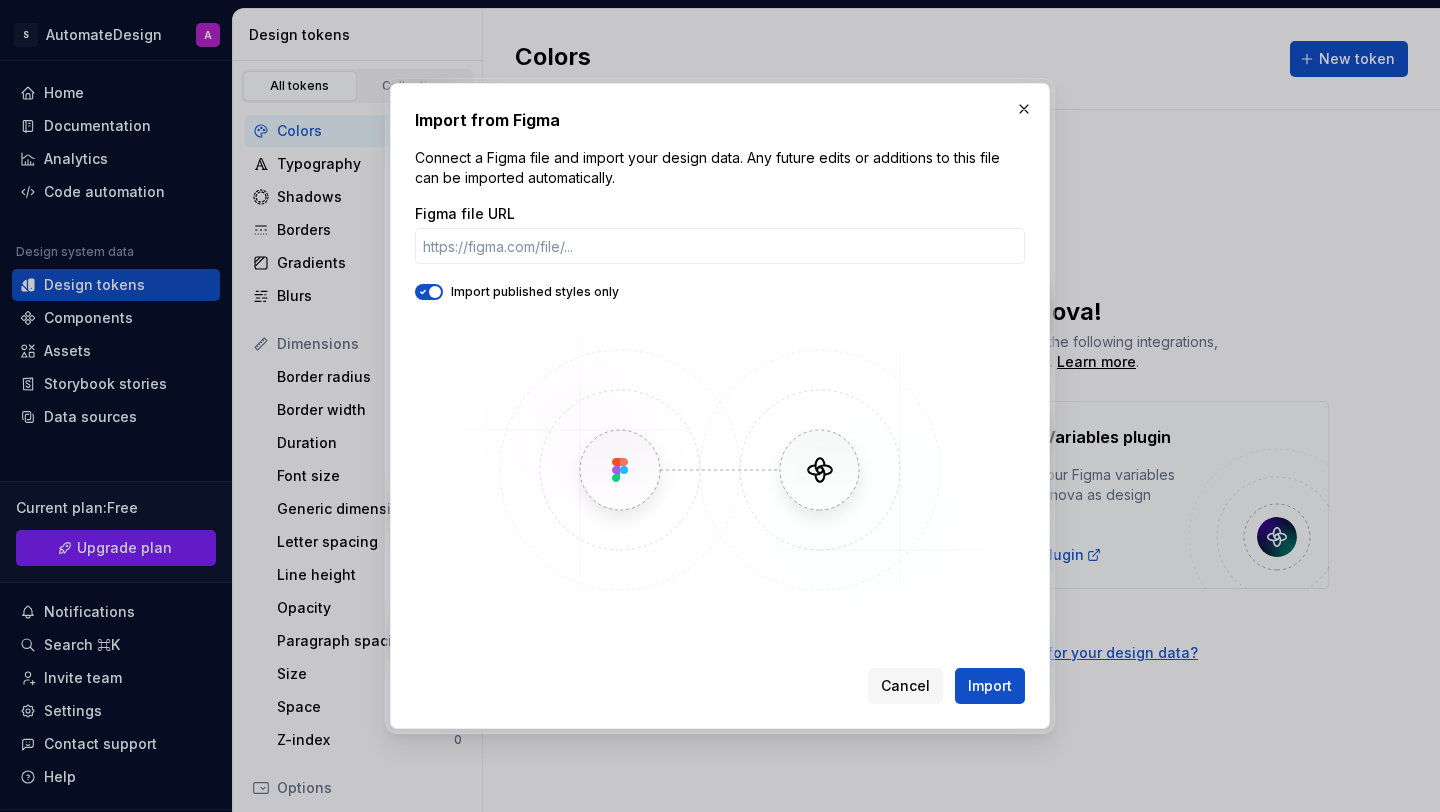 click on "Import from Figma Connect a Figma file and import your design data. Any future edits or additions to this file can be imported automatically. Figma file URL Import published styles only Cancel Import" at bounding box center (720, 406) 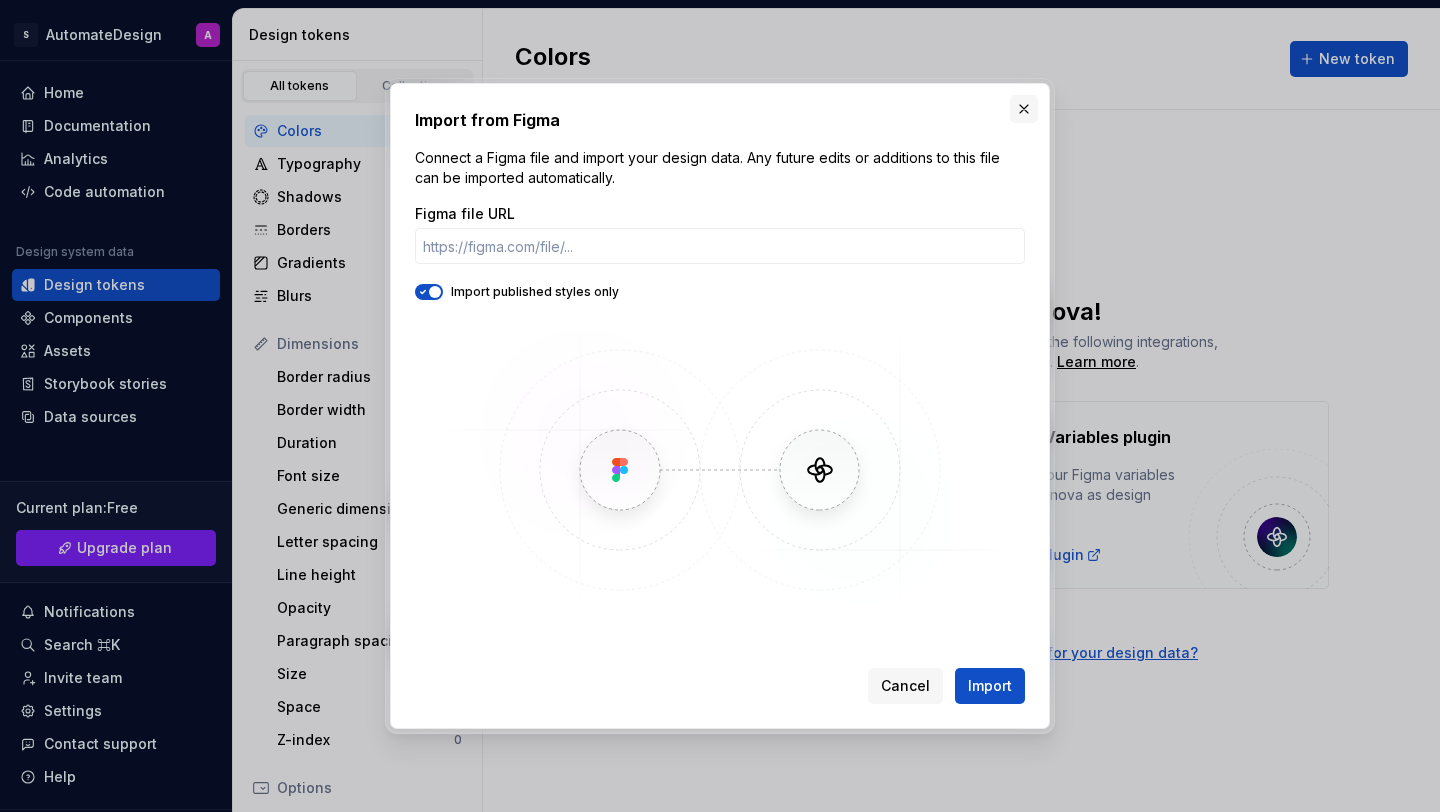 click at bounding box center [1024, 109] 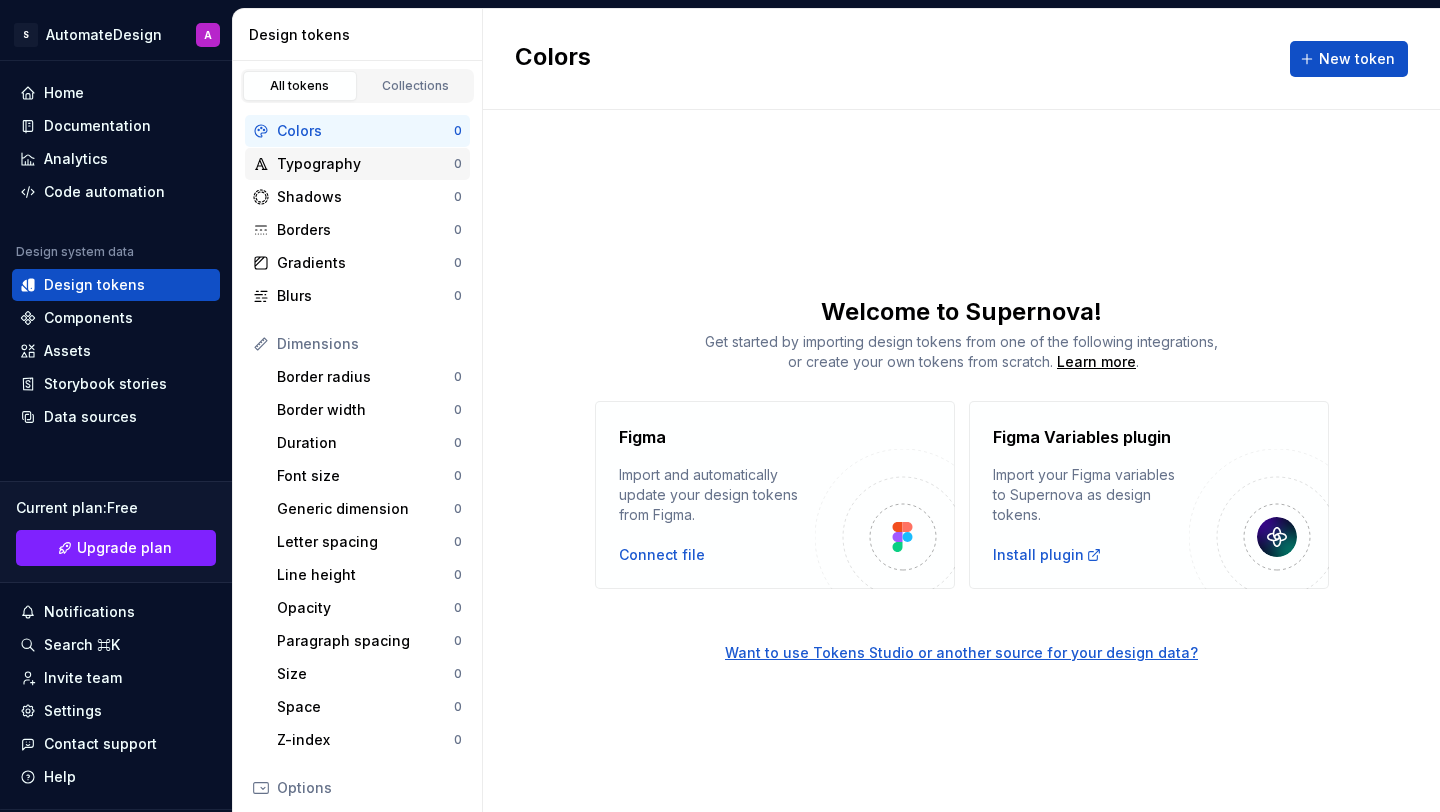 click on "Typography" at bounding box center (365, 164) 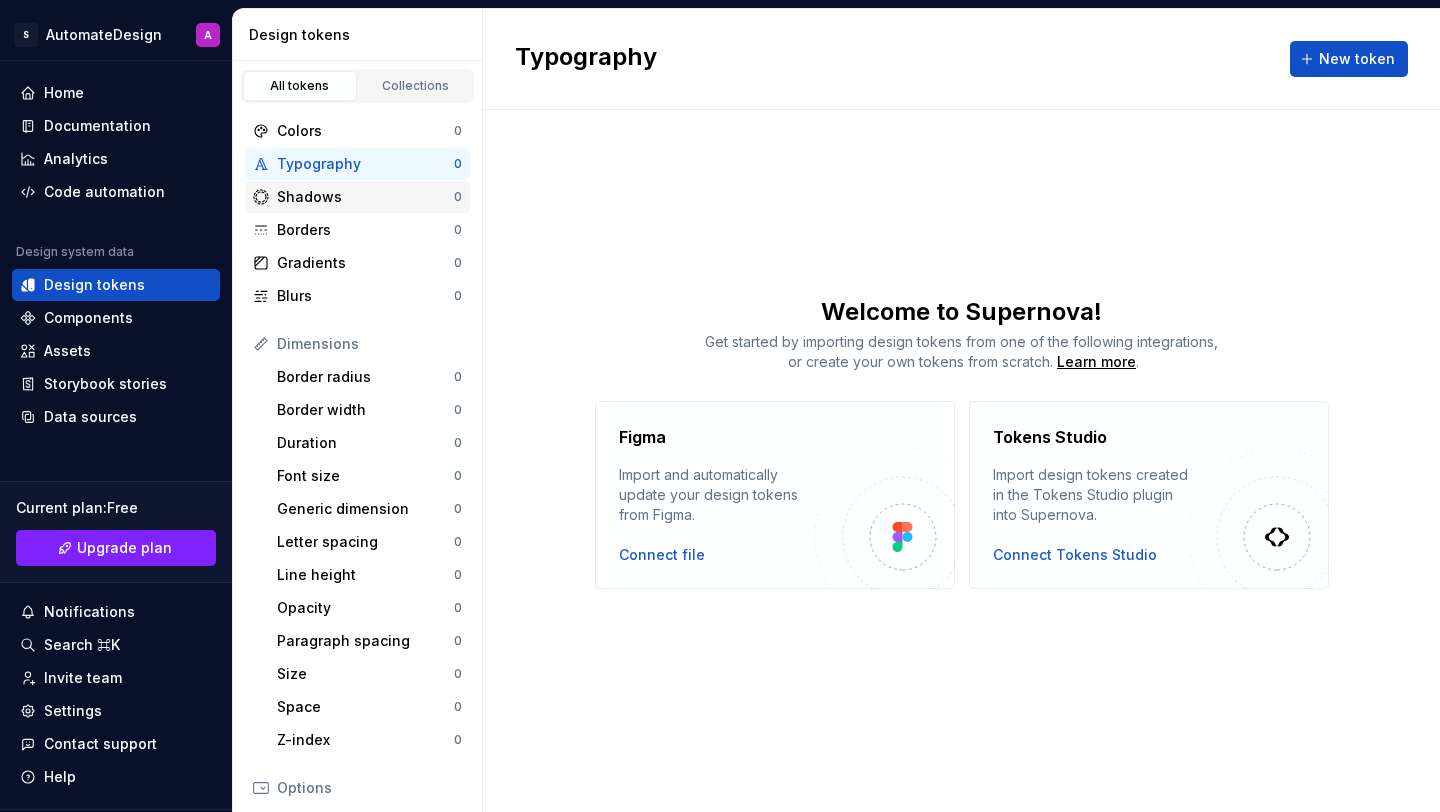 click on "Shadows 0" at bounding box center [357, 197] 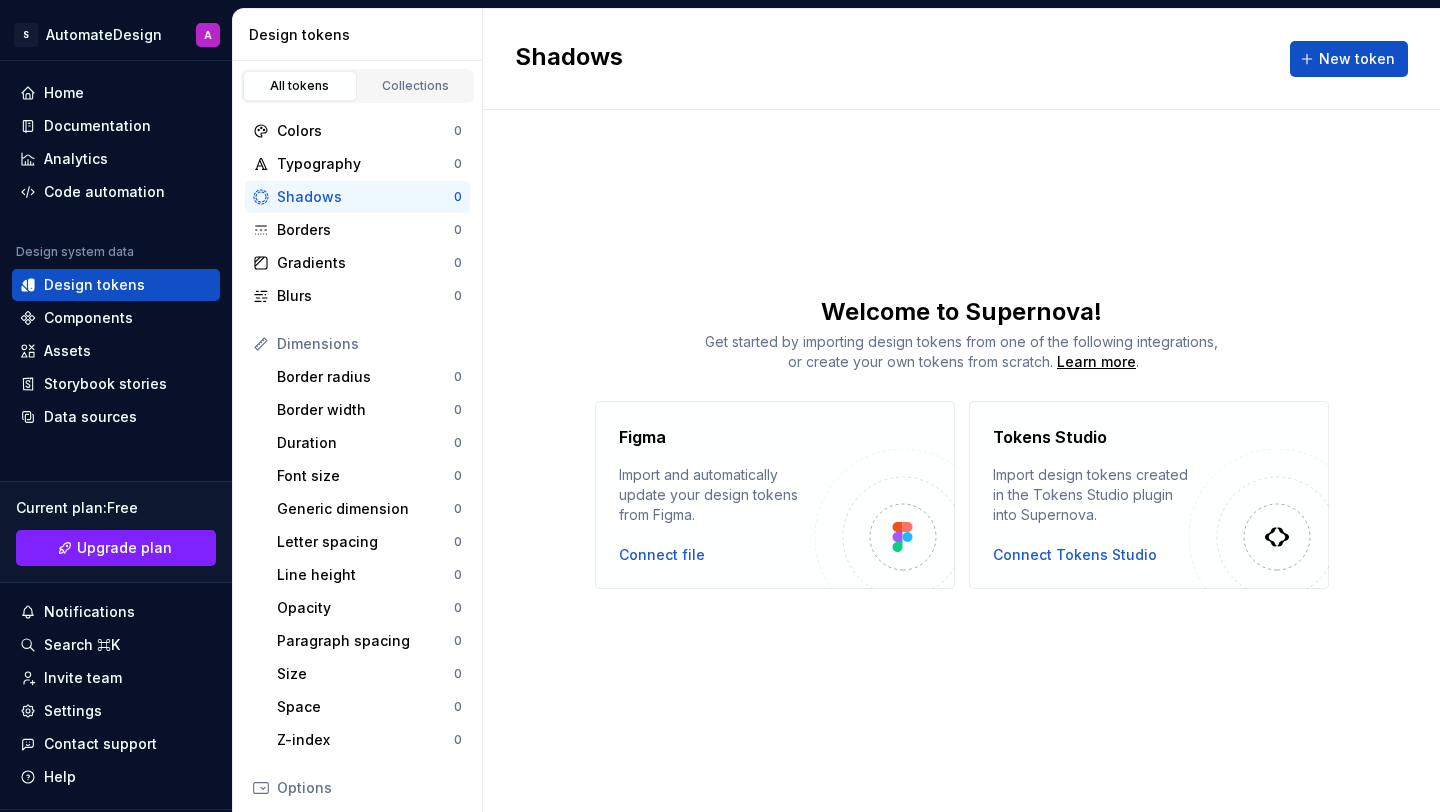 click on "Shadows" at bounding box center [365, 197] 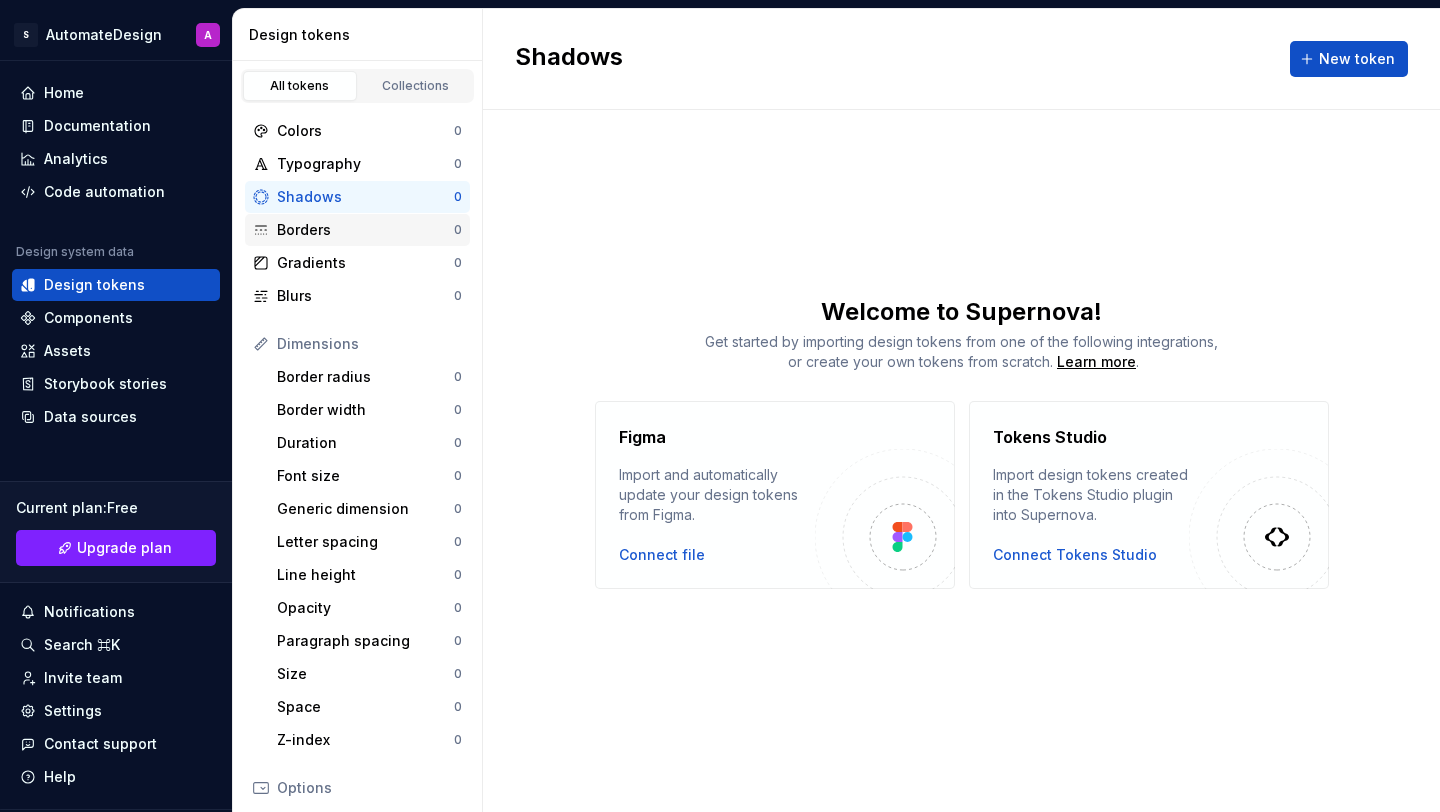 click on "Borders 0" at bounding box center [357, 230] 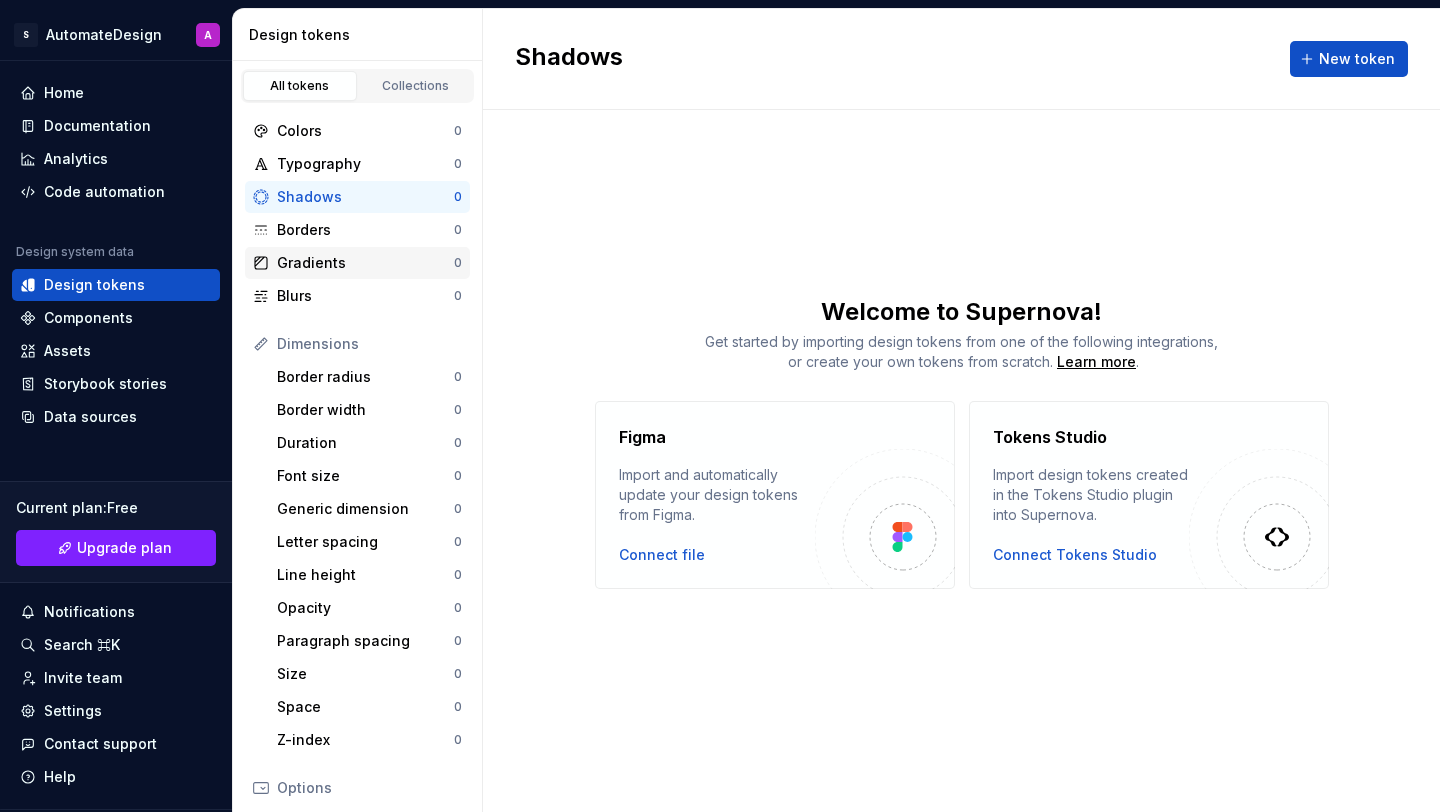 click on "Gradients" at bounding box center (365, 263) 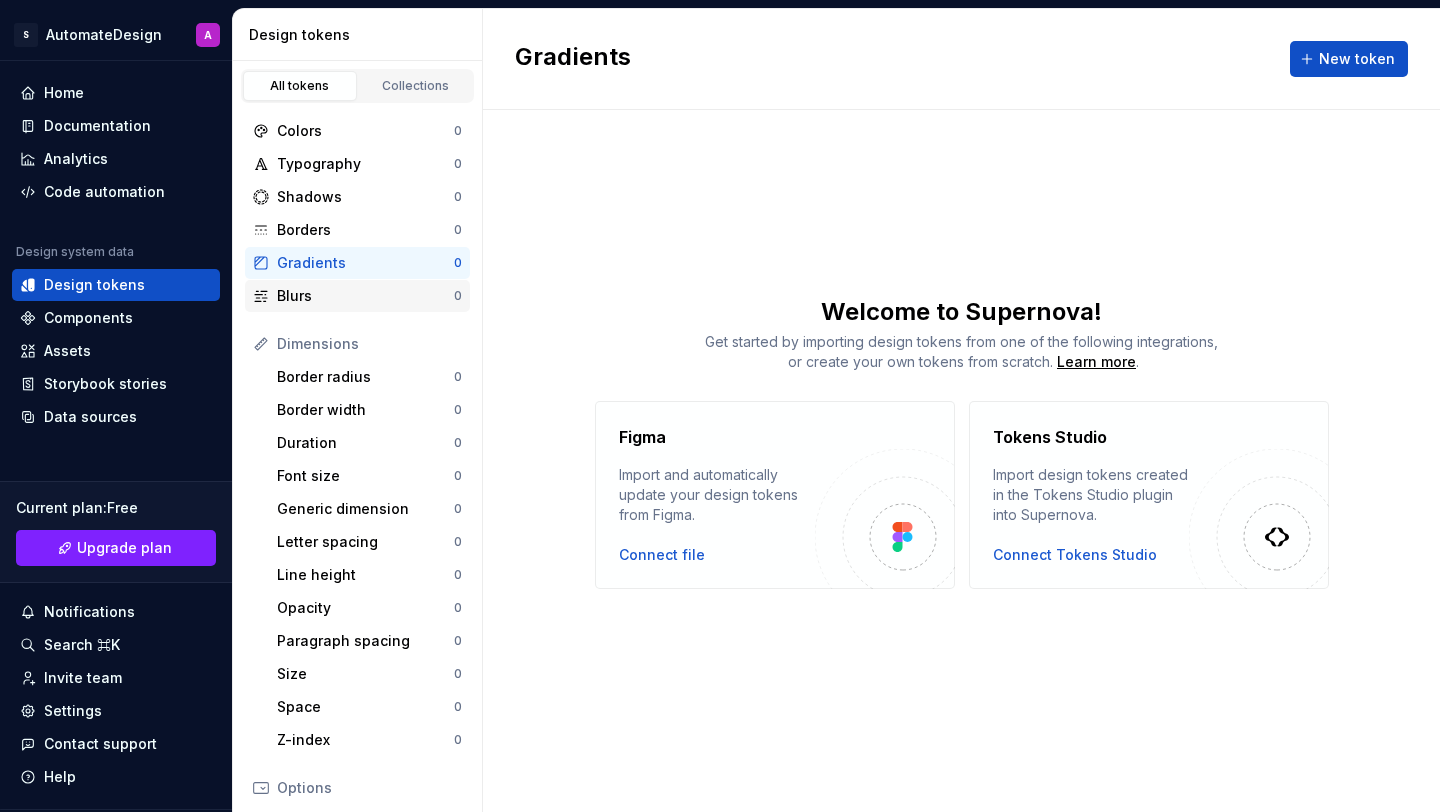 click on "Blurs" at bounding box center [365, 296] 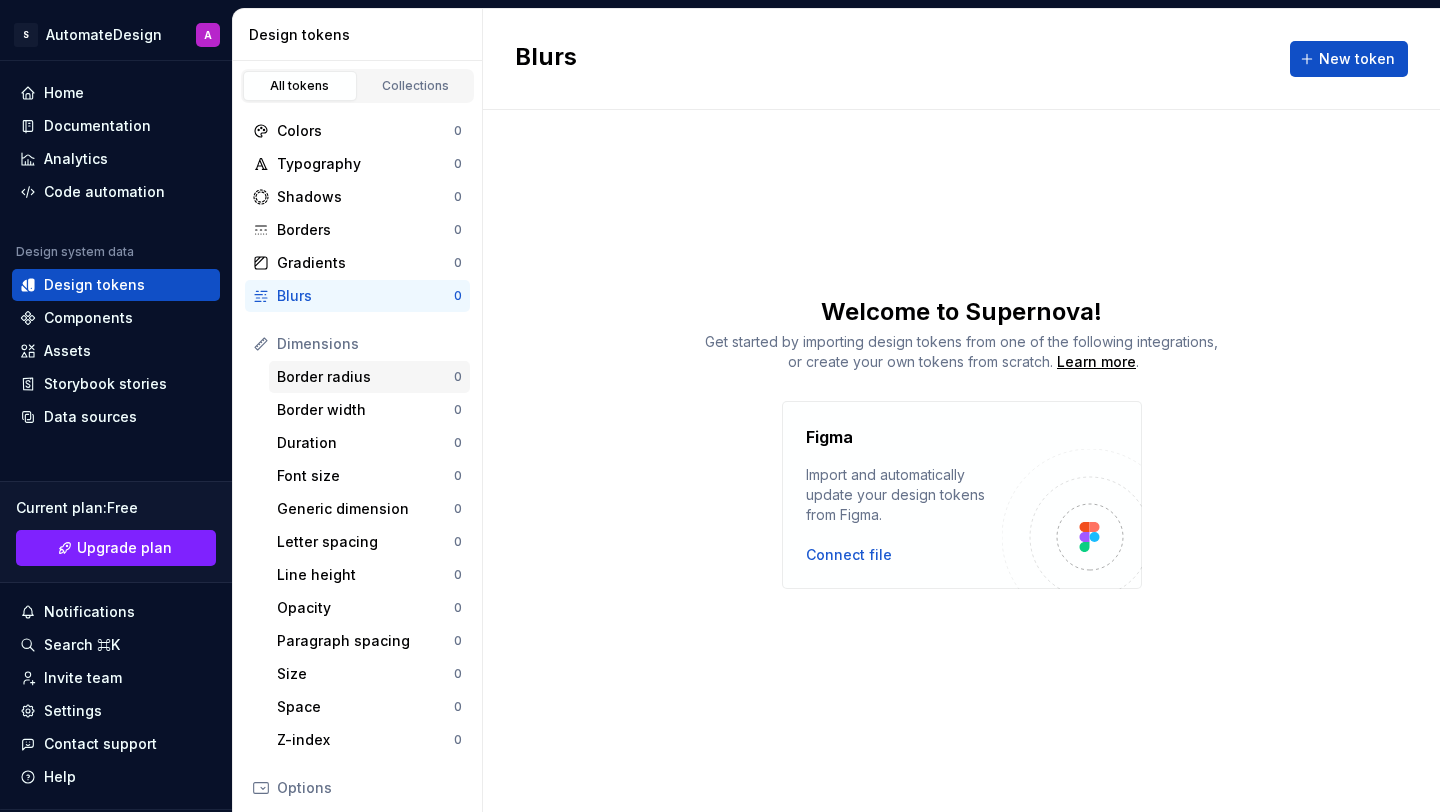 click on "Border radius 0" at bounding box center [369, 377] 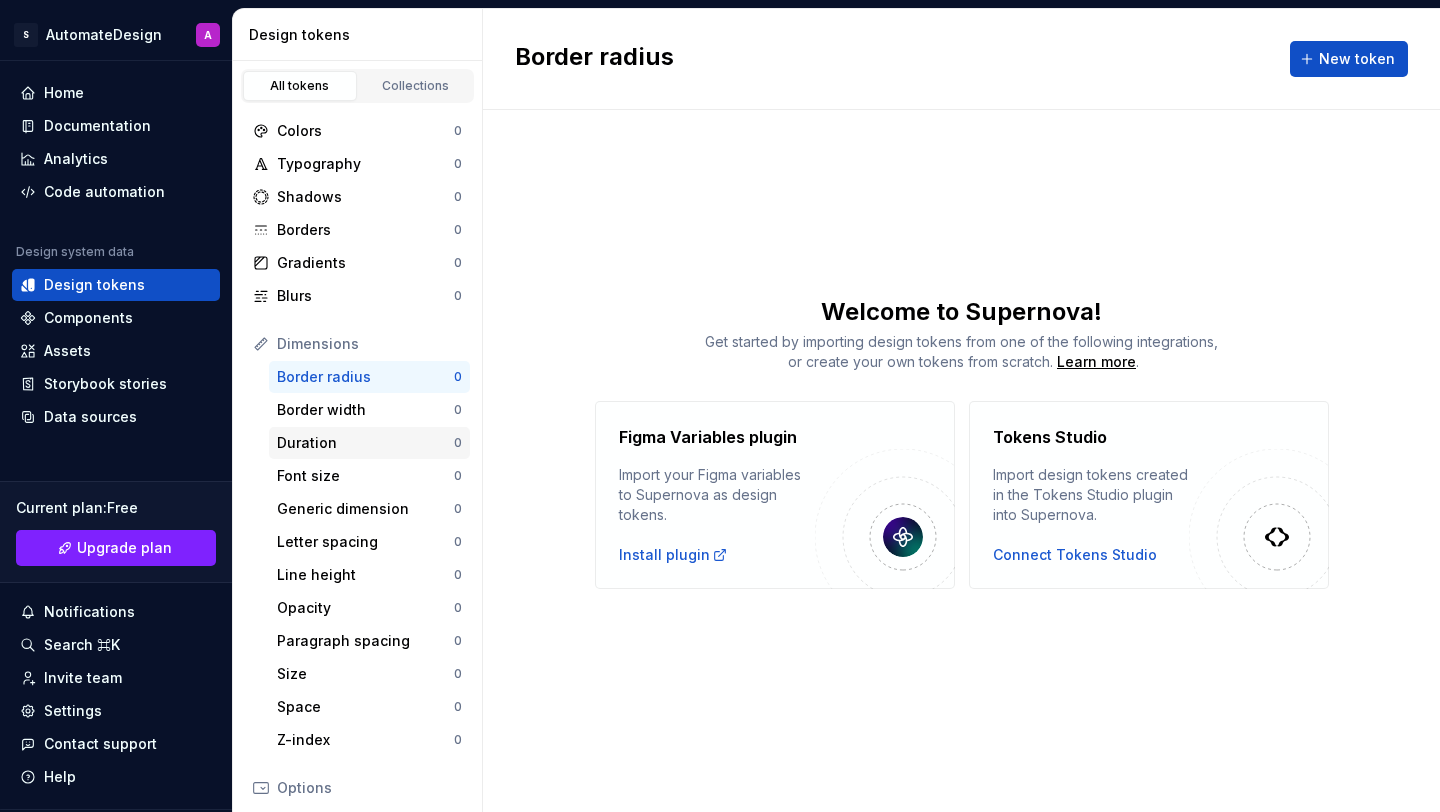 click on "Duration 0" at bounding box center (369, 443) 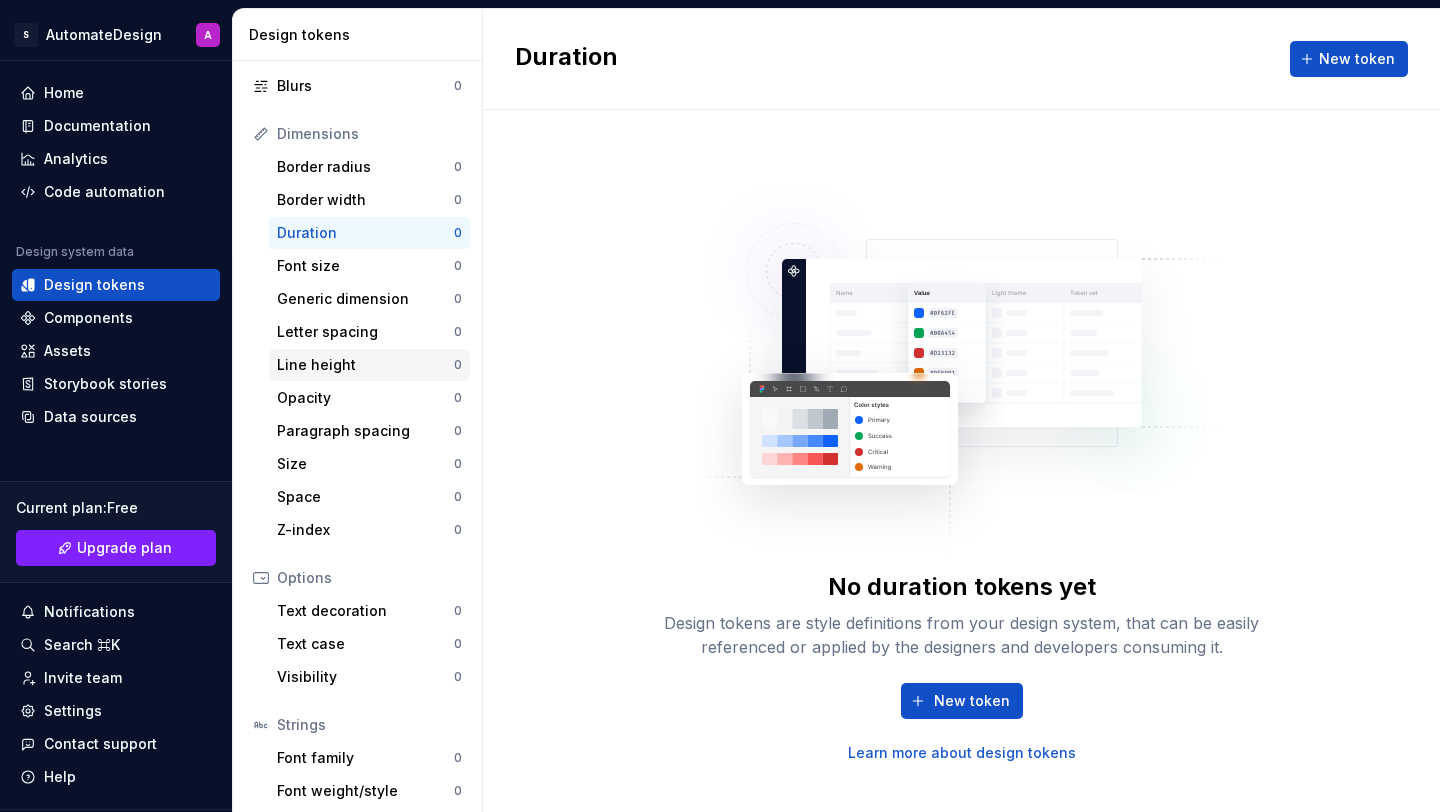 scroll, scrollTop: 283, scrollLeft: 0, axis: vertical 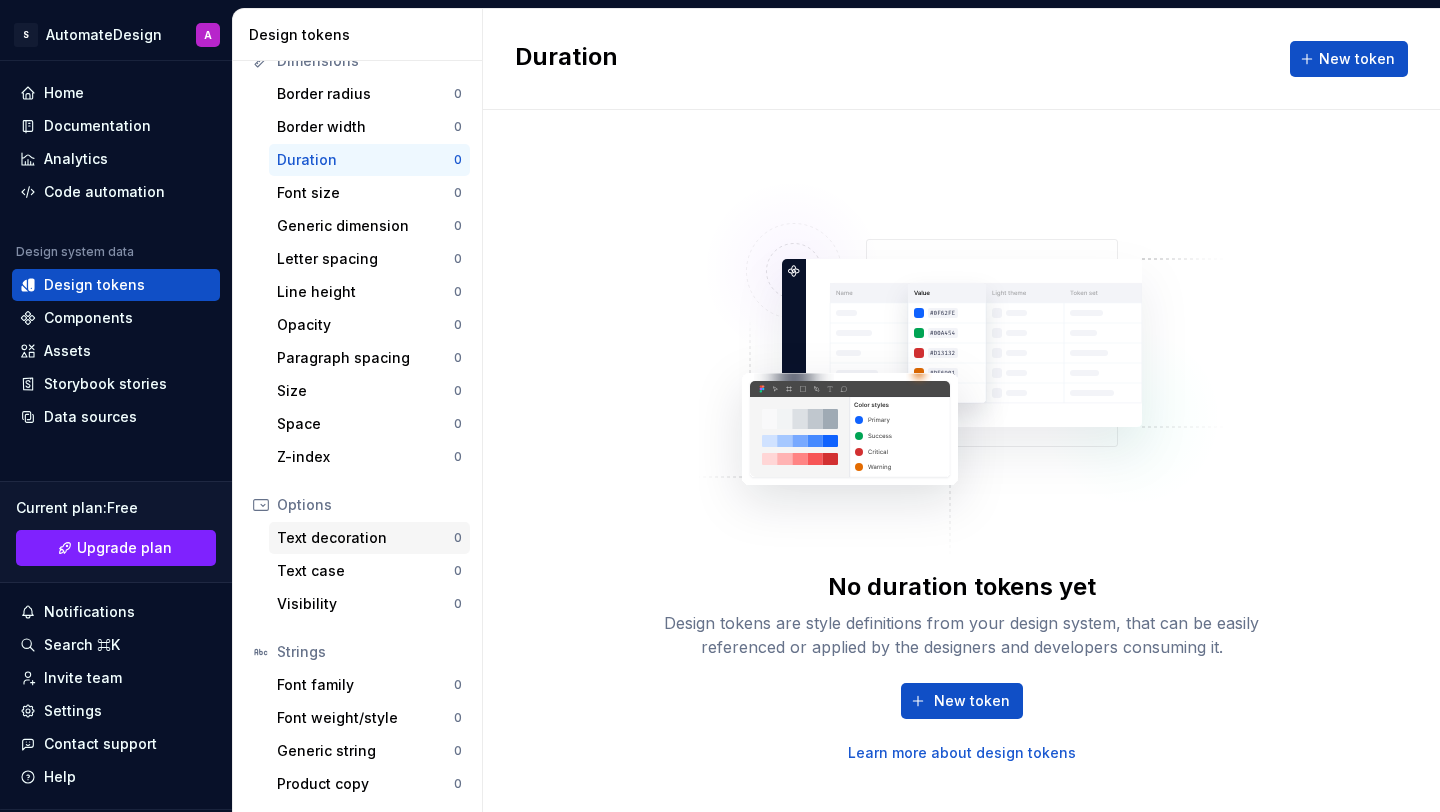 click on "Text decoration" at bounding box center [365, 538] 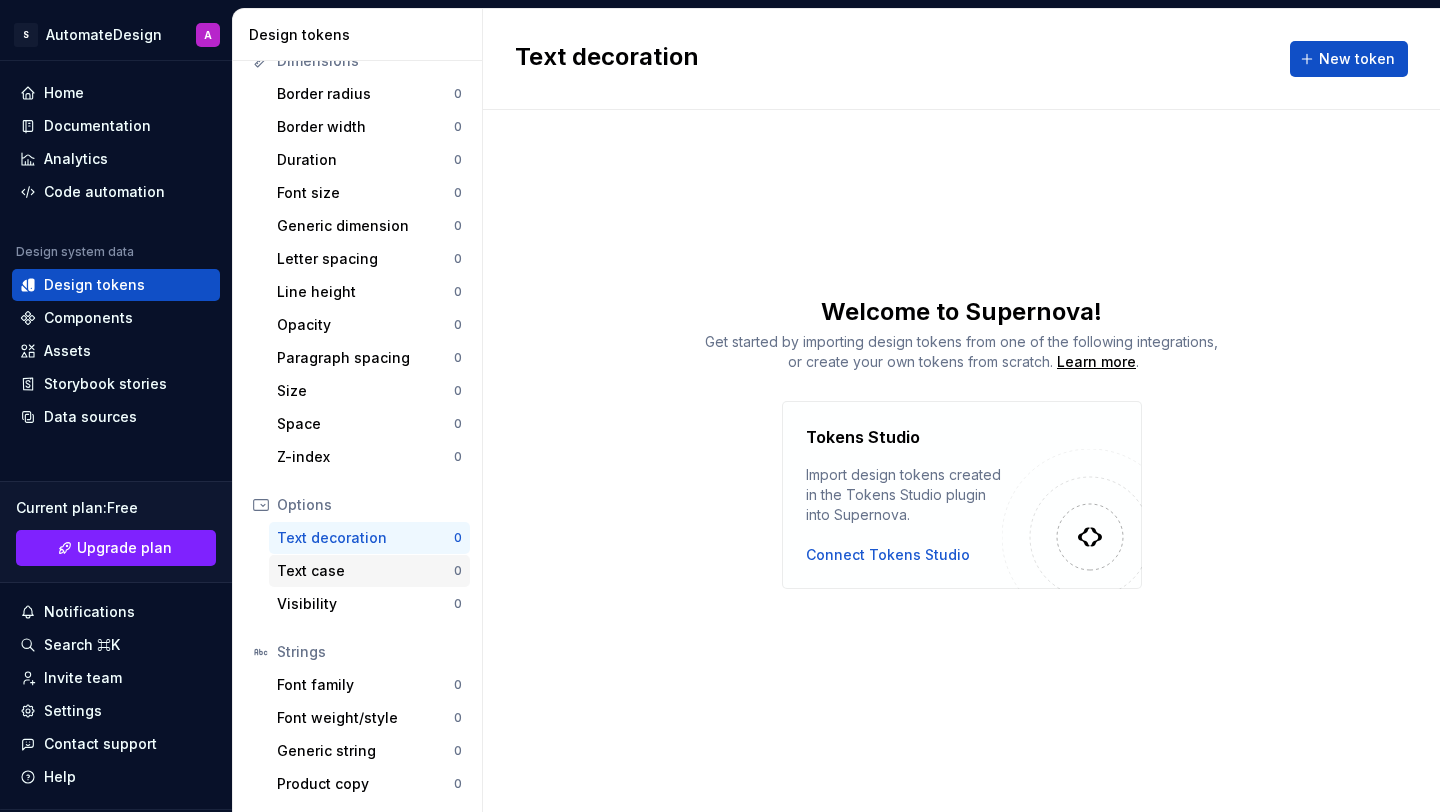 click on "Text case" at bounding box center (365, 571) 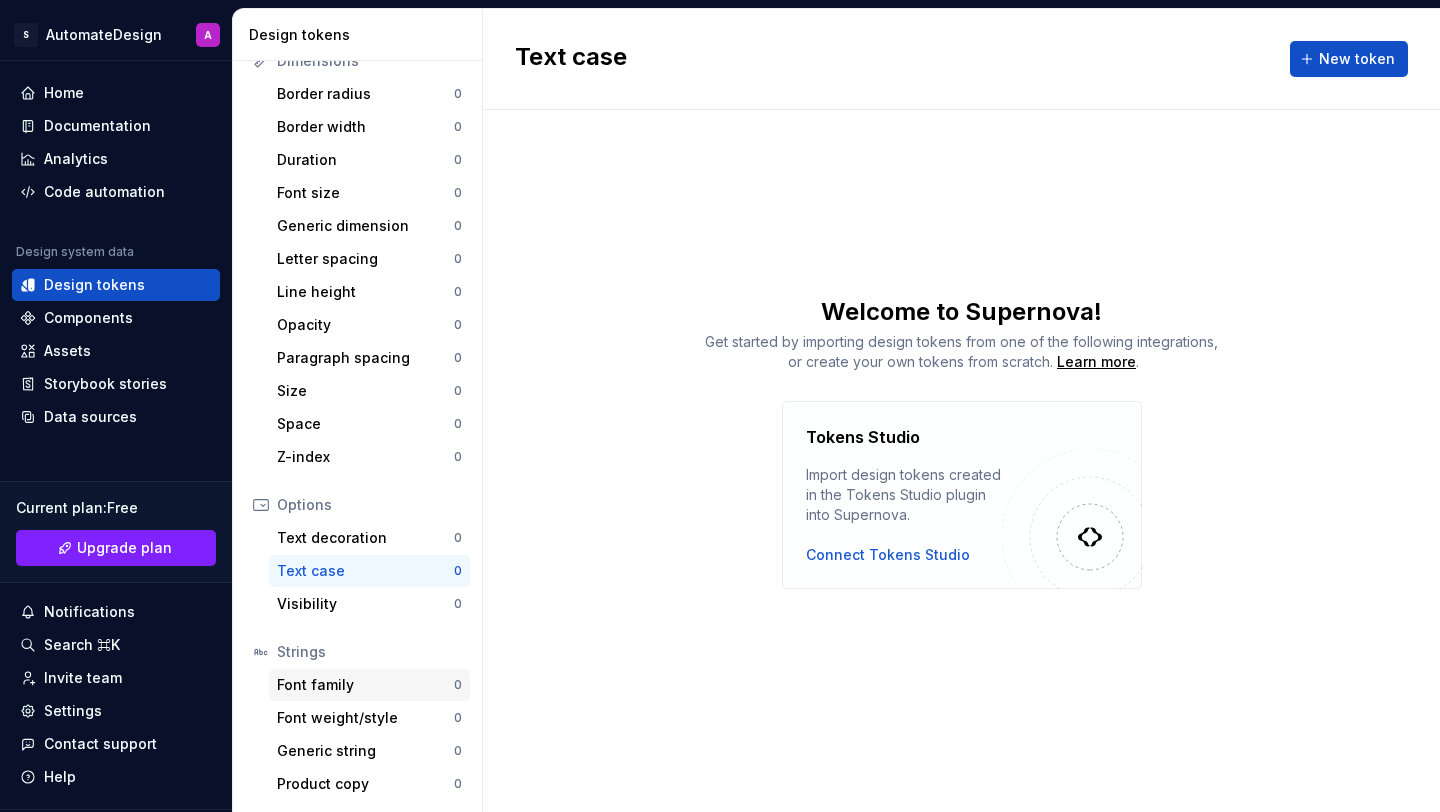 click on "Font family" at bounding box center (365, 685) 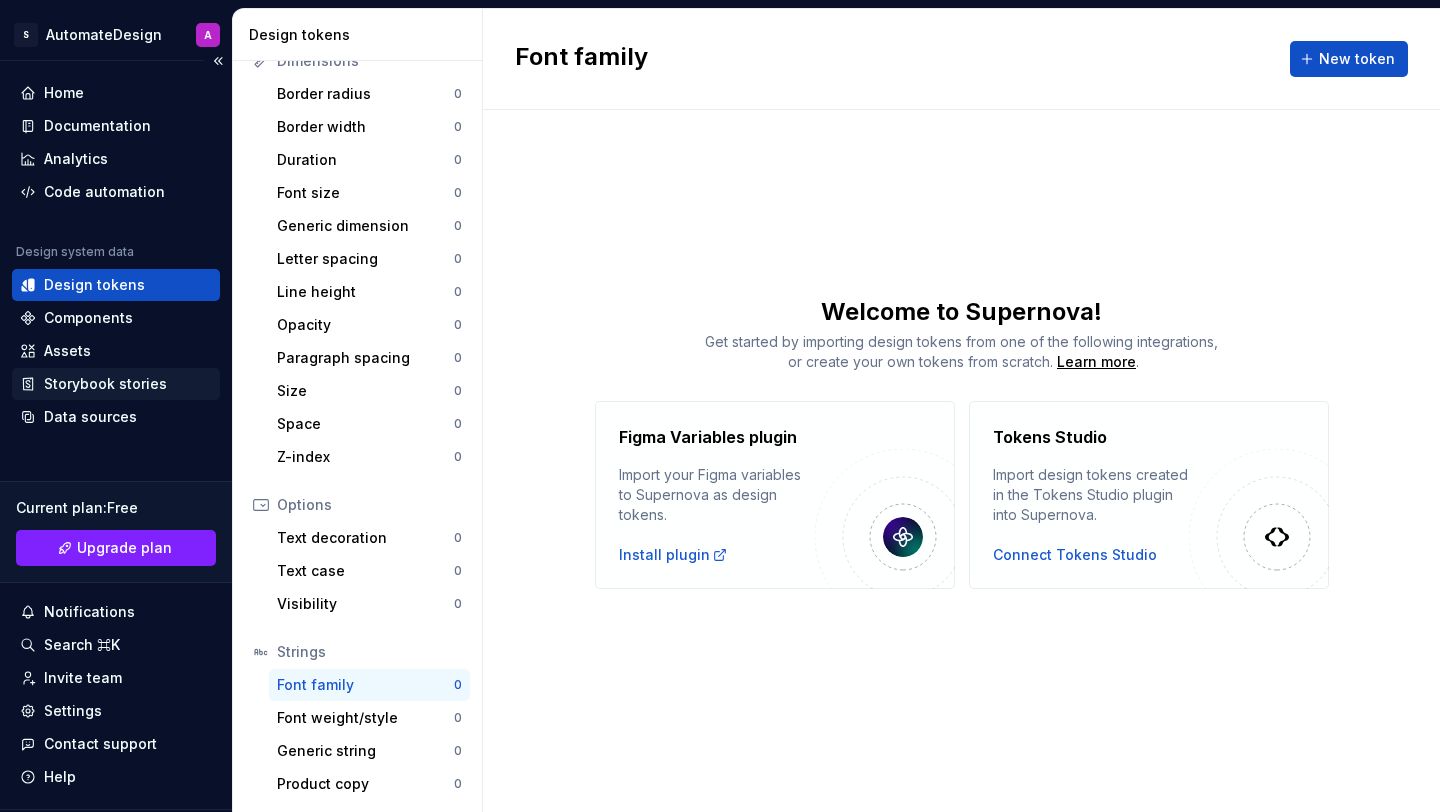 click on "Storybook stories" at bounding box center (105, 384) 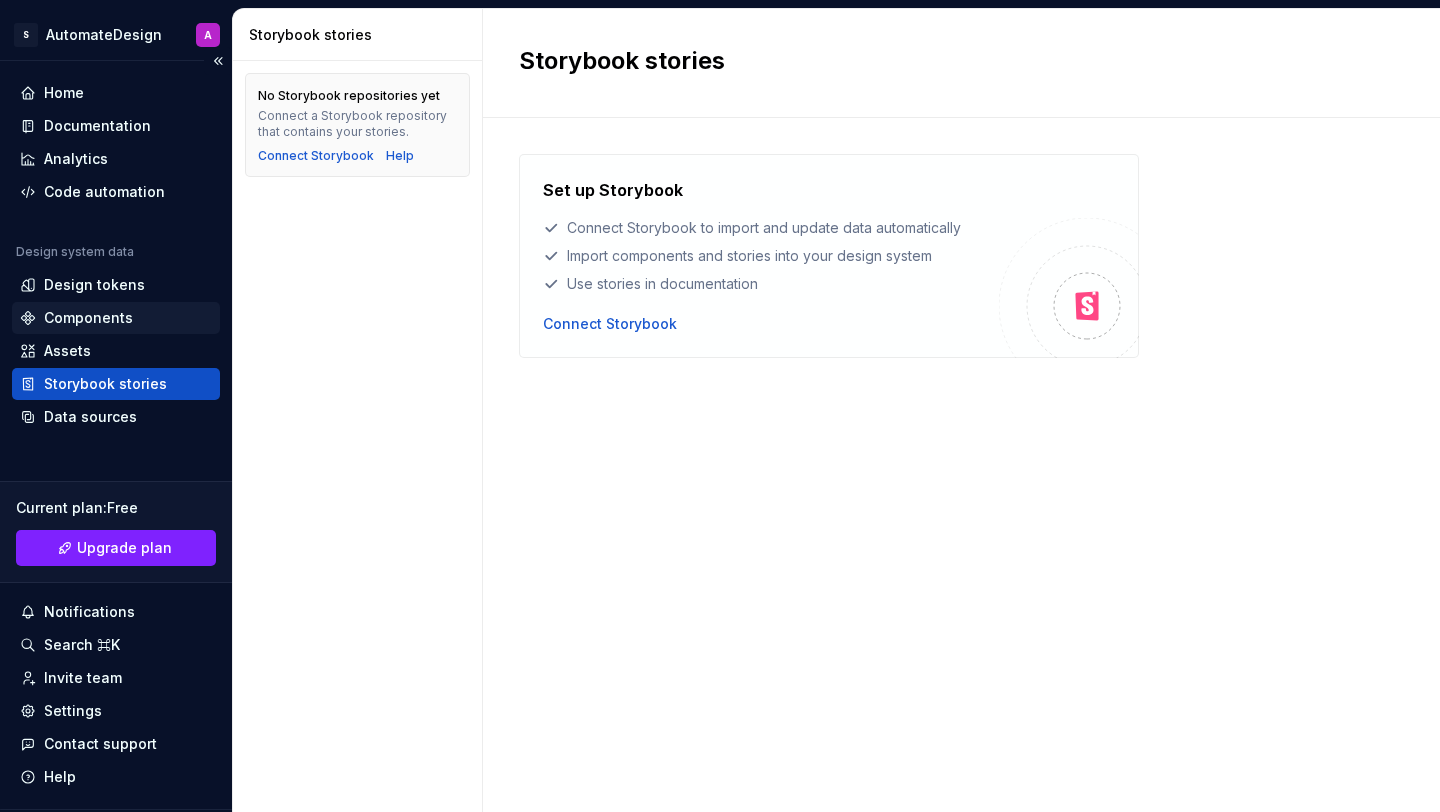 click on "Components" at bounding box center (116, 318) 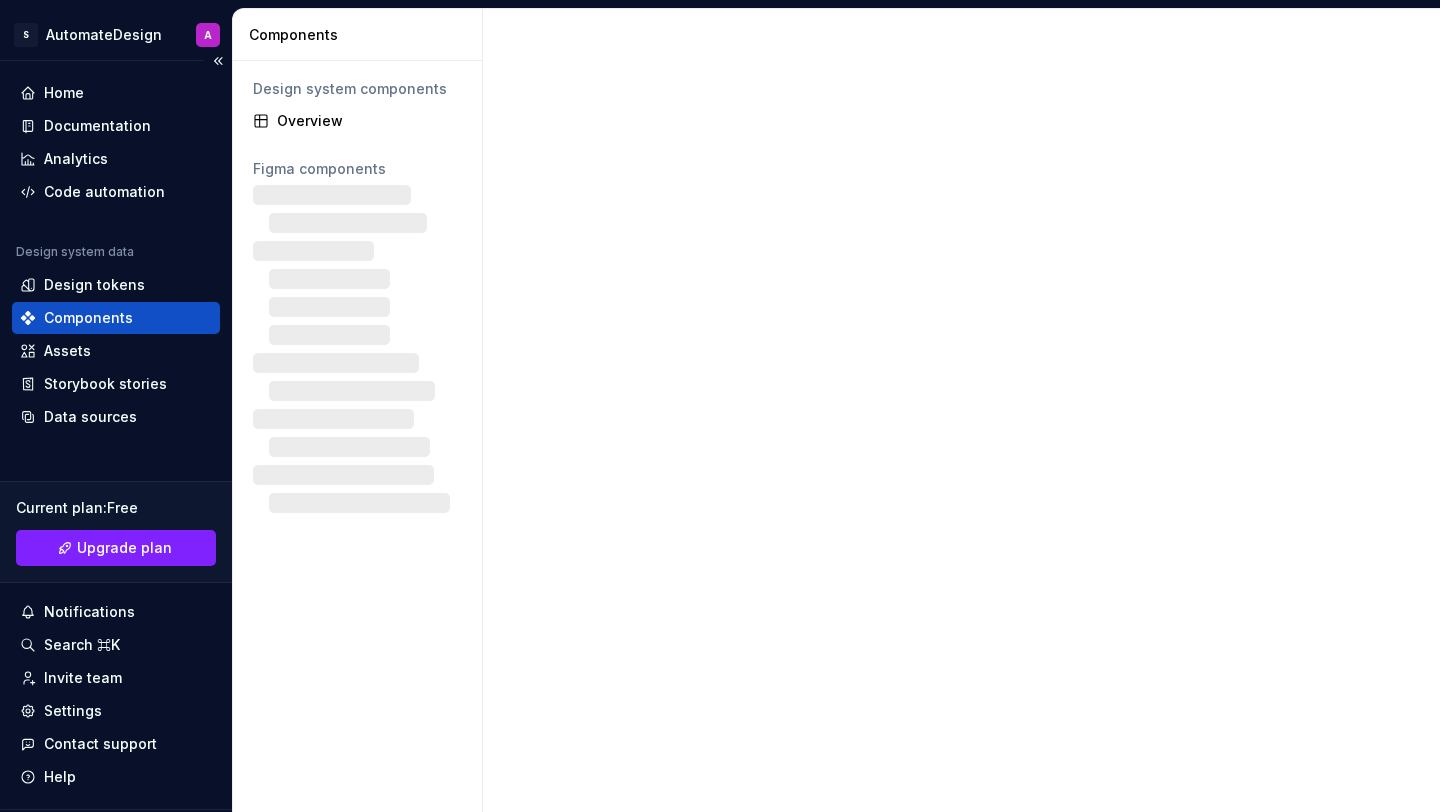click on "Components" at bounding box center (116, 318) 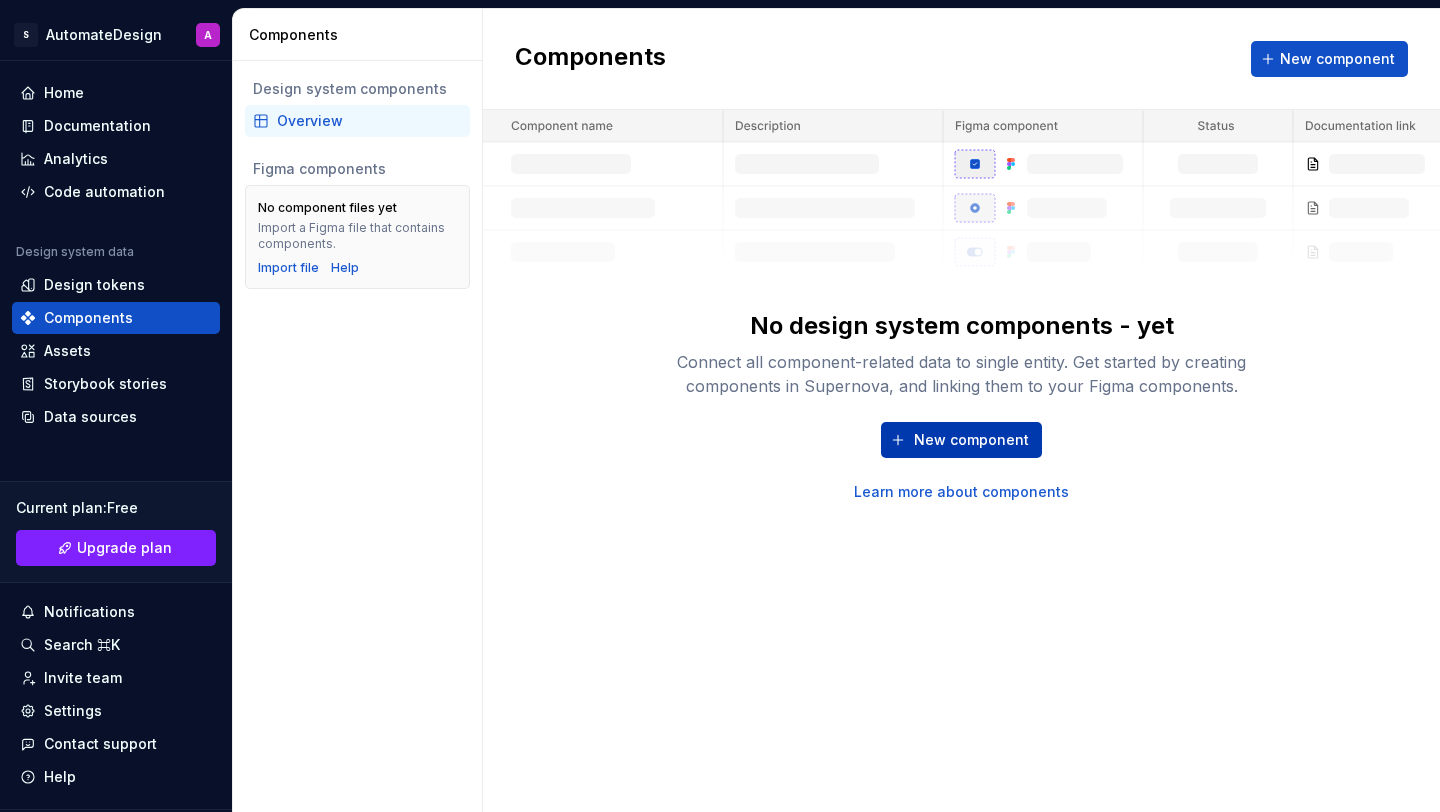 click on "New component" at bounding box center [961, 440] 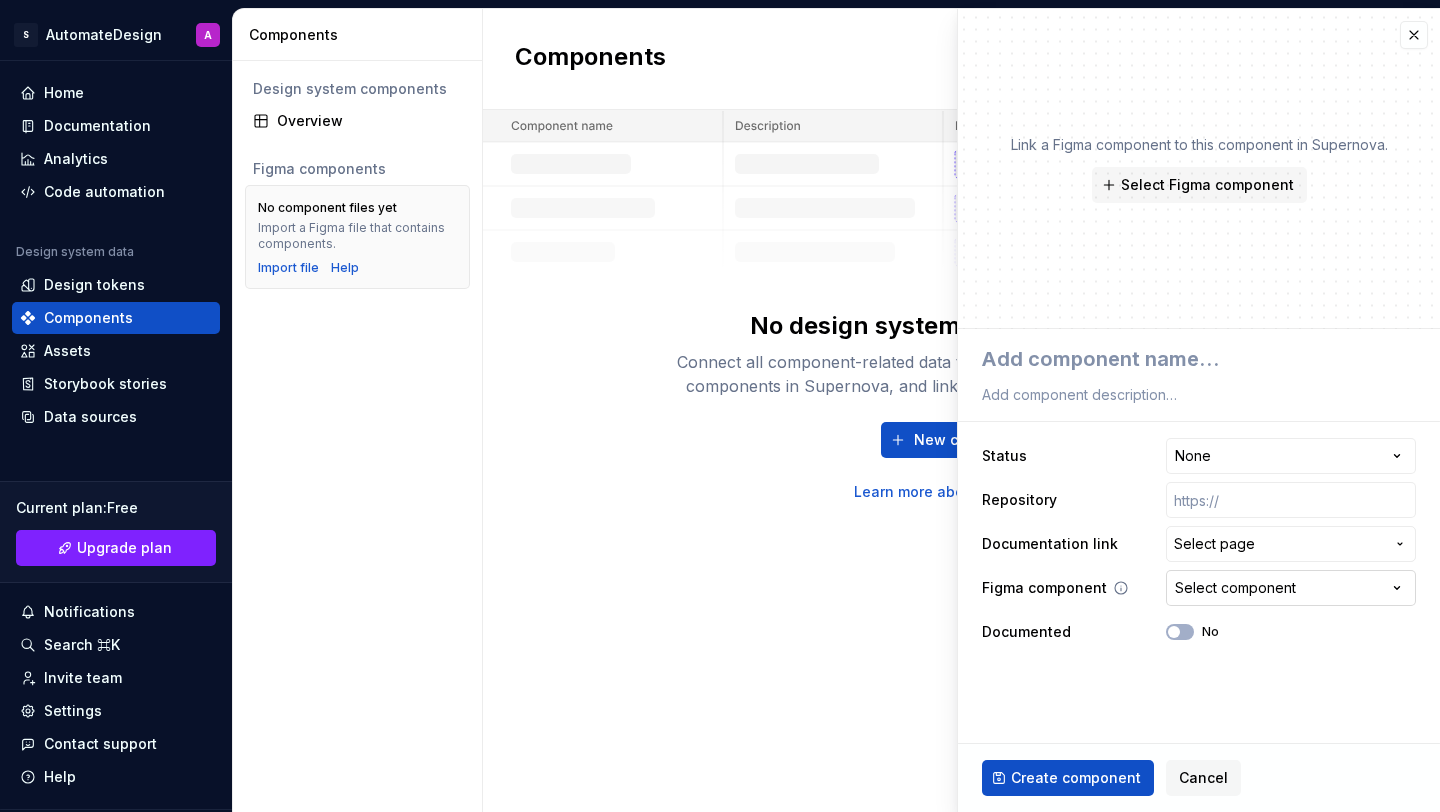 click on "Select component" at bounding box center [1235, 588] 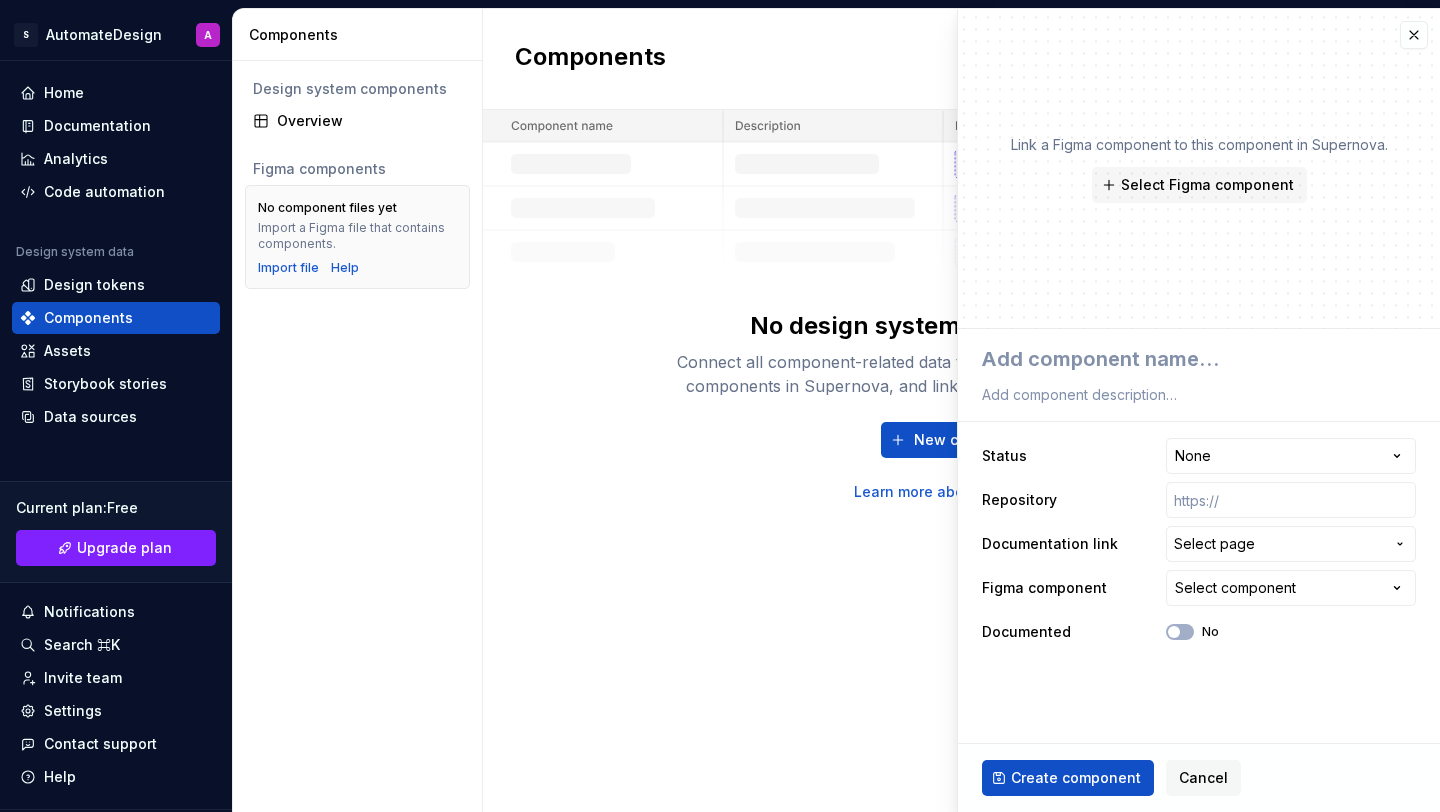 click on "Components New component No design system components - yet Connect all component-related data to single entity. Get started by creating components in Supernova, and linking them to your Figma components. New component Learn more about components" at bounding box center (961, 410) 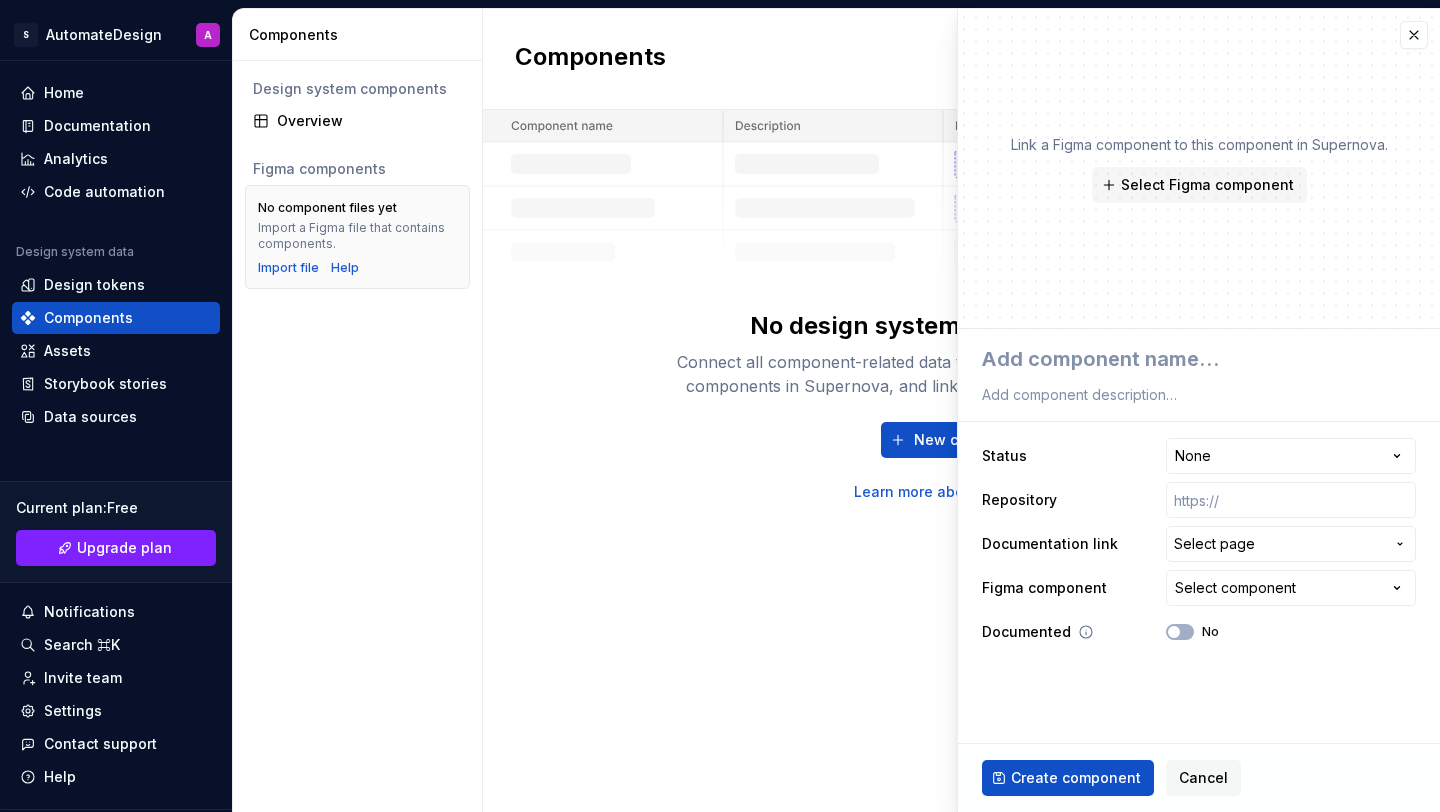 click on "Documented No" at bounding box center [1199, 632] 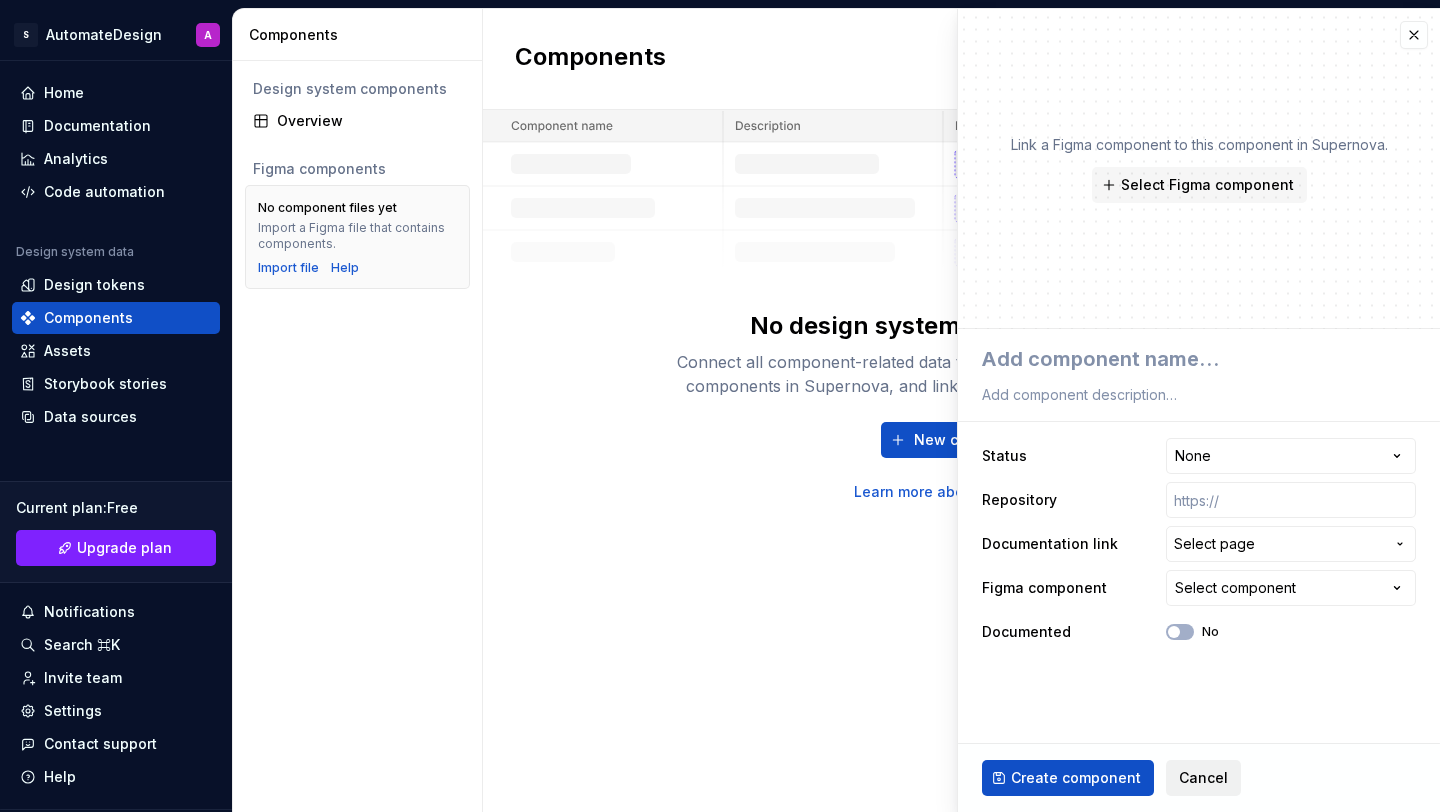 click on "Cancel" at bounding box center (1203, 778) 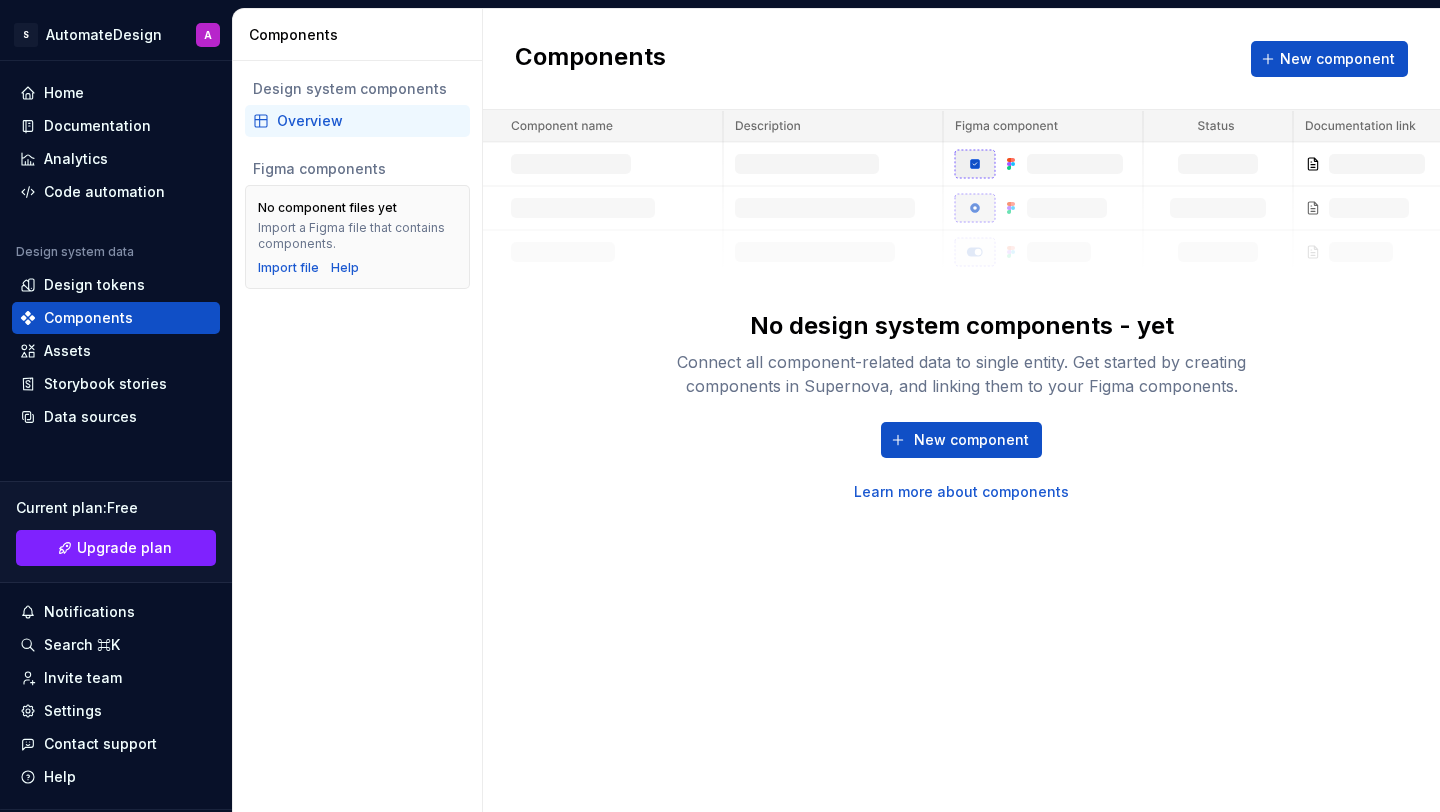 click on "Components New component No design system components - yet Connect all component-related data to single entity. Get started by creating components in Supernova, and linking them to your Figma components. New component Learn more about components" at bounding box center [961, 410] 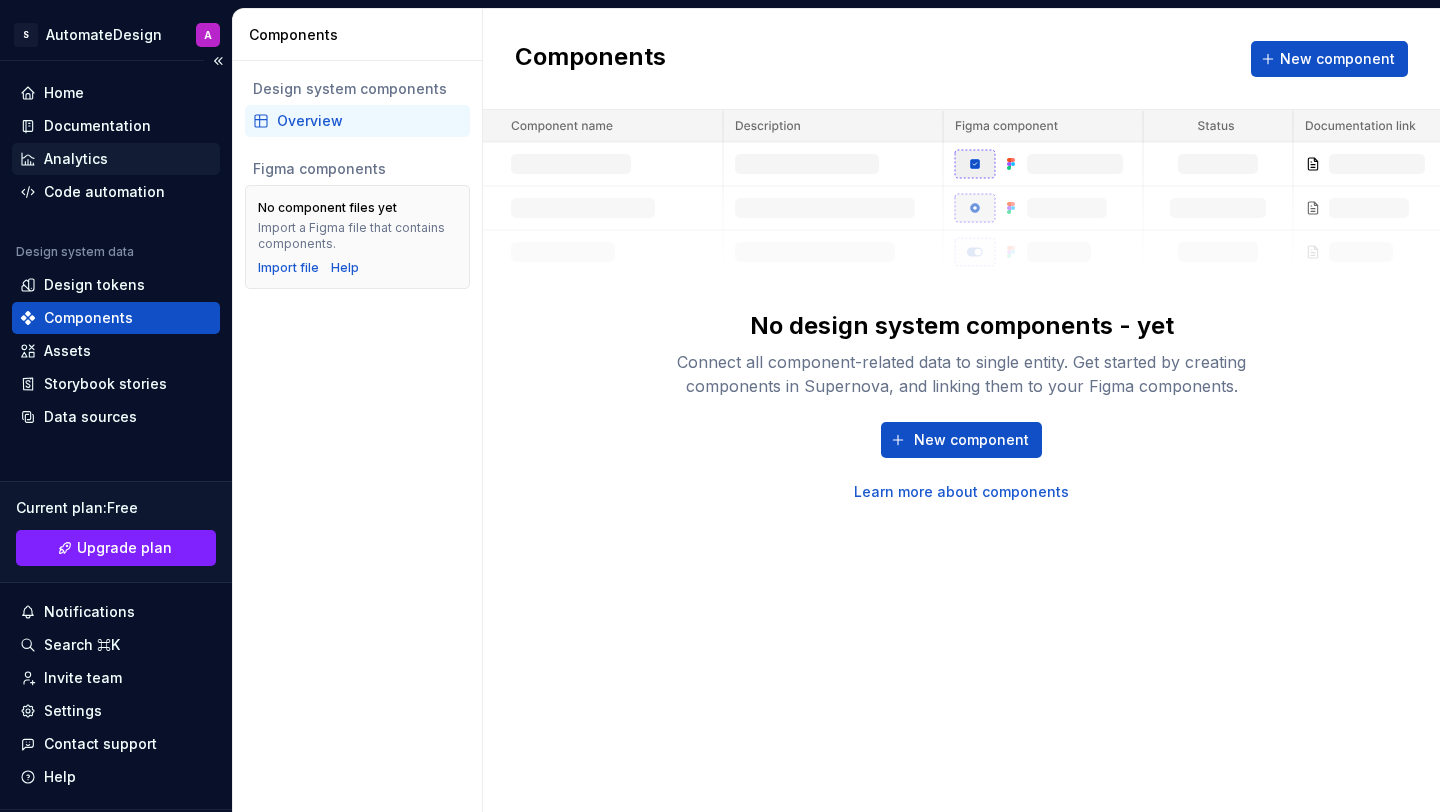 click on "Analytics" at bounding box center [116, 159] 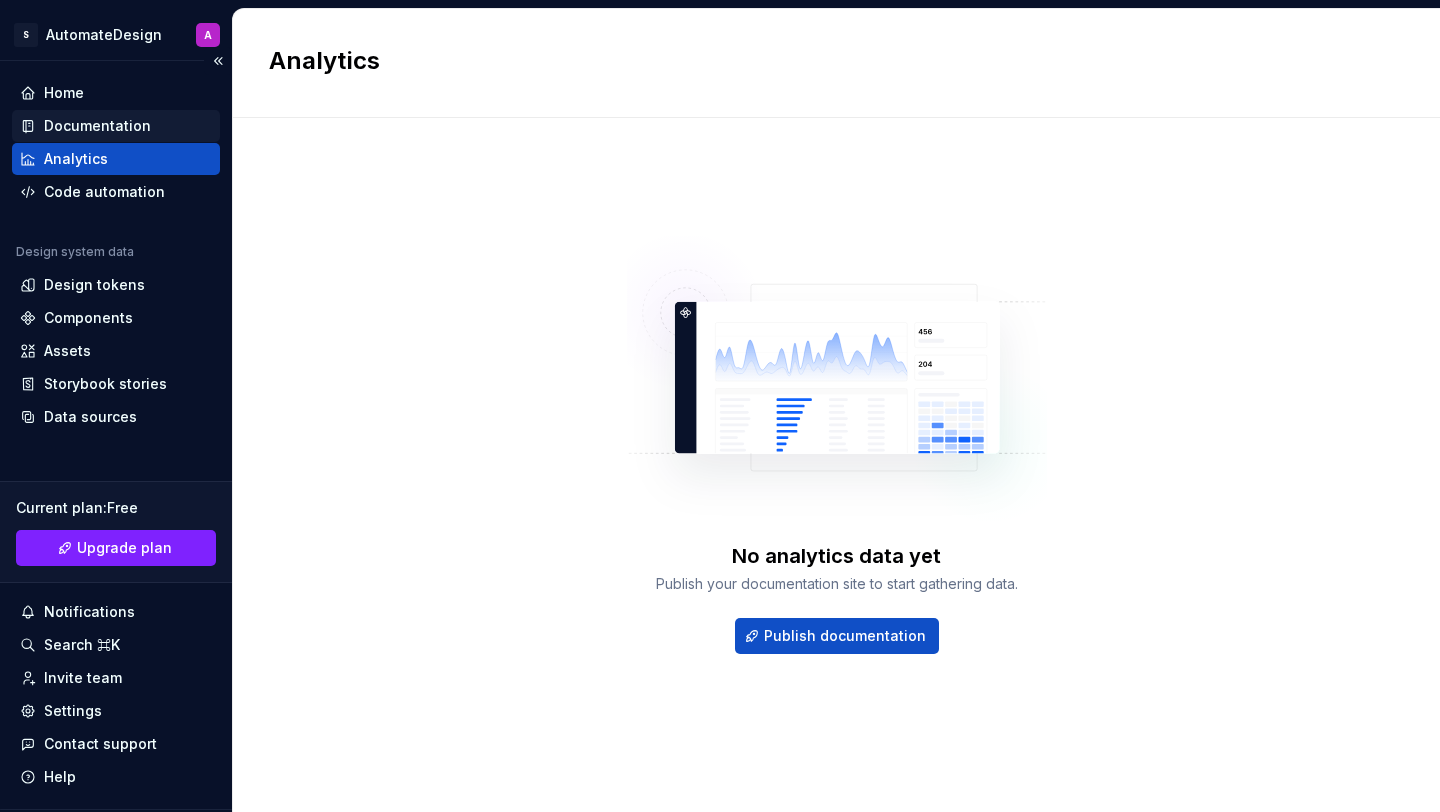 click on "Documentation" at bounding box center [116, 126] 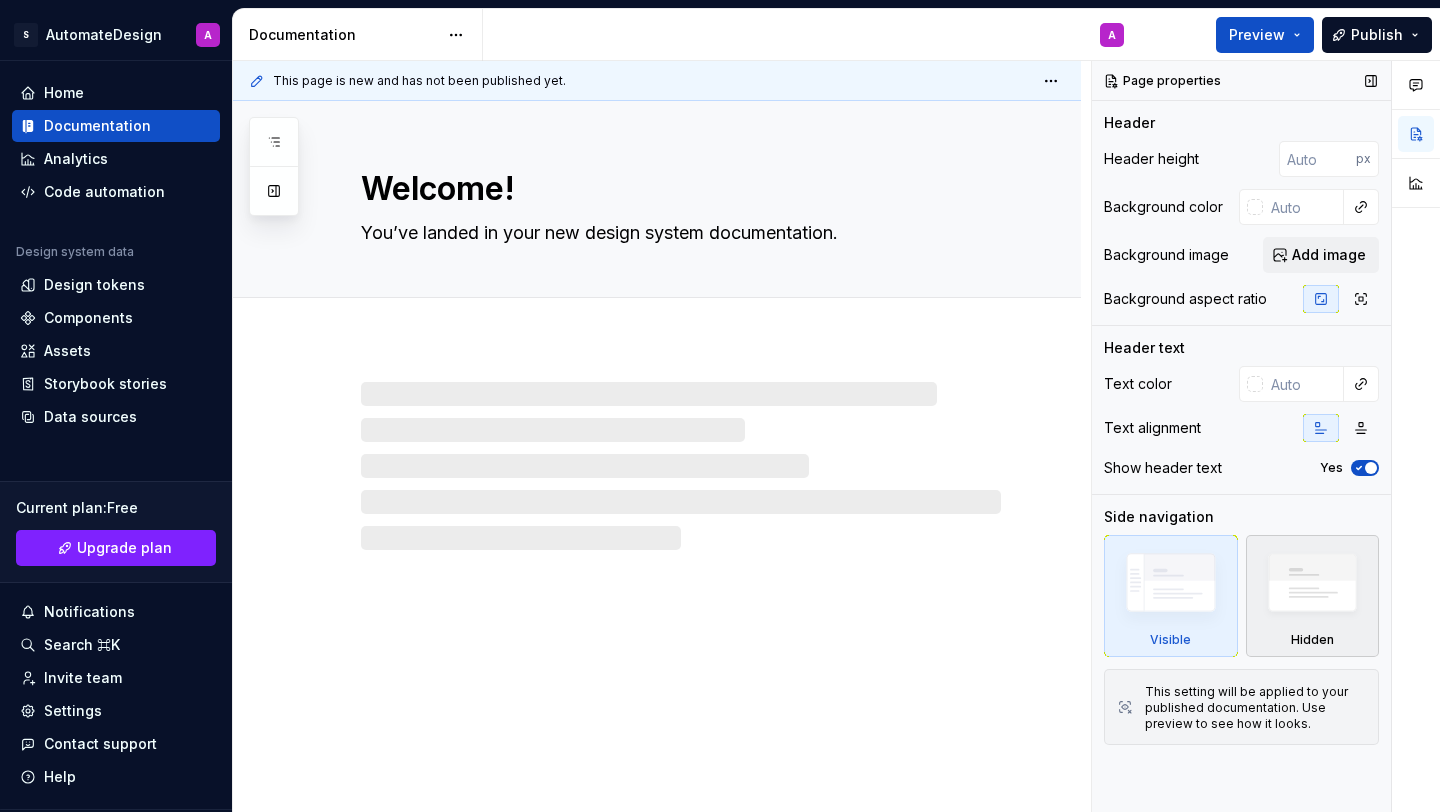 click at bounding box center [1313, 588] 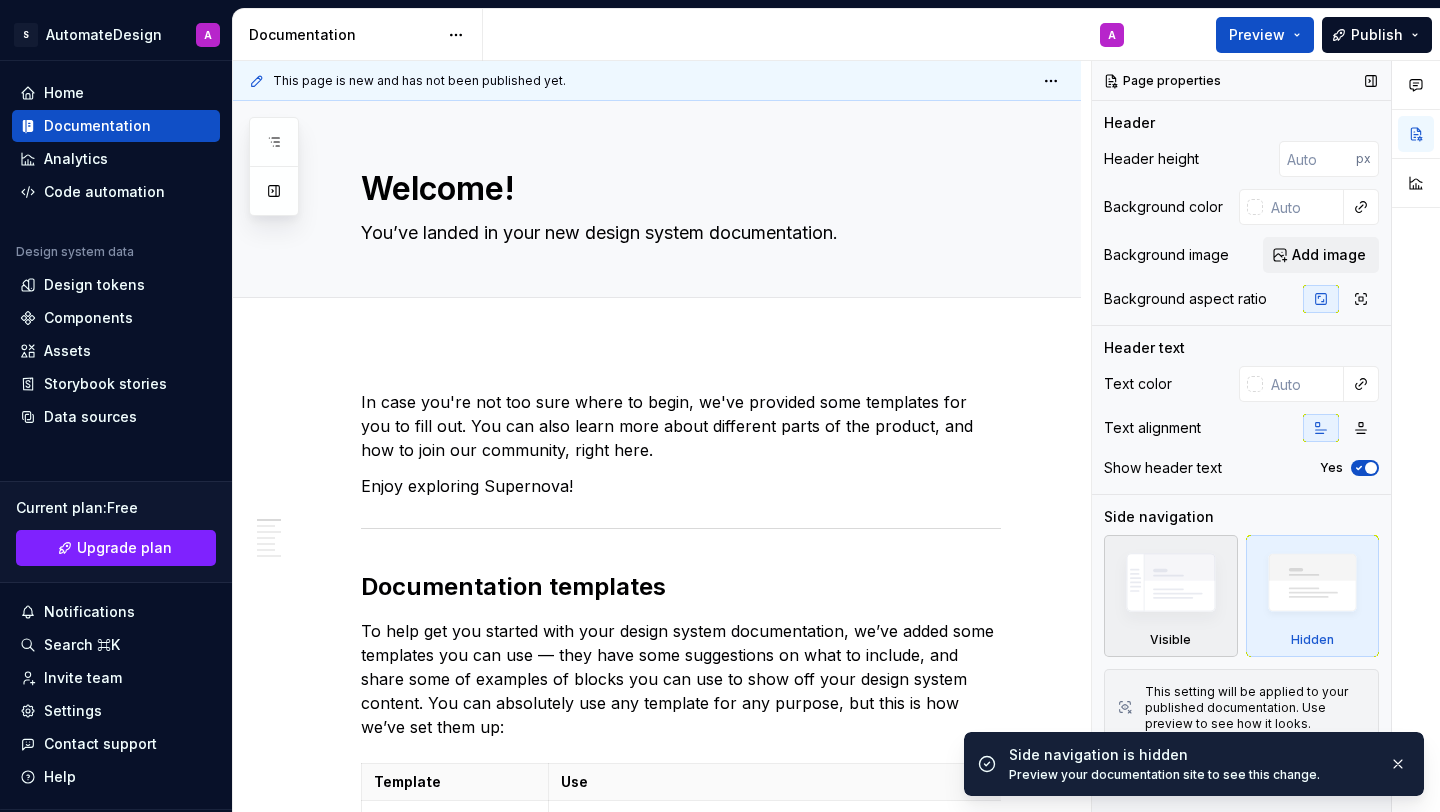 click at bounding box center (1171, 587) 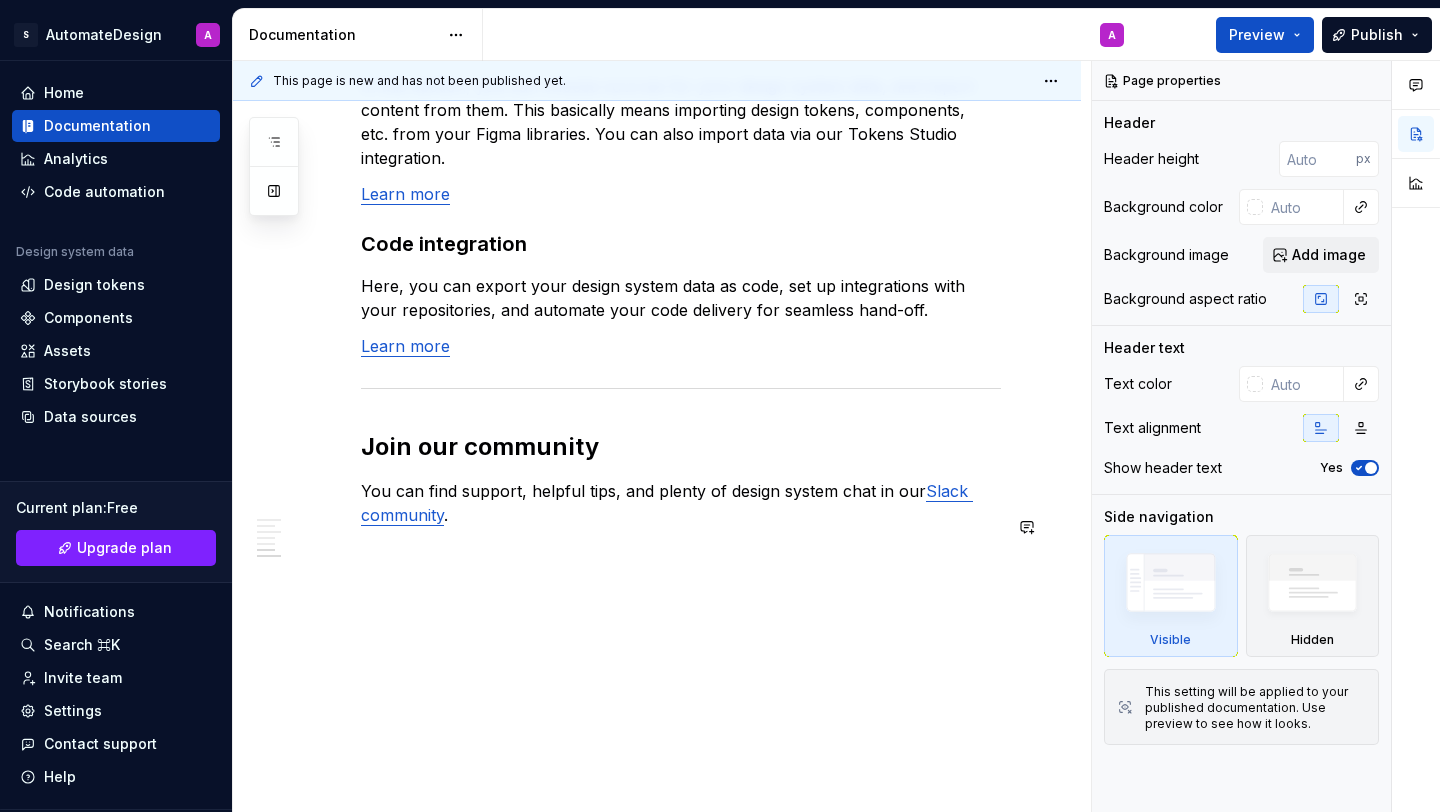 scroll, scrollTop: 1330, scrollLeft: 0, axis: vertical 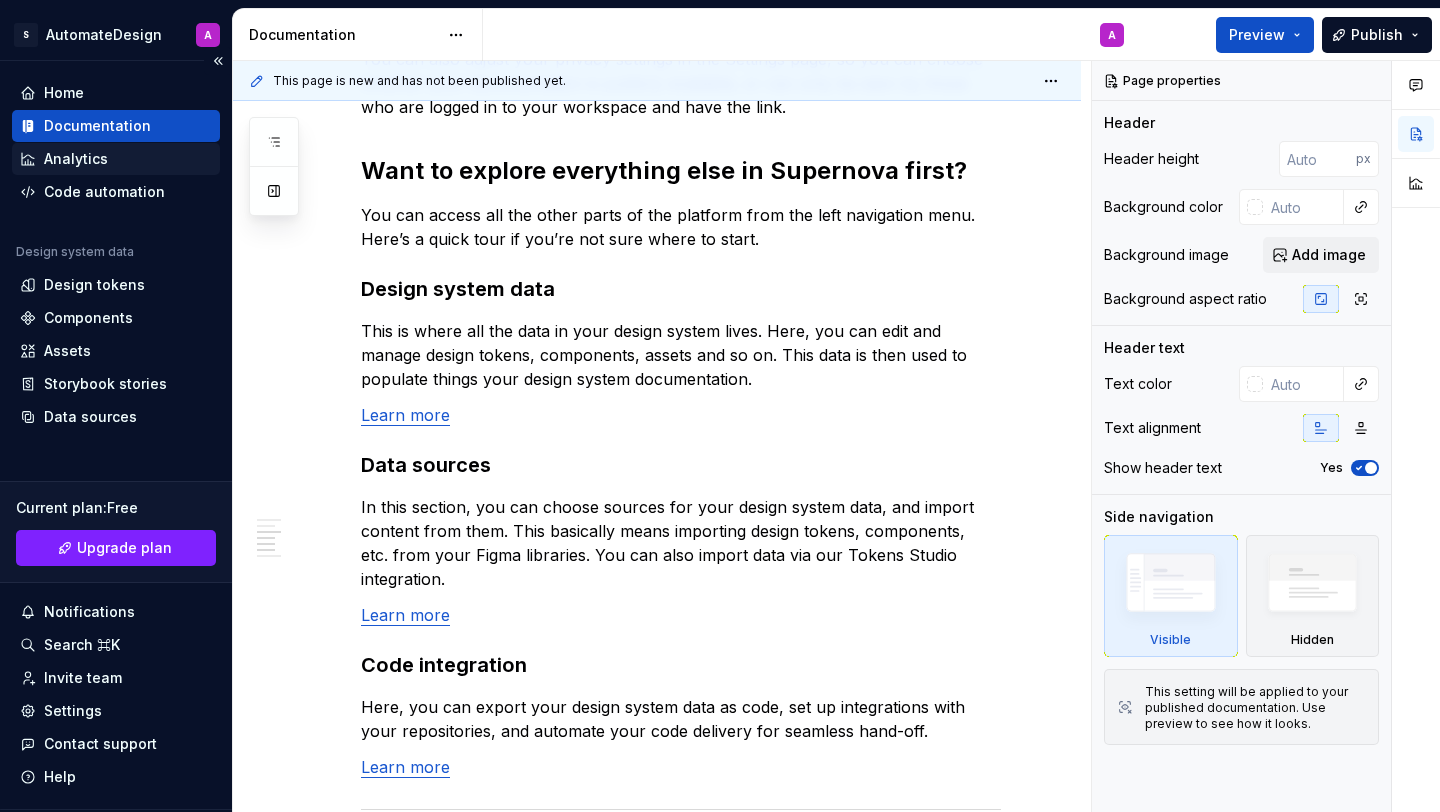 click on "Analytics" at bounding box center (116, 159) 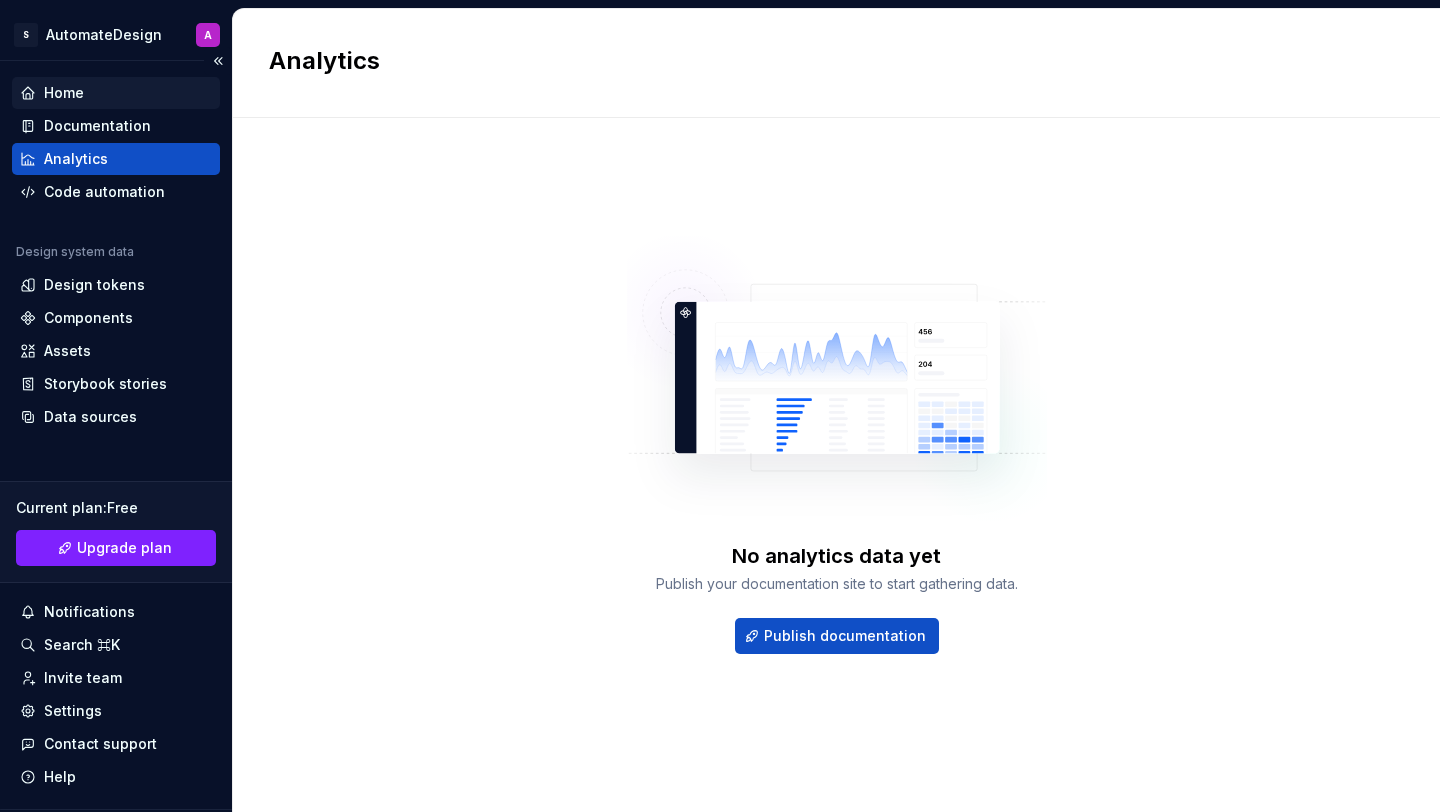 click on "Home" at bounding box center (64, 93) 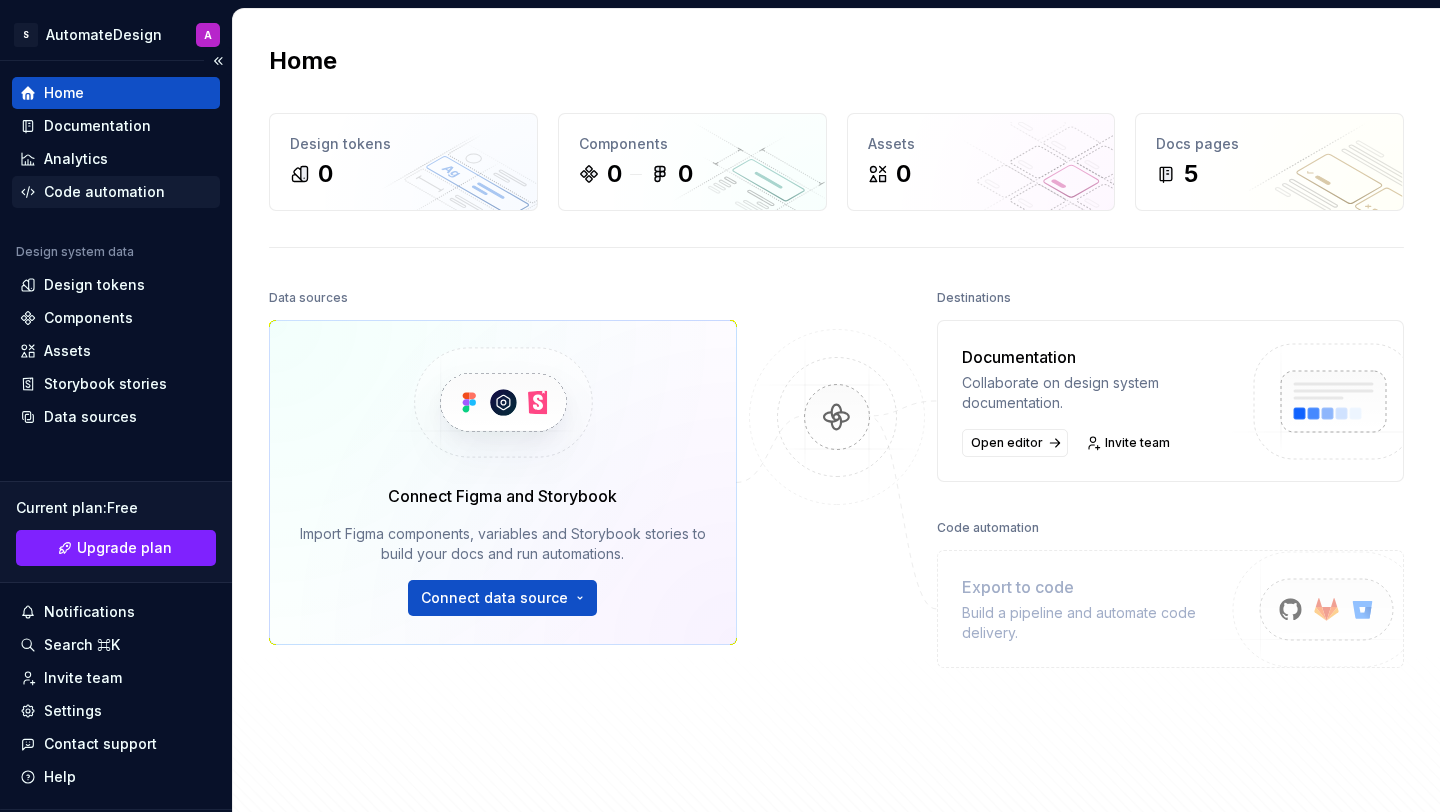 click on "Code automation" at bounding box center [116, 192] 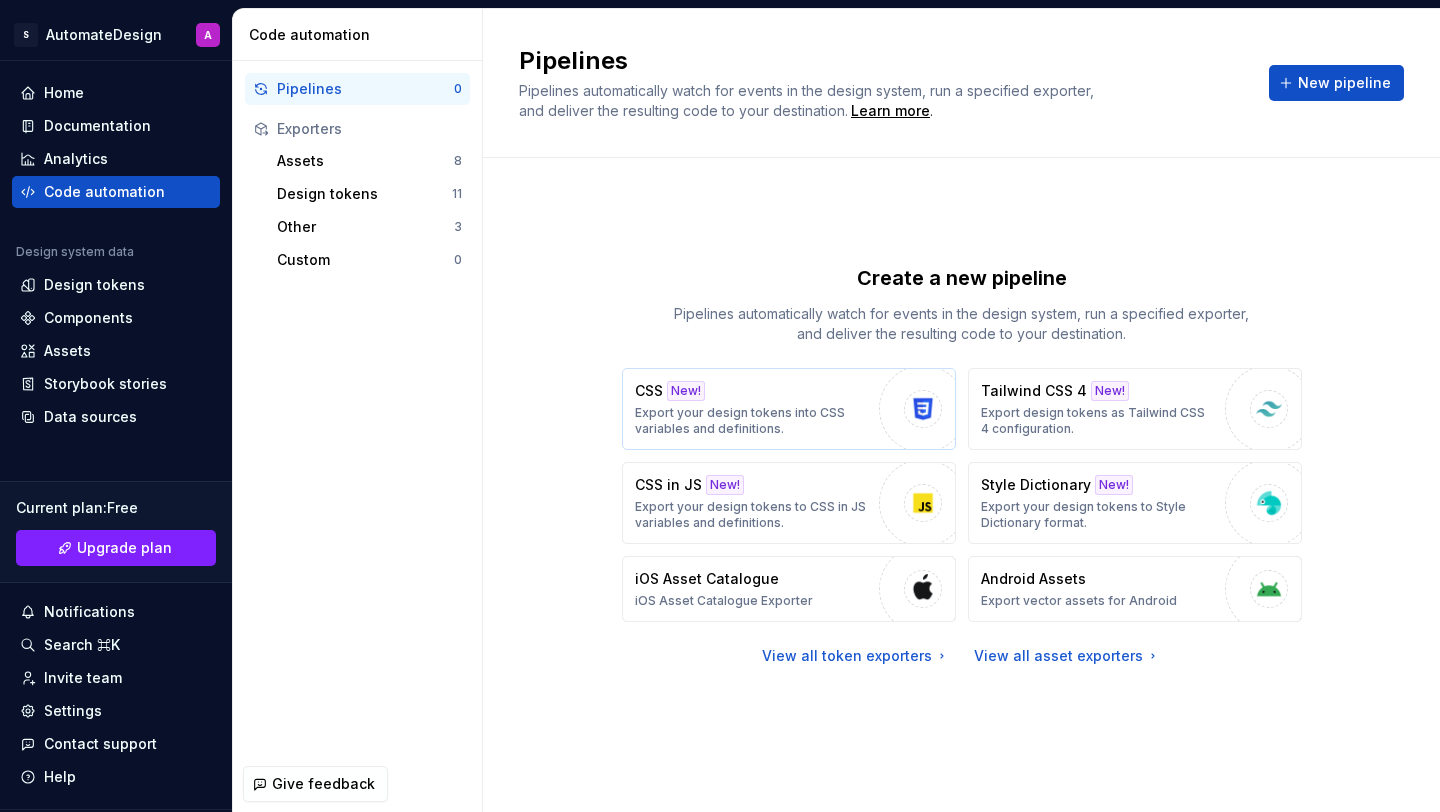 click on "Export your design tokens into CSS variables and definitions." at bounding box center (752, 421) 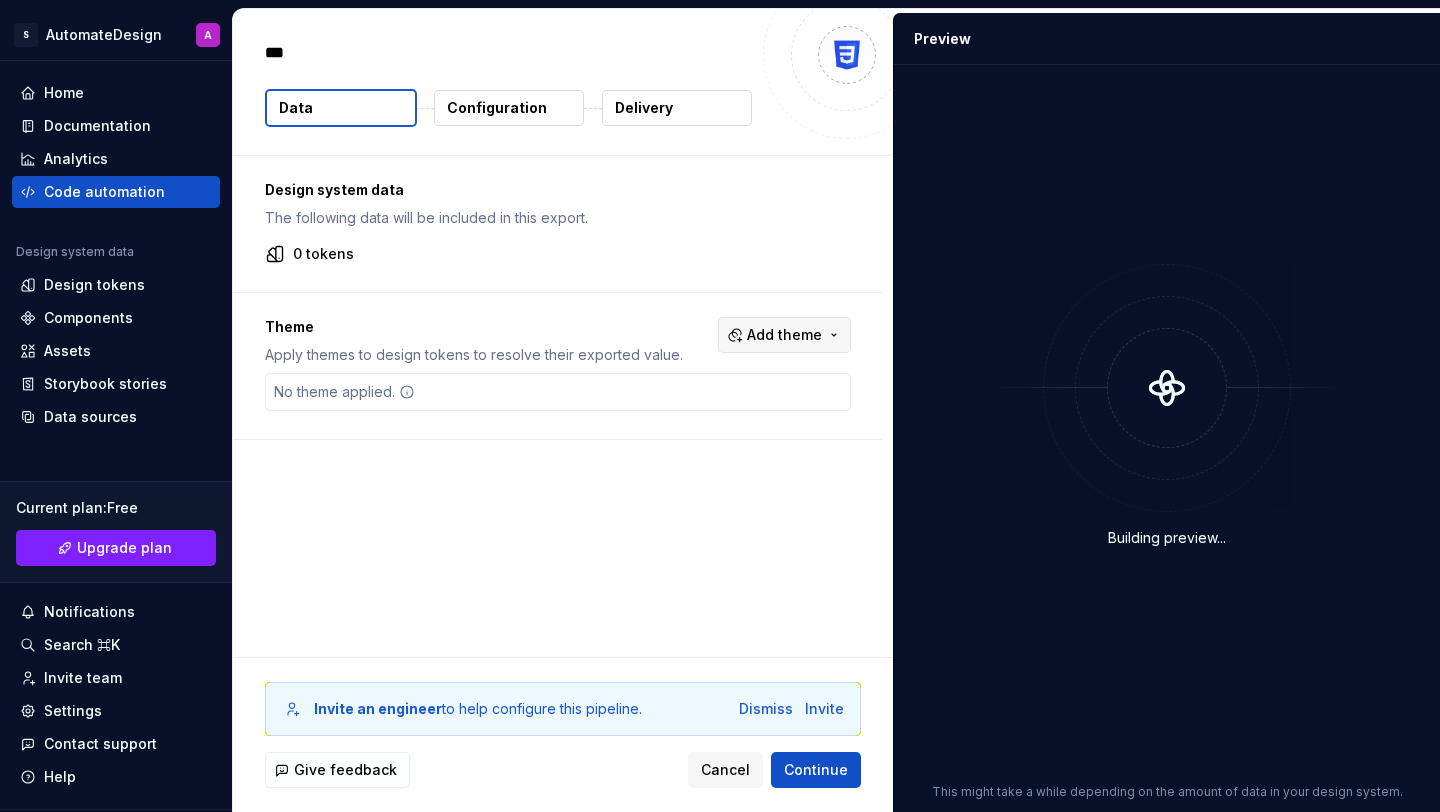 click on "Add theme" at bounding box center [784, 335] 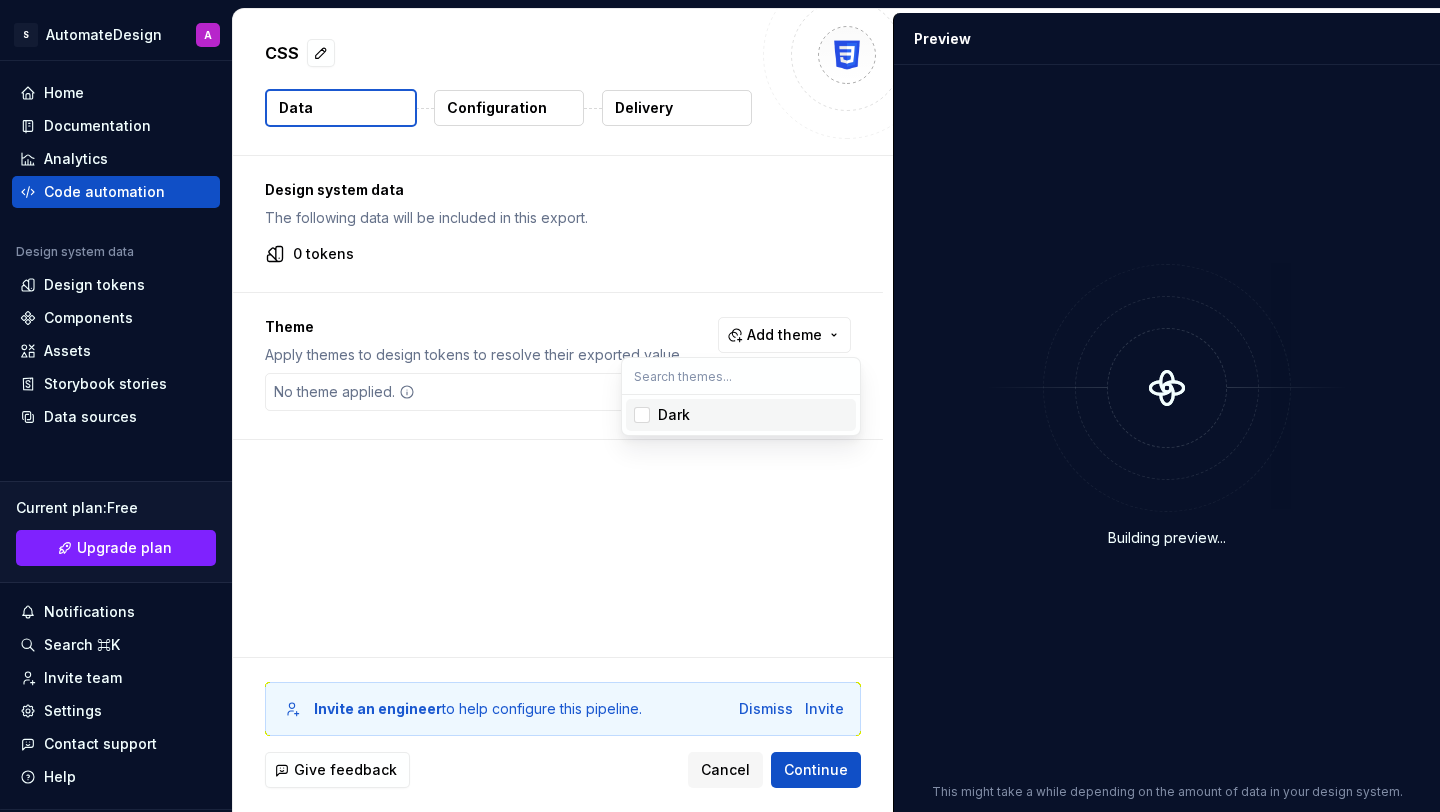 click on "Dark" at bounding box center (741, 415) 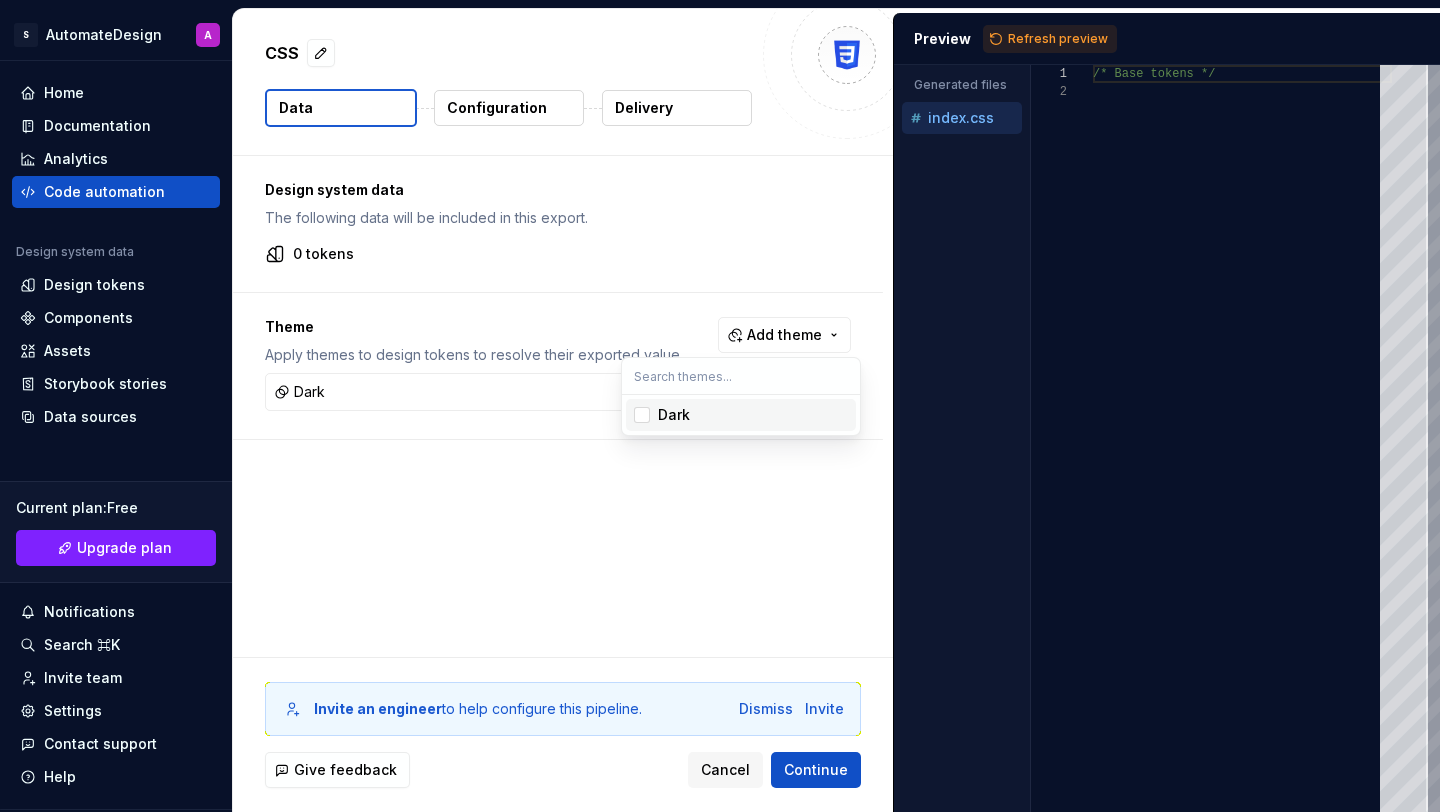 click at bounding box center (642, 415) 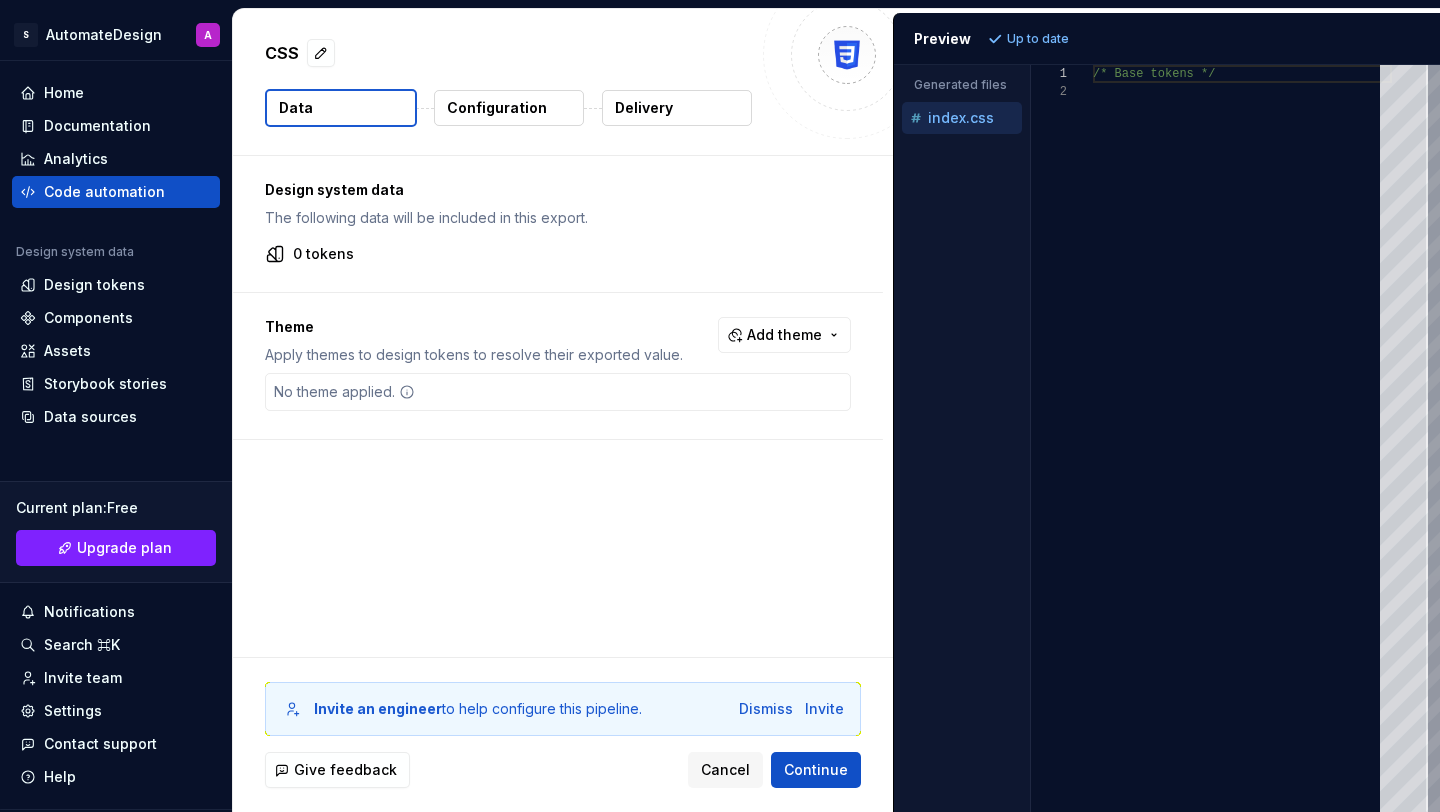 click on "S AutomateDesign A Home Documentation Analytics Code automation Design system data Design tokens Components Assets Storybook stories Data sources Current plan :  Free Upgrade plan Notifications Search ⌘K Invite team Settings Contact support Help CSS Data Configuration Delivery Design system data The following data will be included in this export. 0 tokens Theme Apply themes to design tokens to resolve their exported value. Add theme No theme applied. Invite an engineer to help configure this pipeline. Dismiss Invite Give feedback Cancel Continue Preview Up to date Generated files
Accessibility guide for tree .
Navigate the tree with the arrow keys. Common tree hotkeys apply. Further keybindings are available:
enter to execute primary action on focused item
f2 to start renaming the focused item
escape to abort renaming an item
control+d to start dragging selected items
index.css 1 2 /* Base tokens */   *" at bounding box center [720, 406] 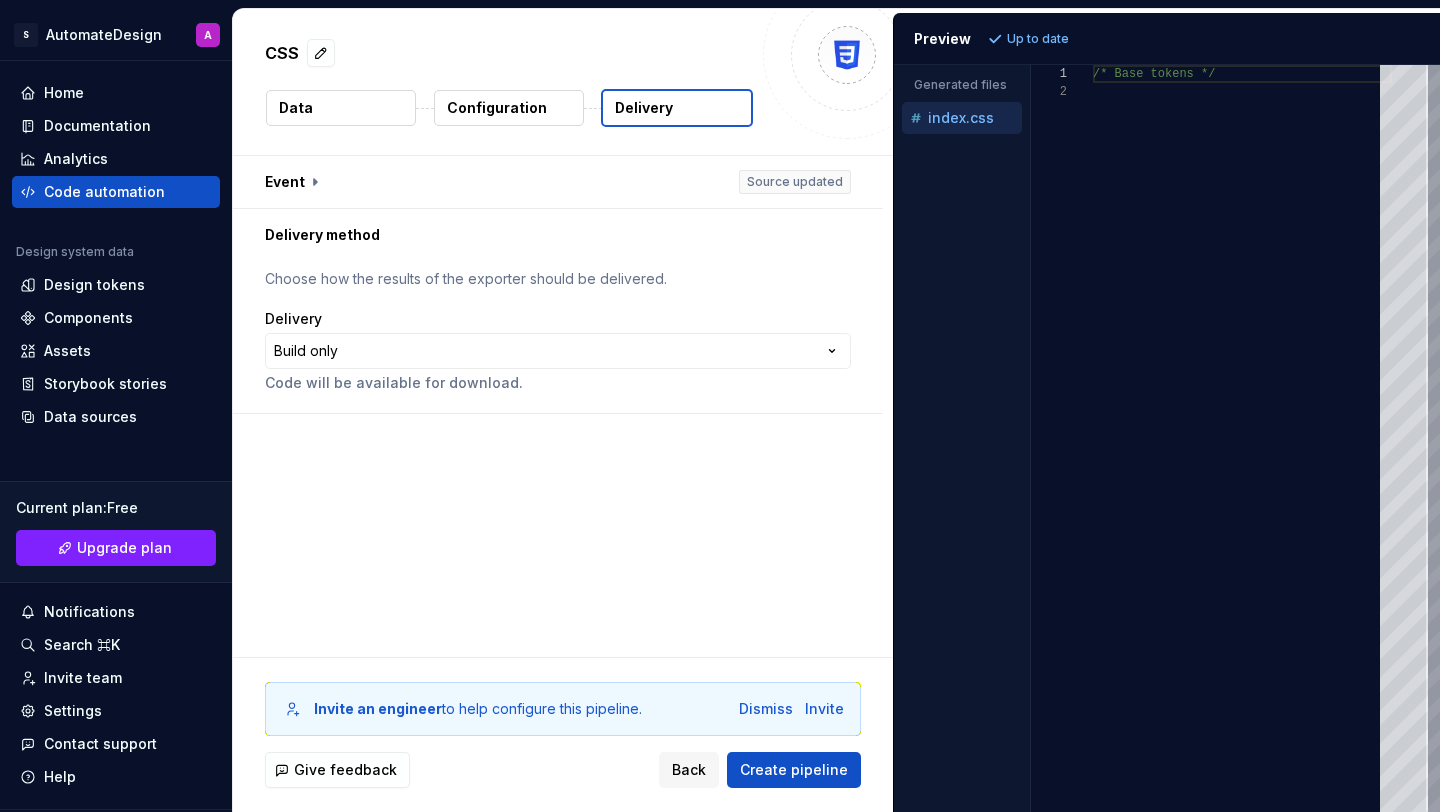 click on "Data" at bounding box center [341, 108] 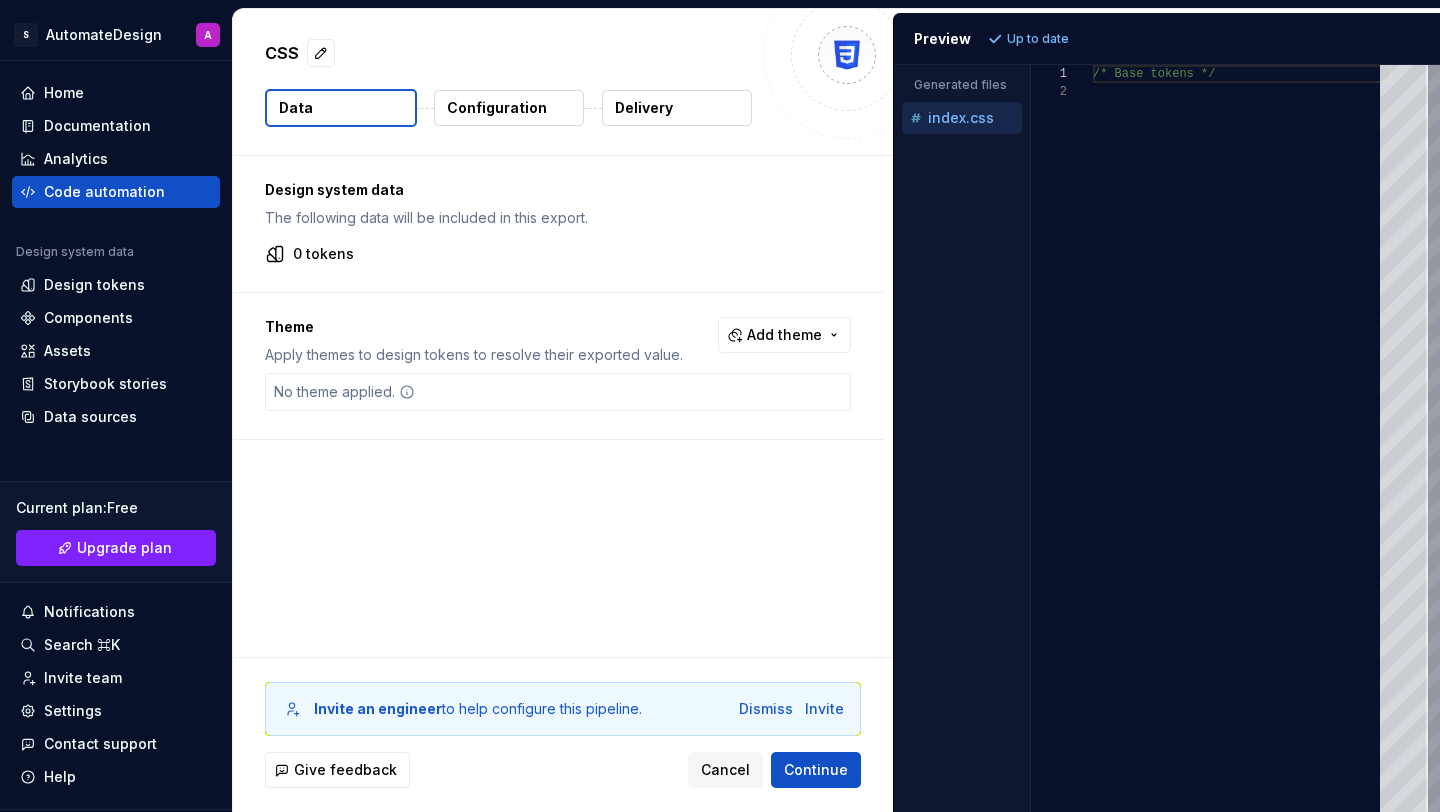 click on "Invite an engineer to help configure this pipeline. Dismiss Invite Give feedback Cancel Continue" at bounding box center [563, 735] 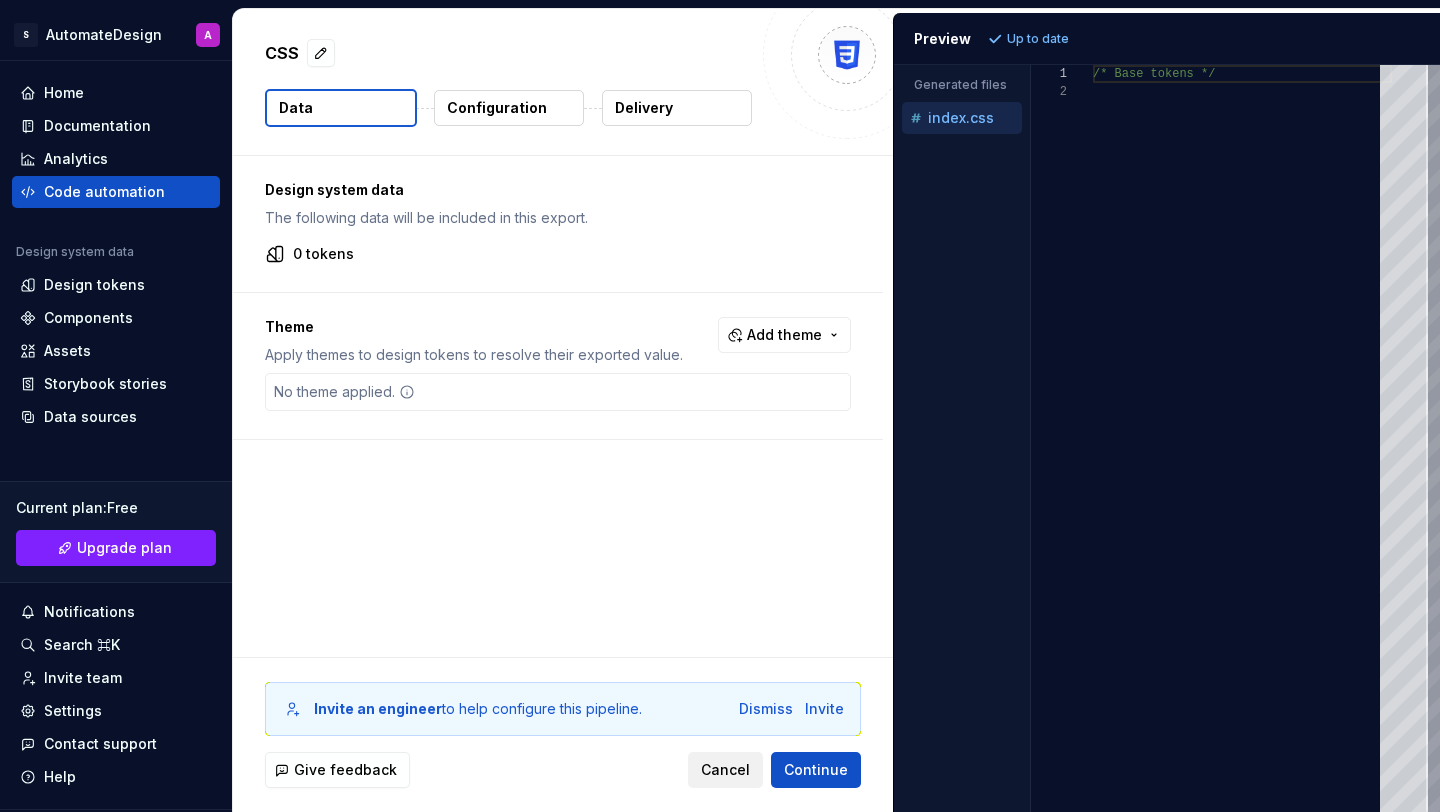 click on "Cancel" at bounding box center [725, 770] 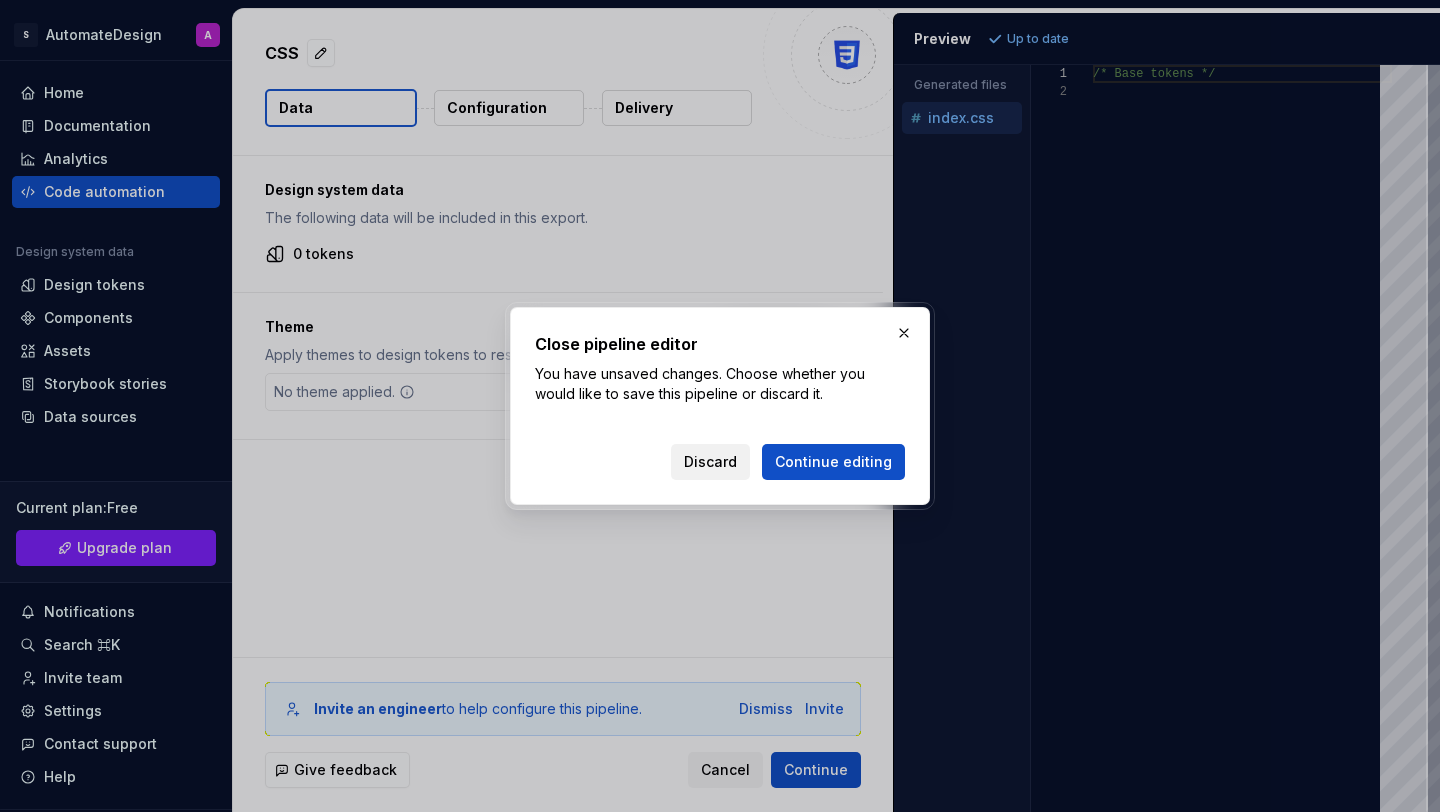 click on "Discard" at bounding box center (710, 462) 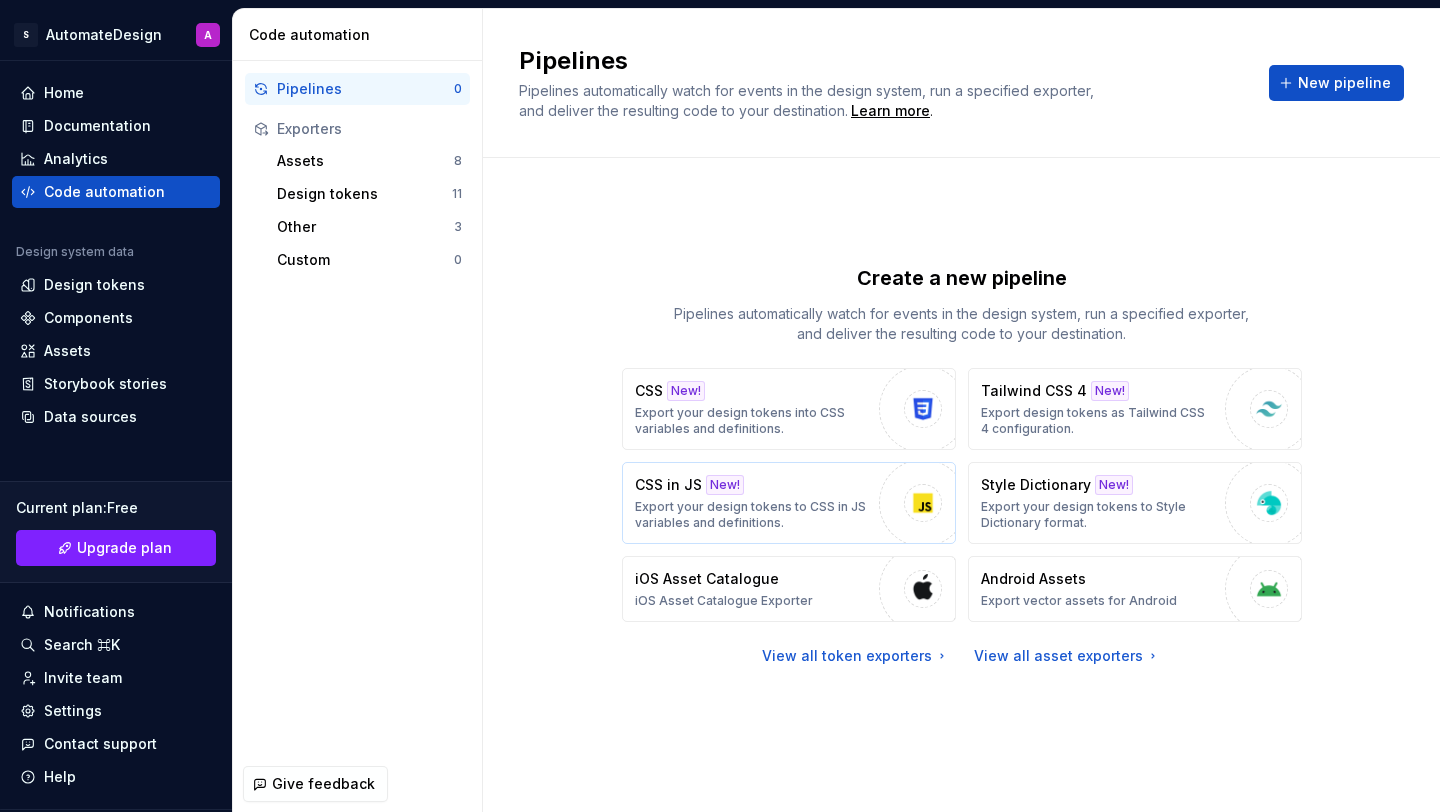 click on "Export your design tokens to CSS in JS variables and definitions." at bounding box center (752, 515) 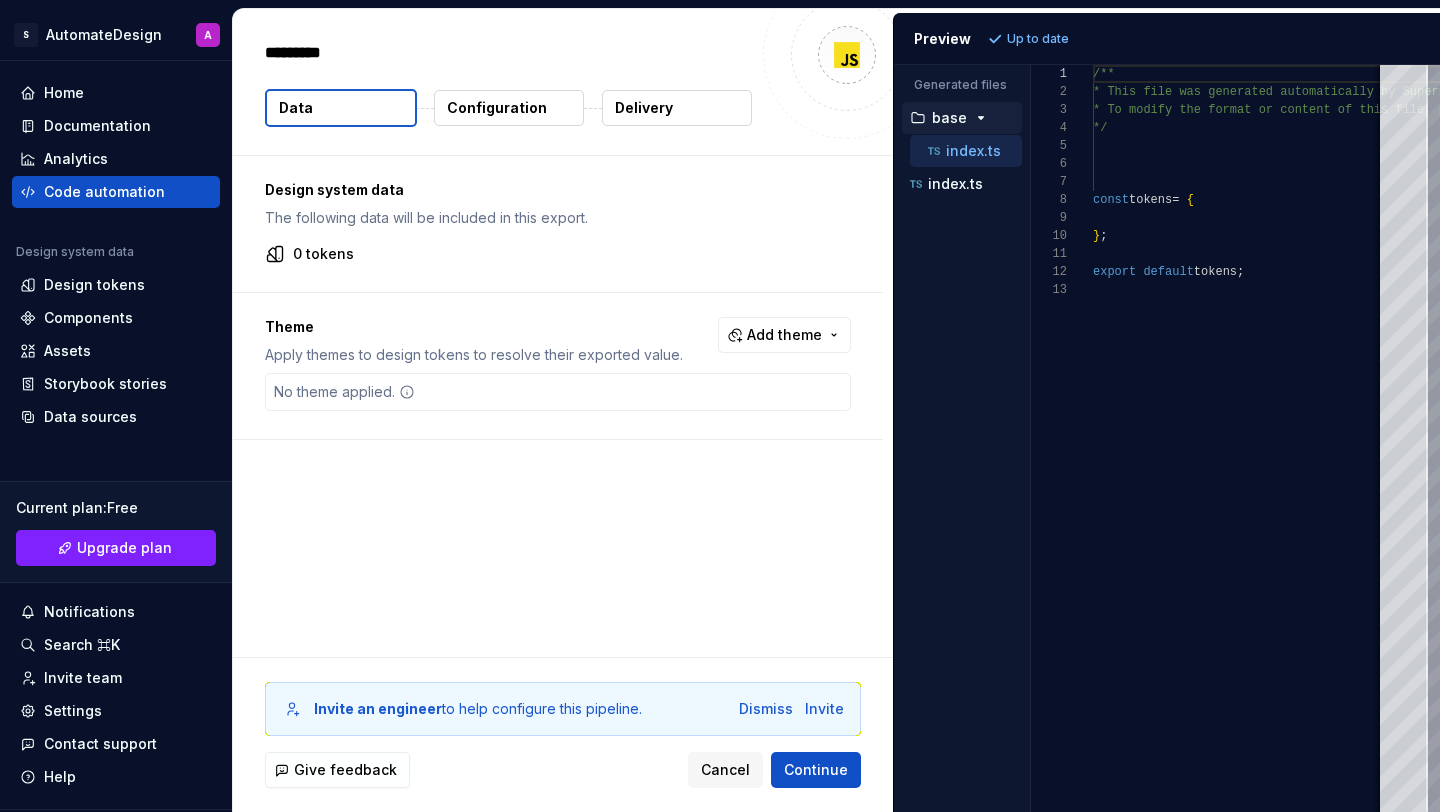 click on "Accessibility guide for tree .
Navigate the tree with the arrow keys. Common tree hotkeys apply. Further keybindings are available:
enter to execute primary action on focused item
f2 to start renaming the focused item
escape to abort renaming an item
control+d to start dragging selected items
base index.ts index.ts" at bounding box center [962, 454] 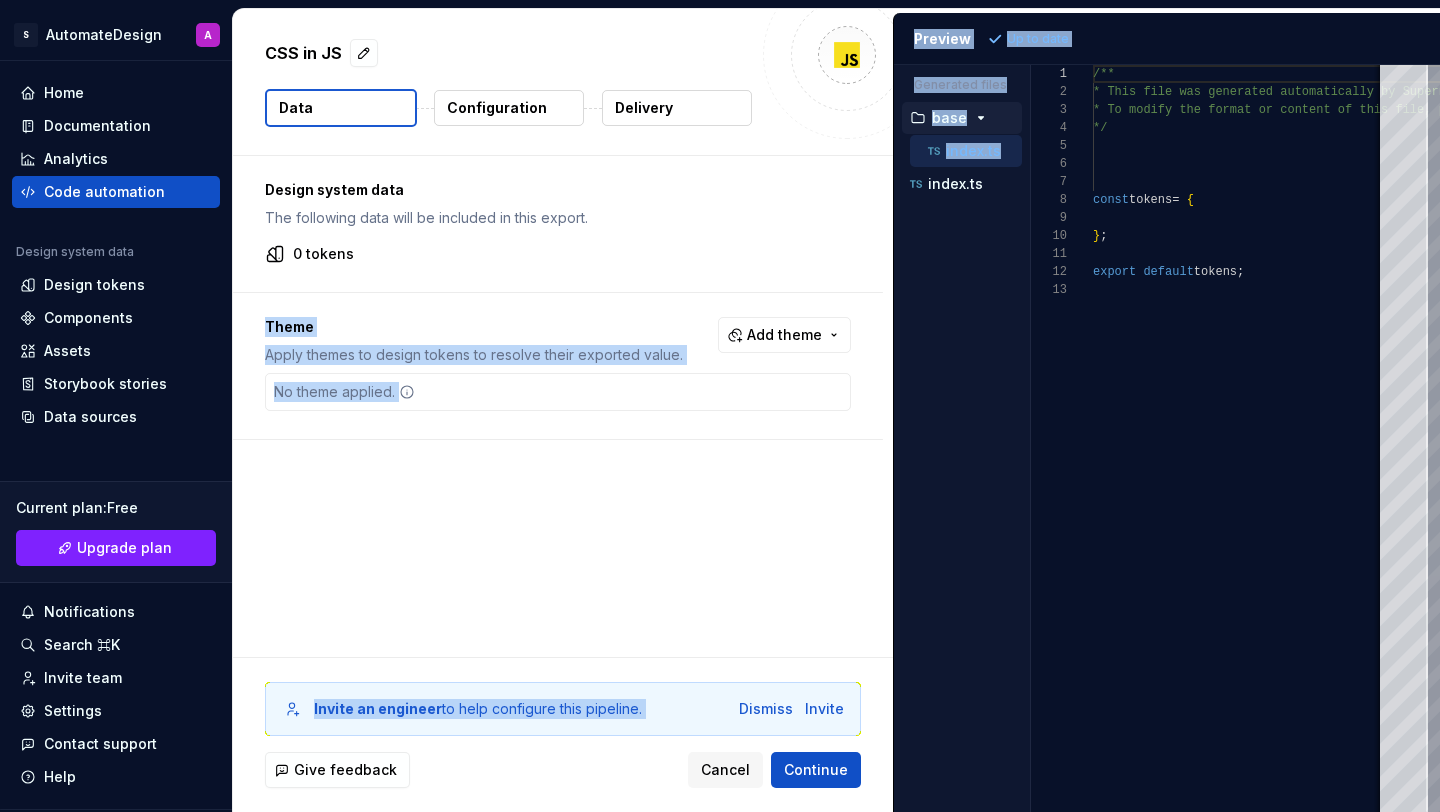 drag, startPoint x: 894, startPoint y: 276, endPoint x: 860, endPoint y: 271, distance: 34.36568 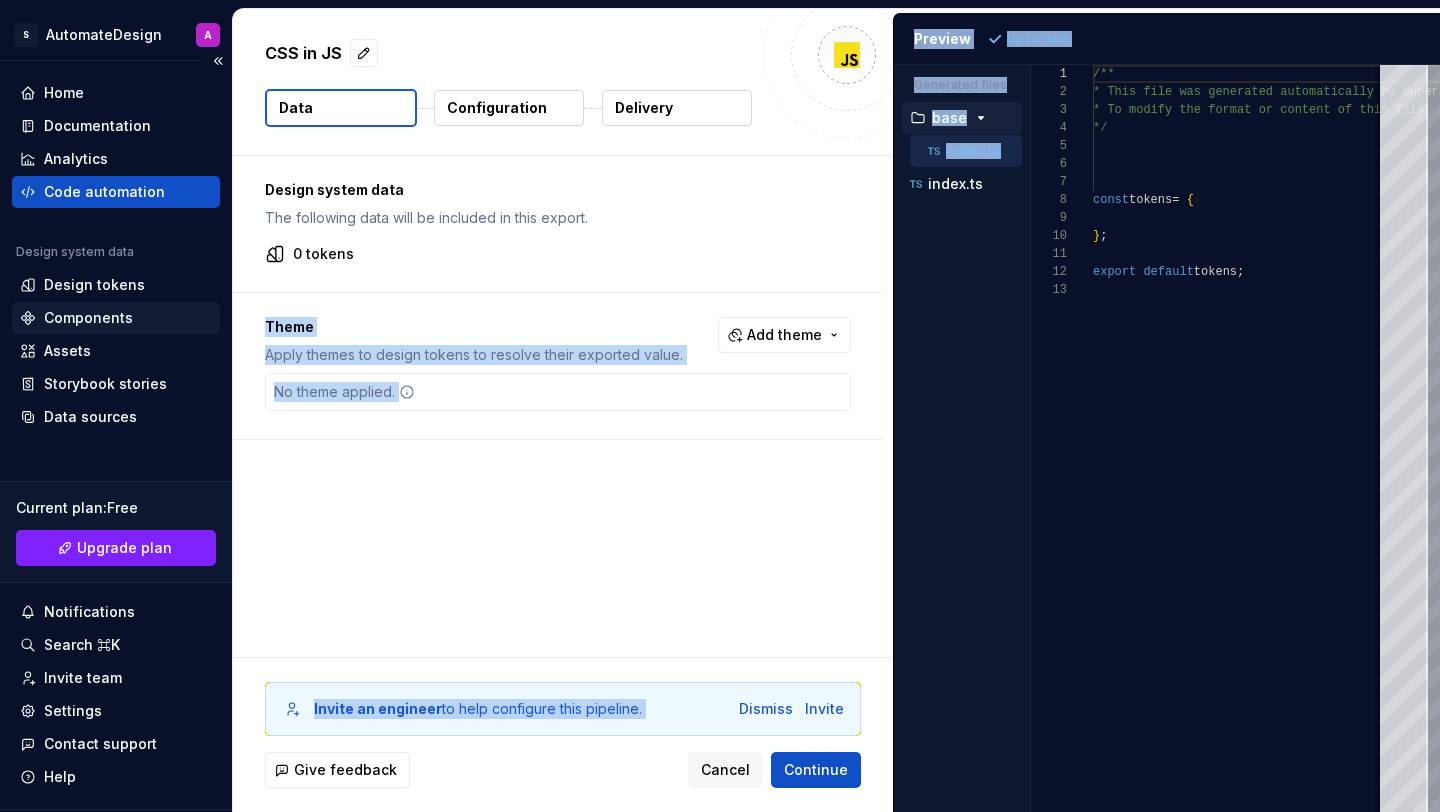 click on "Components" at bounding box center [116, 318] 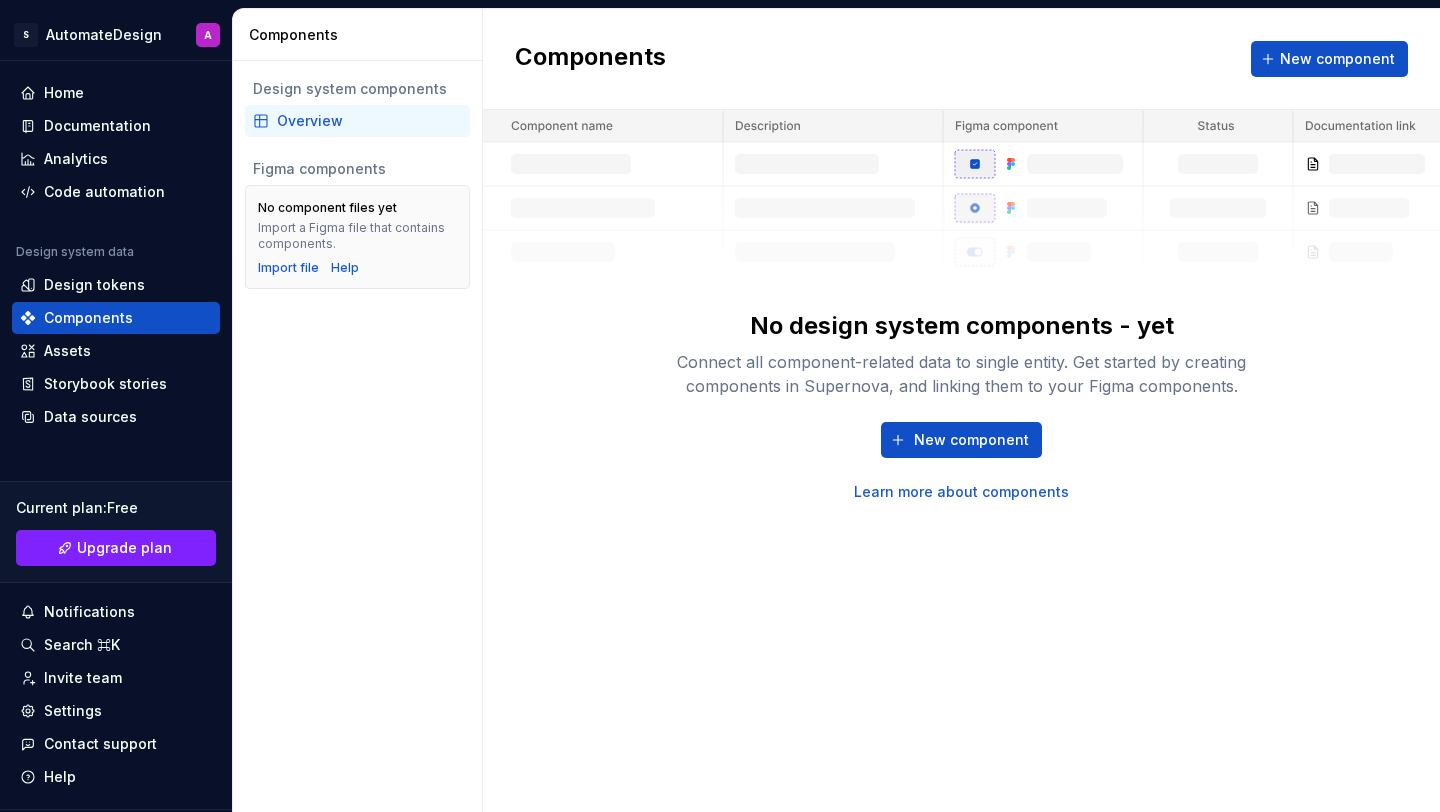 click on "No design system components - yet Connect all component-related data to single entity. Get started by creating components in Supernova, and linking them to your Figma components. New component Learn more about components" at bounding box center (962, 406) 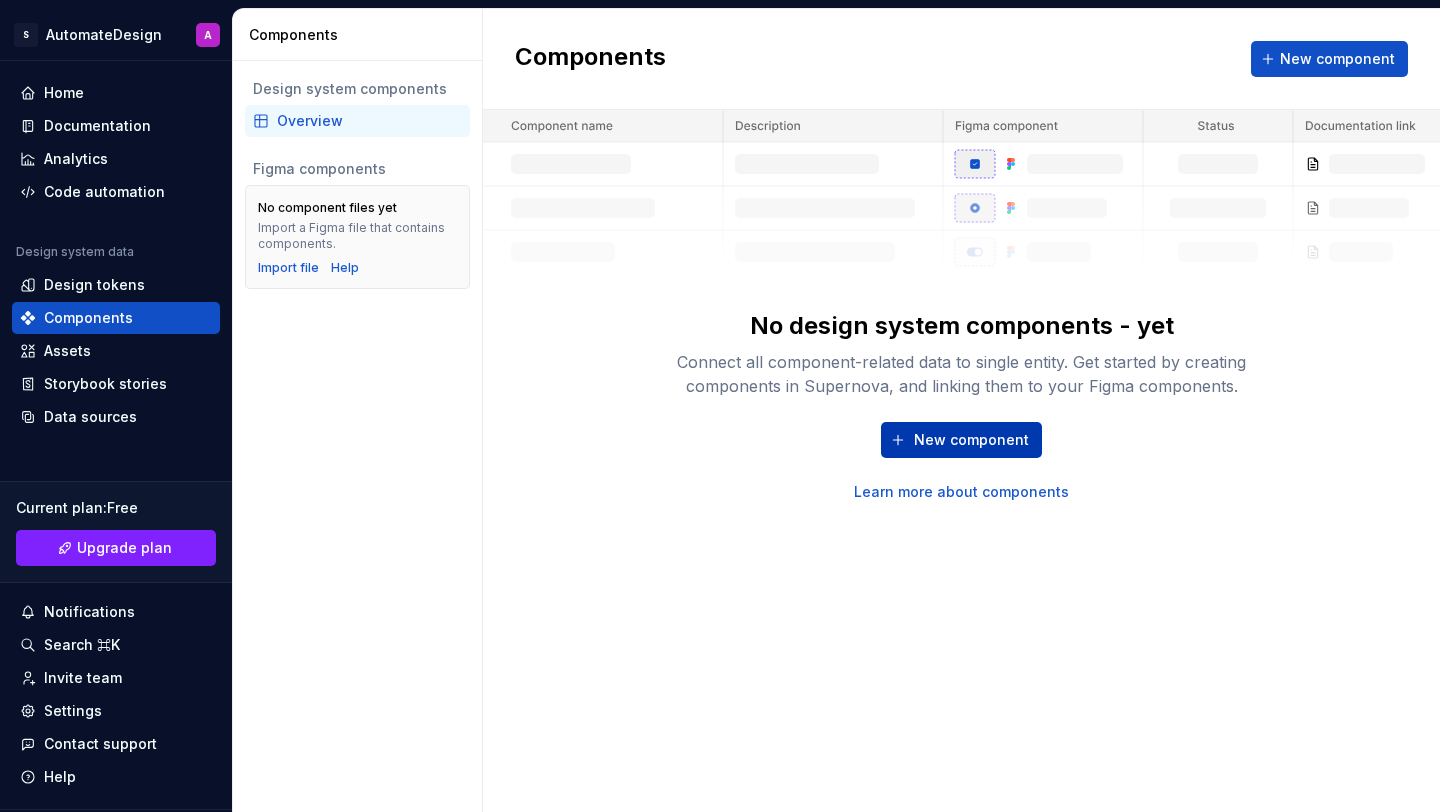 click on "New component" at bounding box center (971, 440) 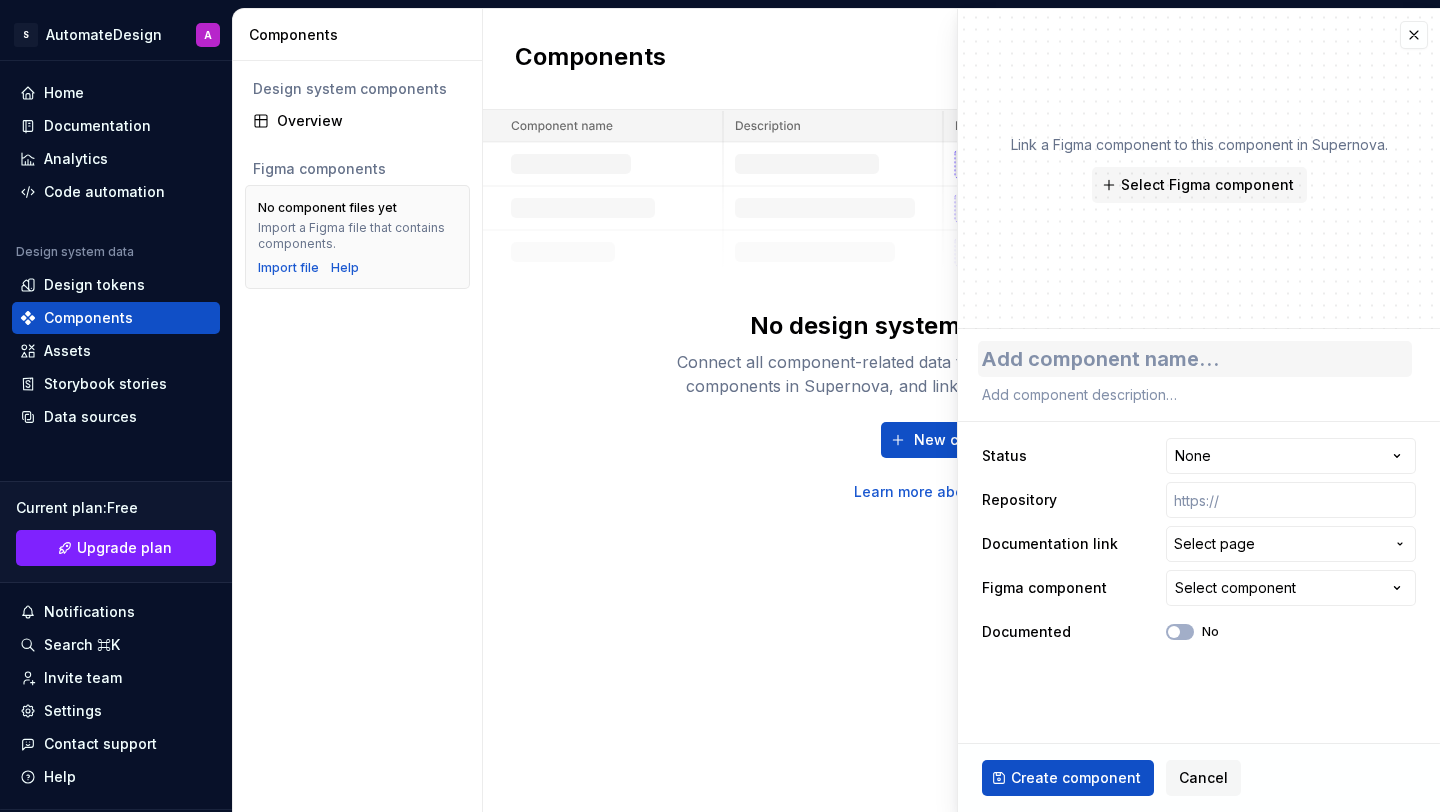 type on "*" 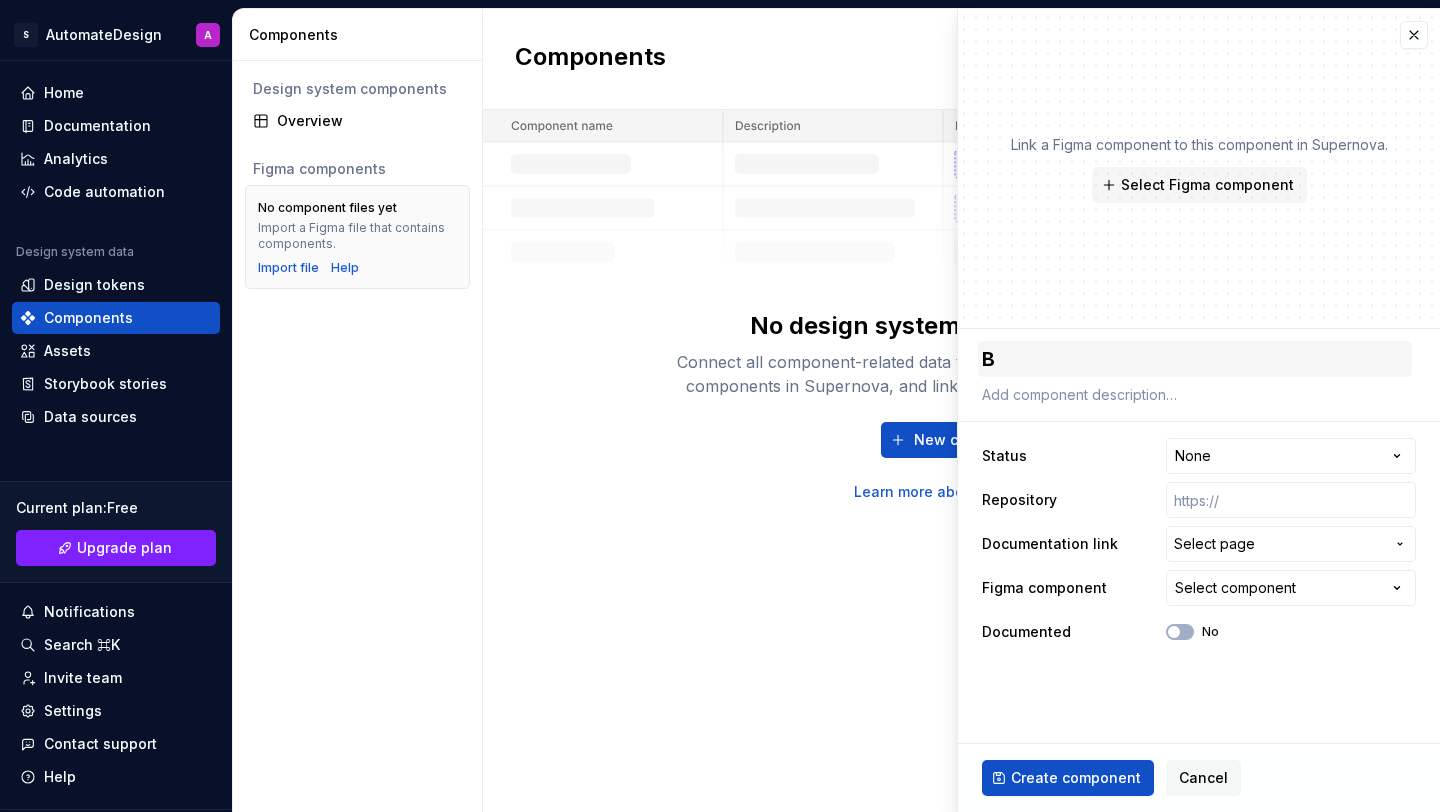 type on "*" 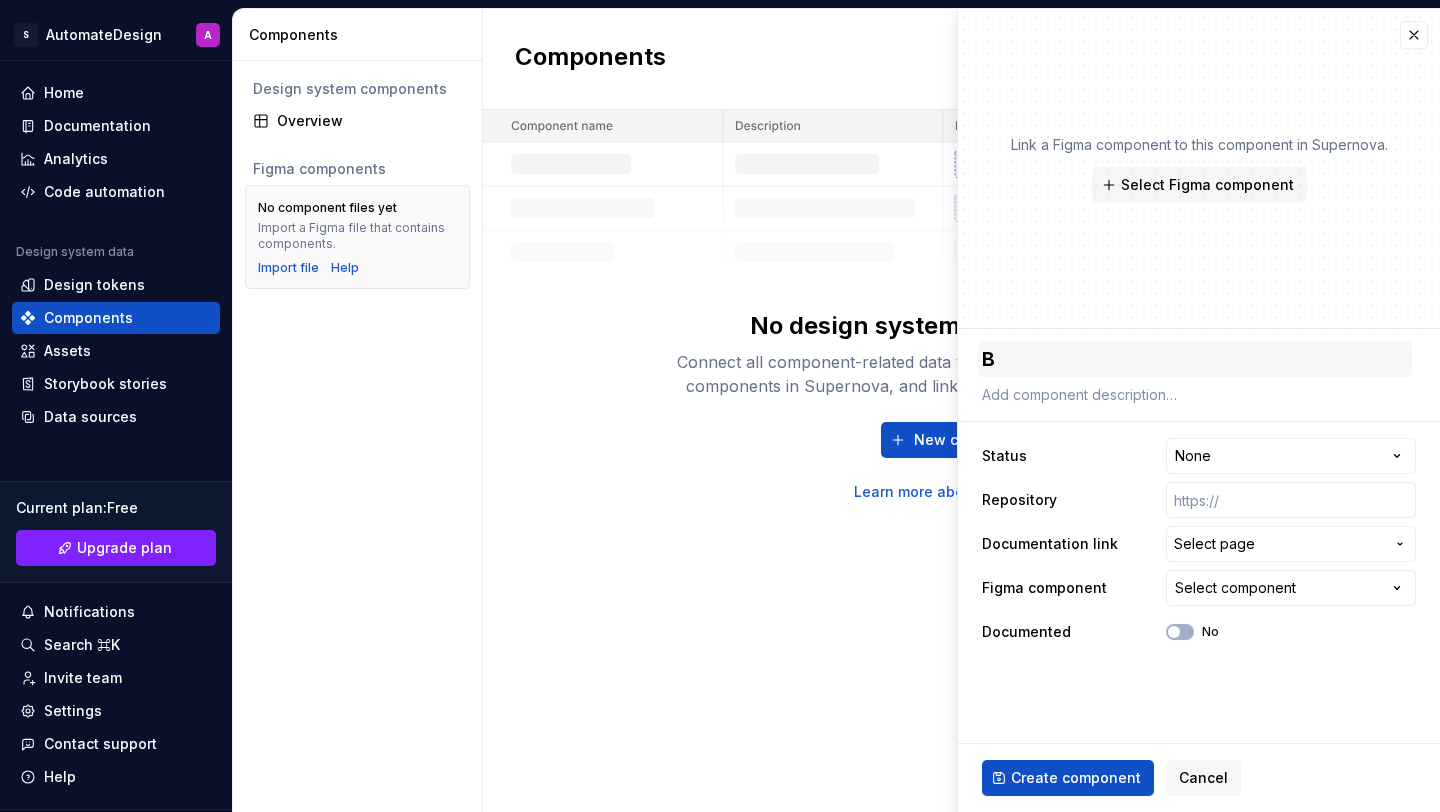type on "Bu" 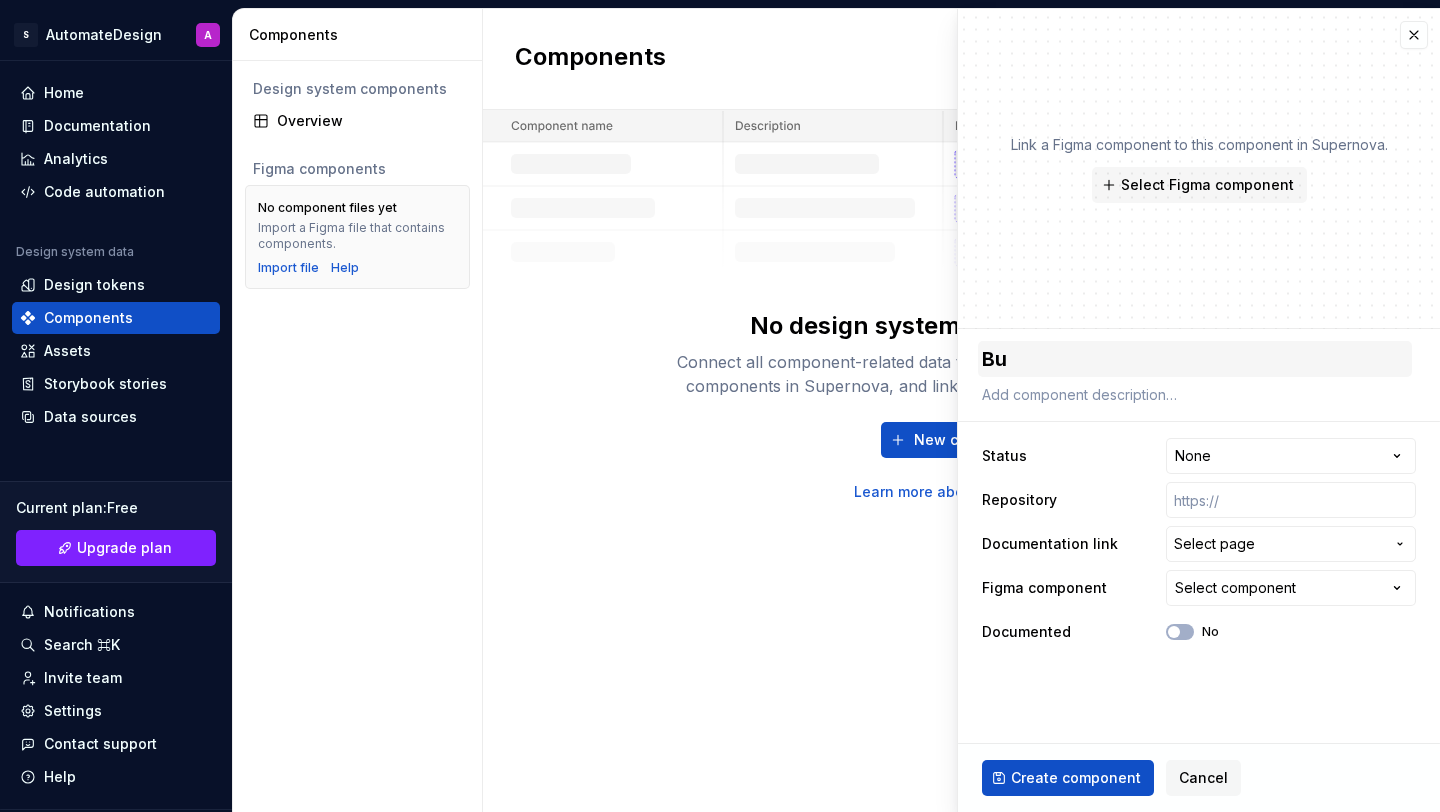 type on "*" 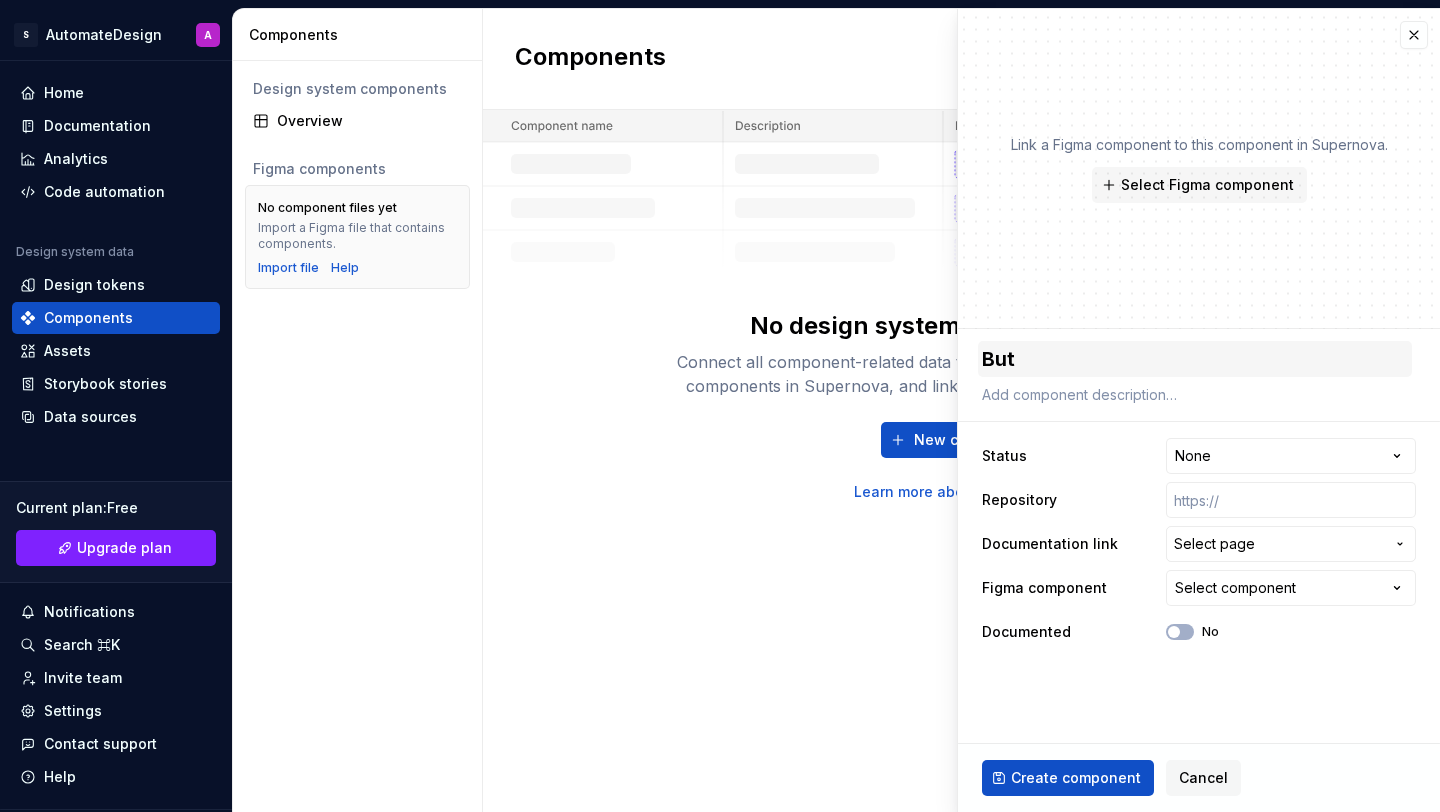 type on "*" 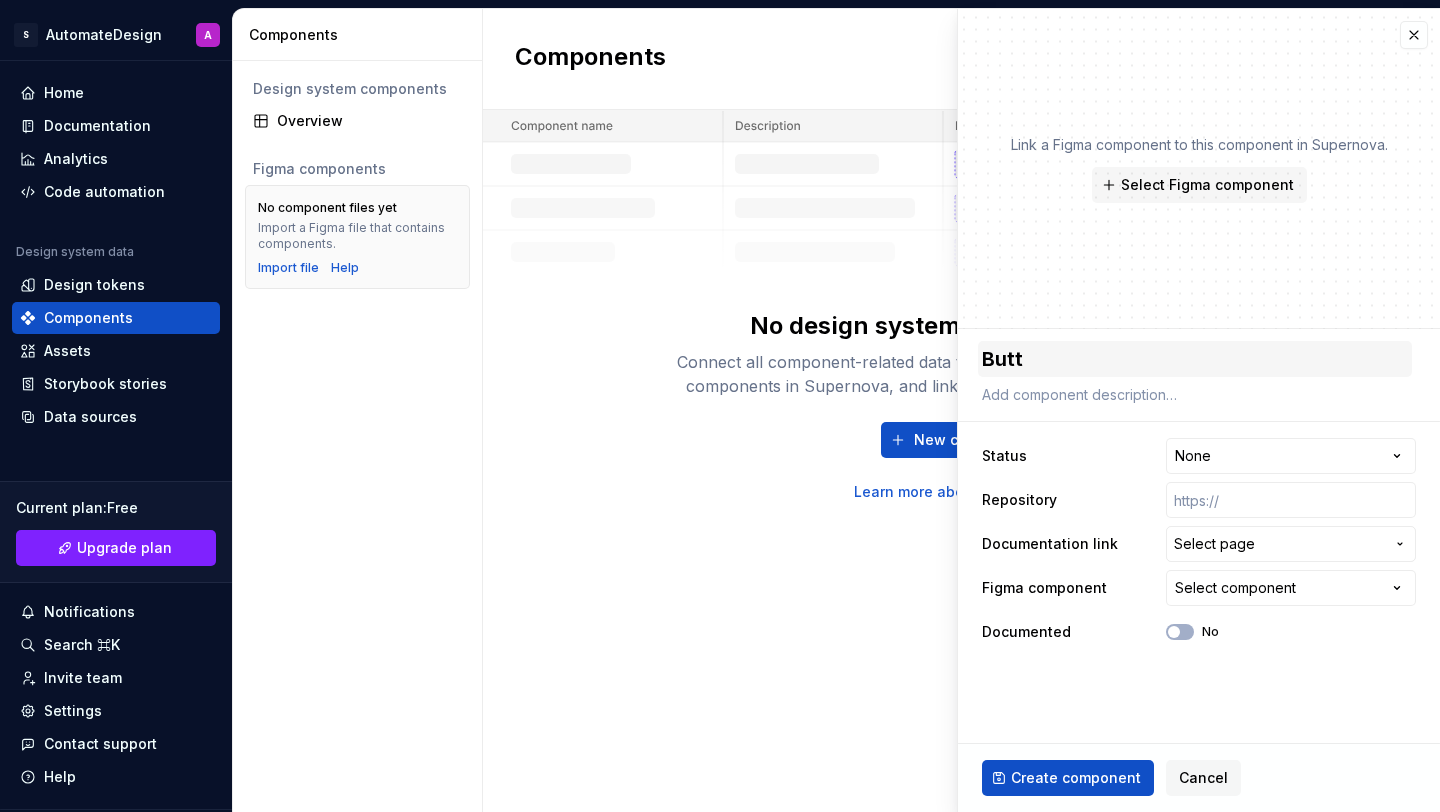 type on "*" 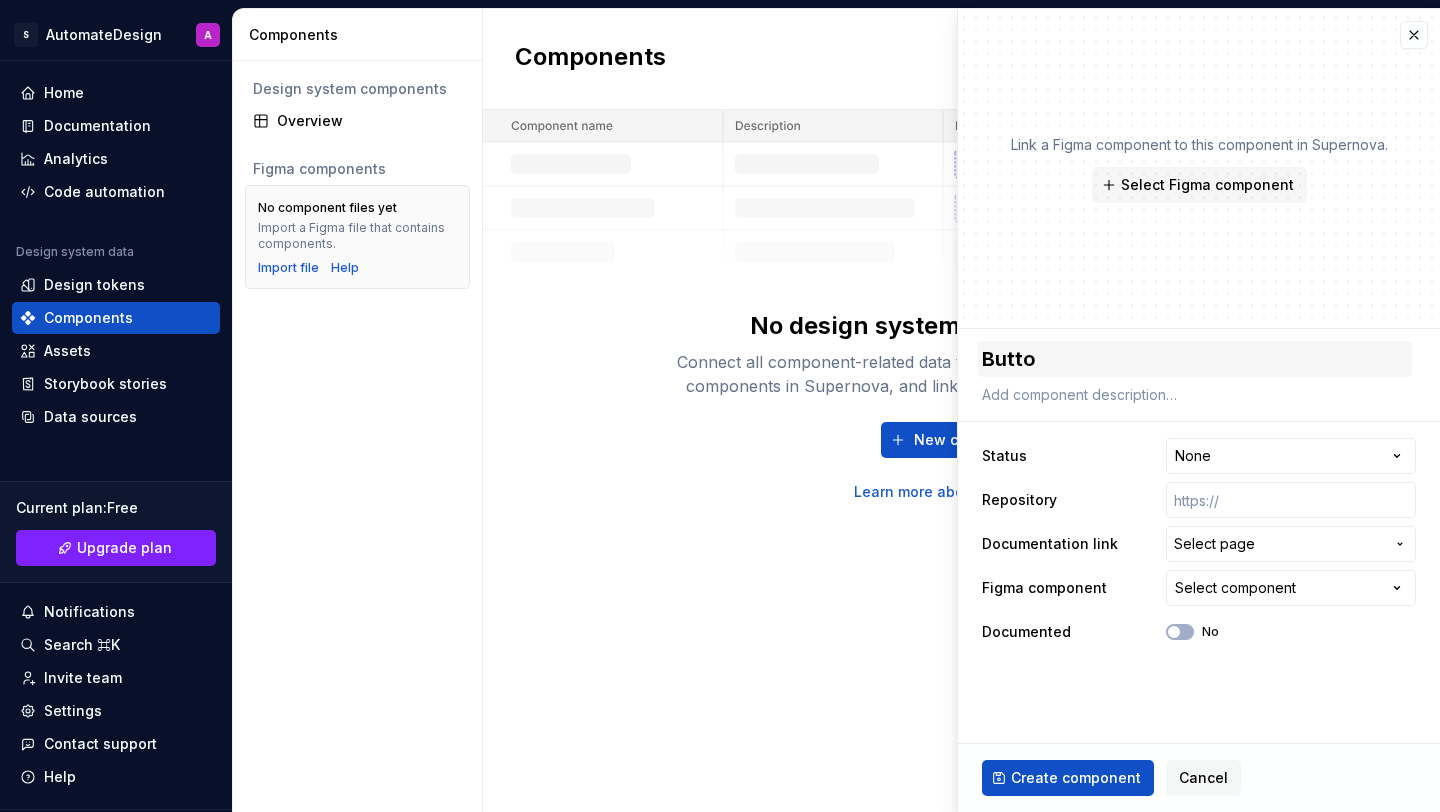 type on "*" 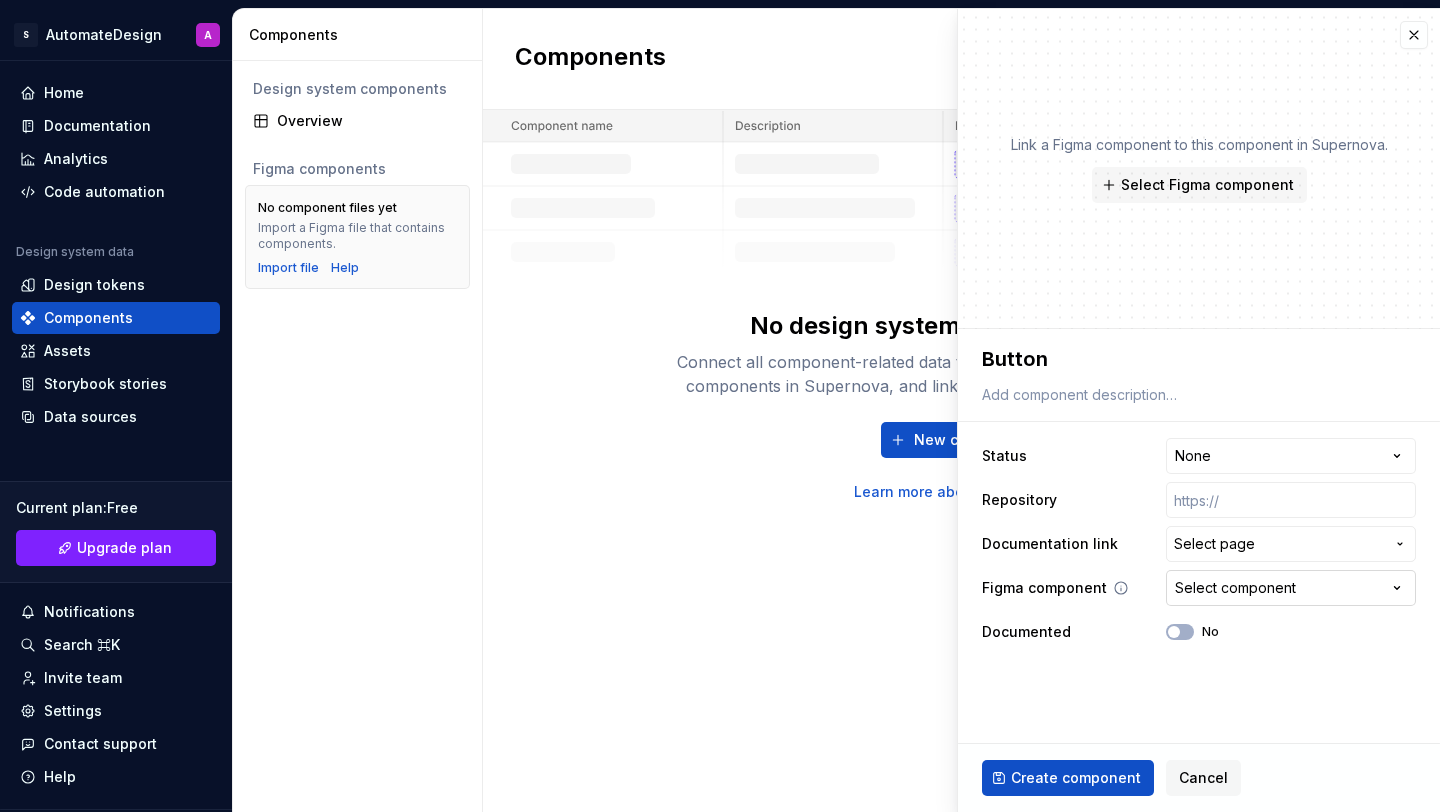 type on "Button" 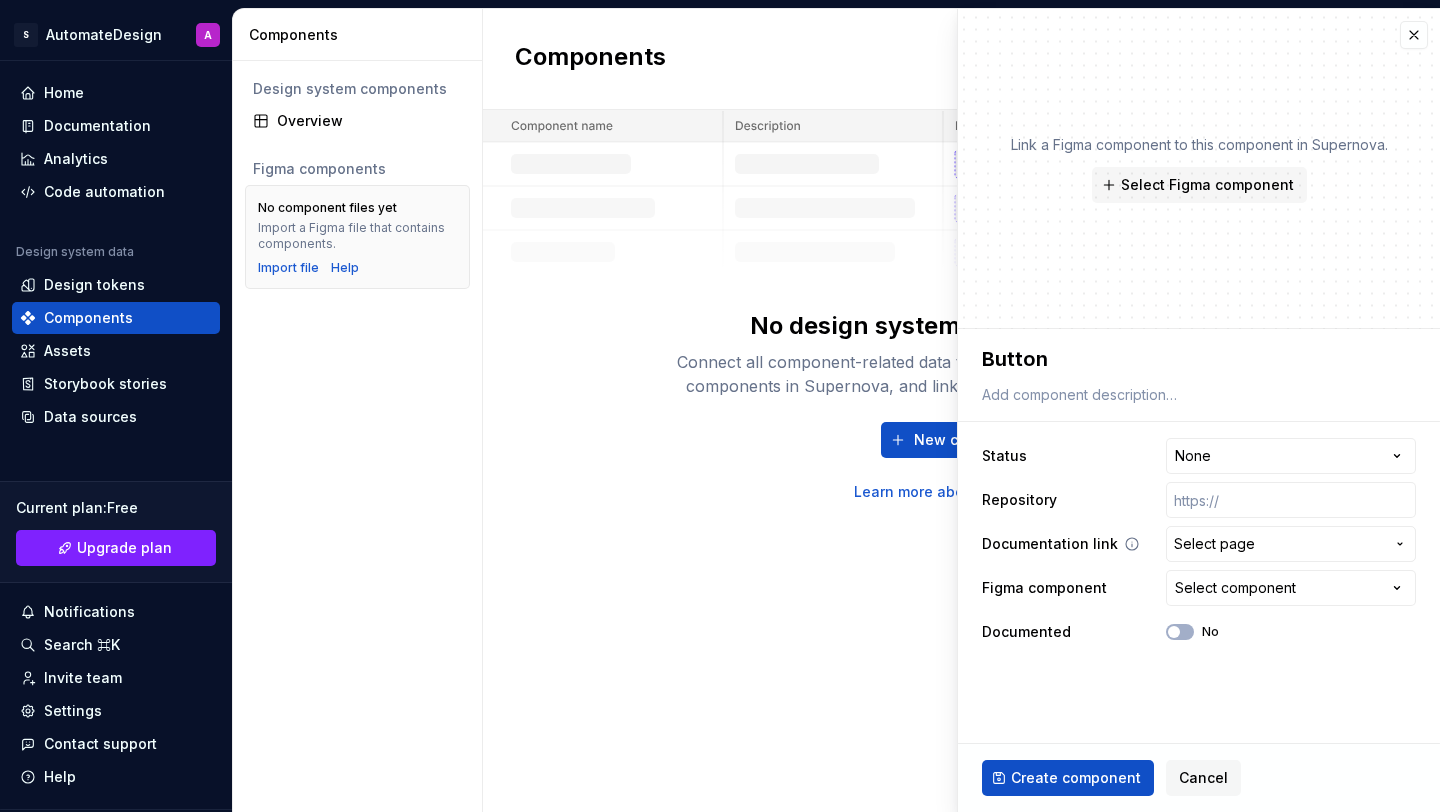 click on "Select page" at bounding box center (1214, 544) 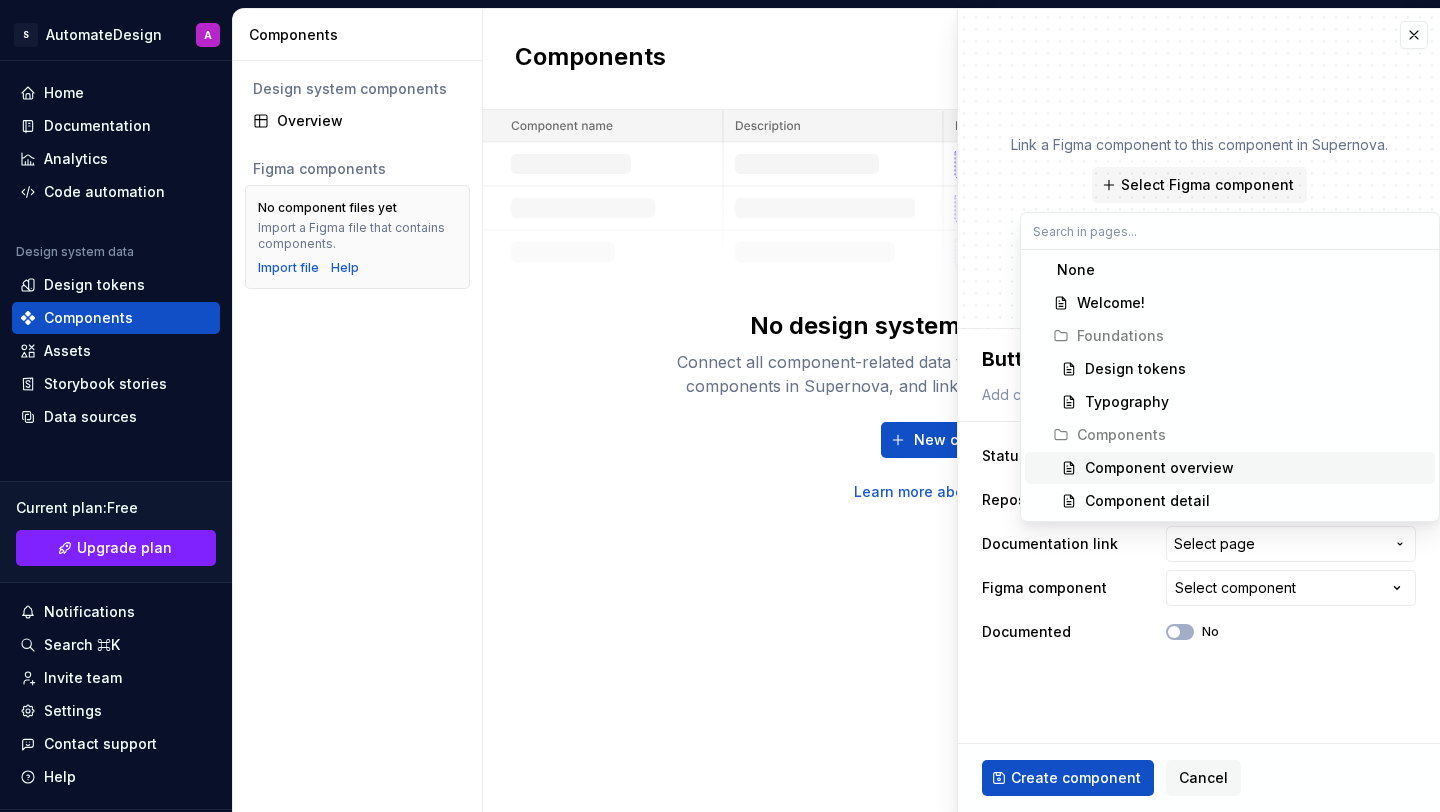 click on "Component overview" at bounding box center (1159, 468) 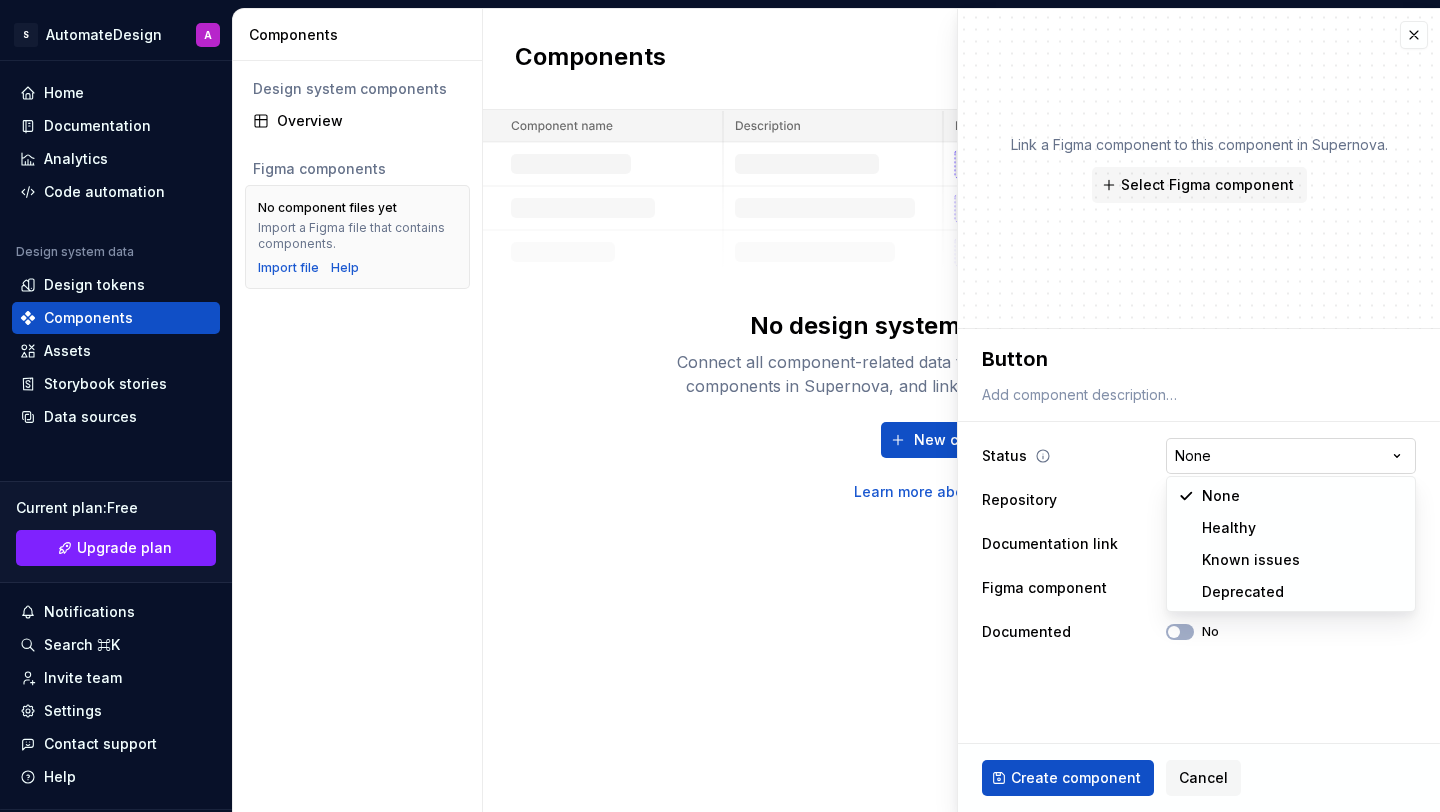 click on "**********" at bounding box center [720, 406] 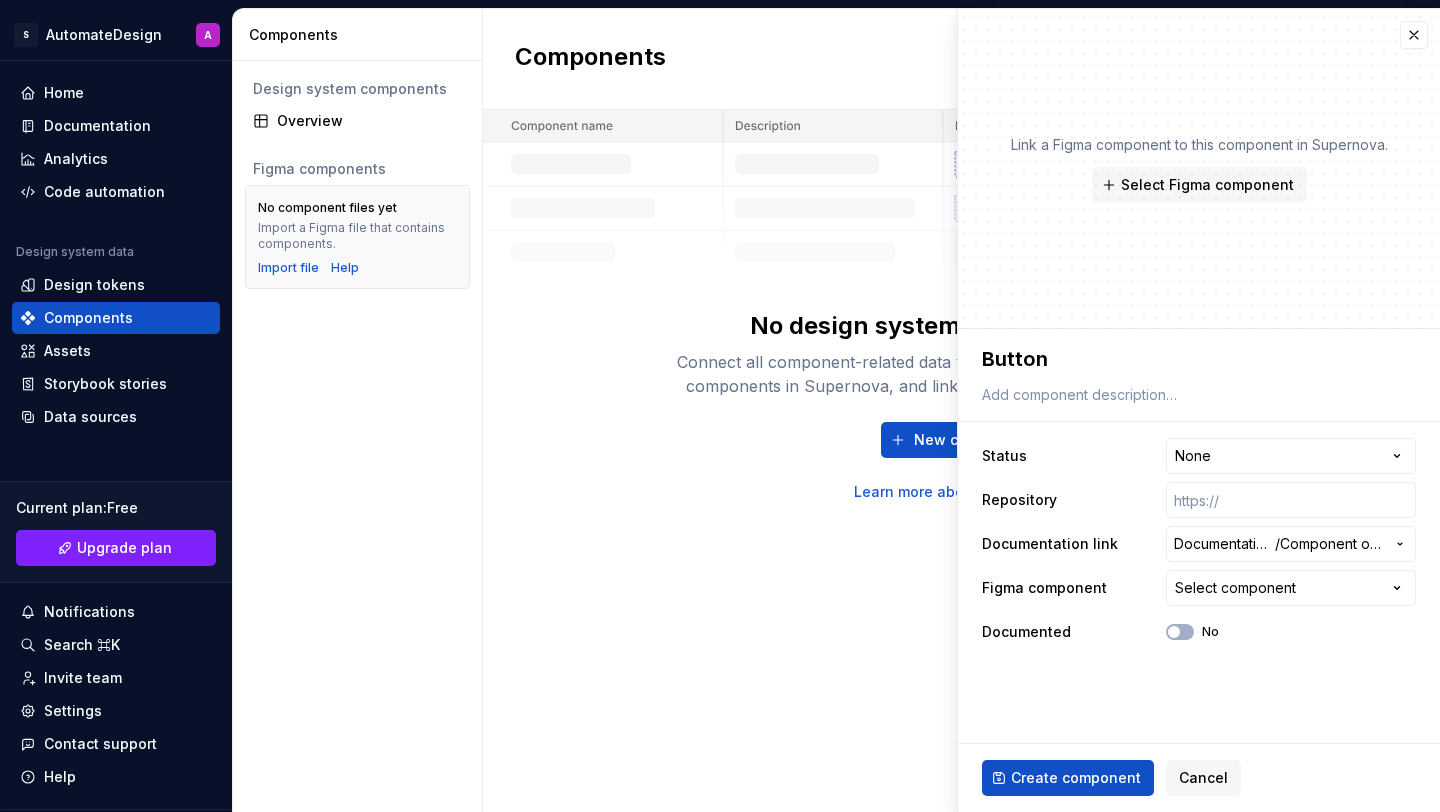click on "**********" at bounding box center (720, 406) 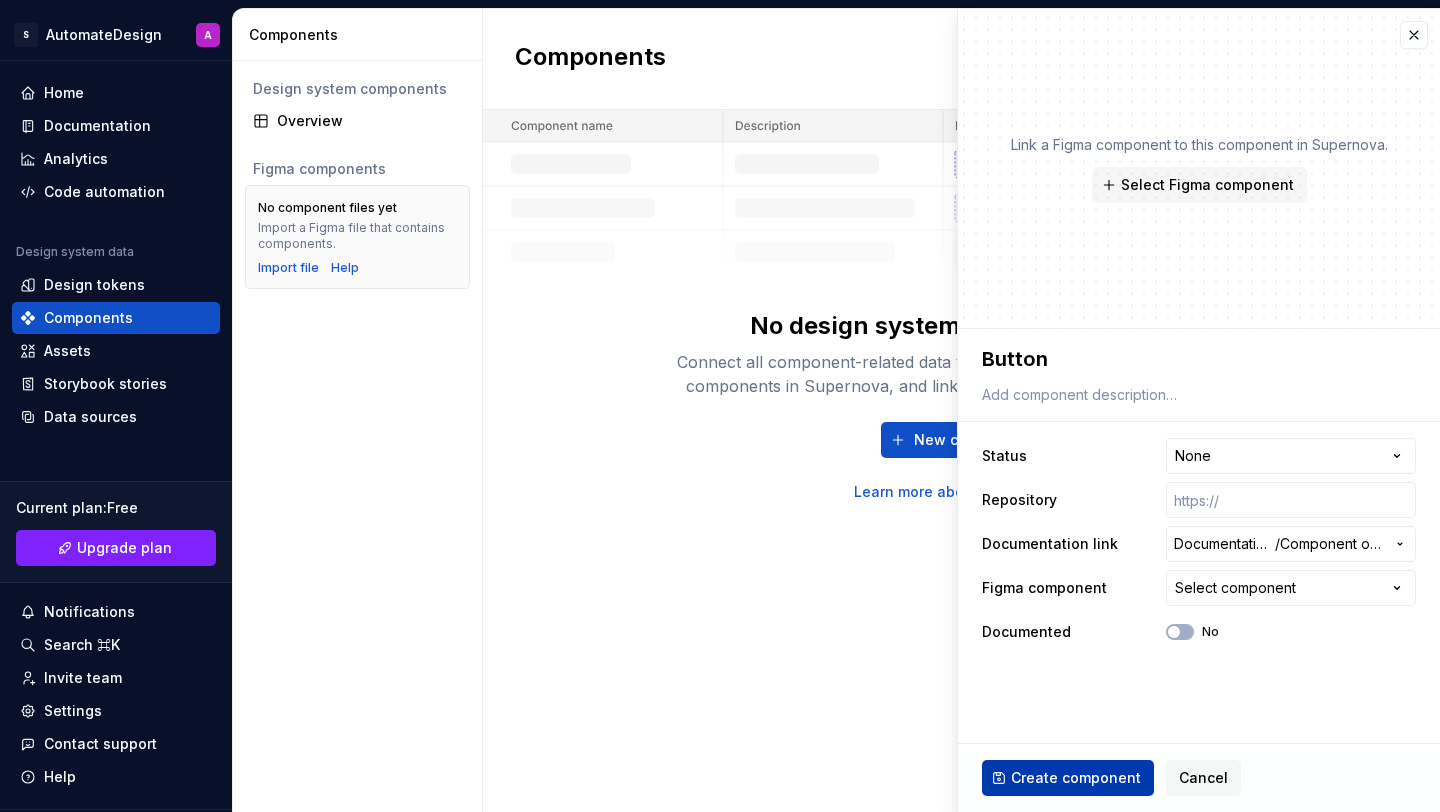 click on "Create component" at bounding box center [1076, 778] 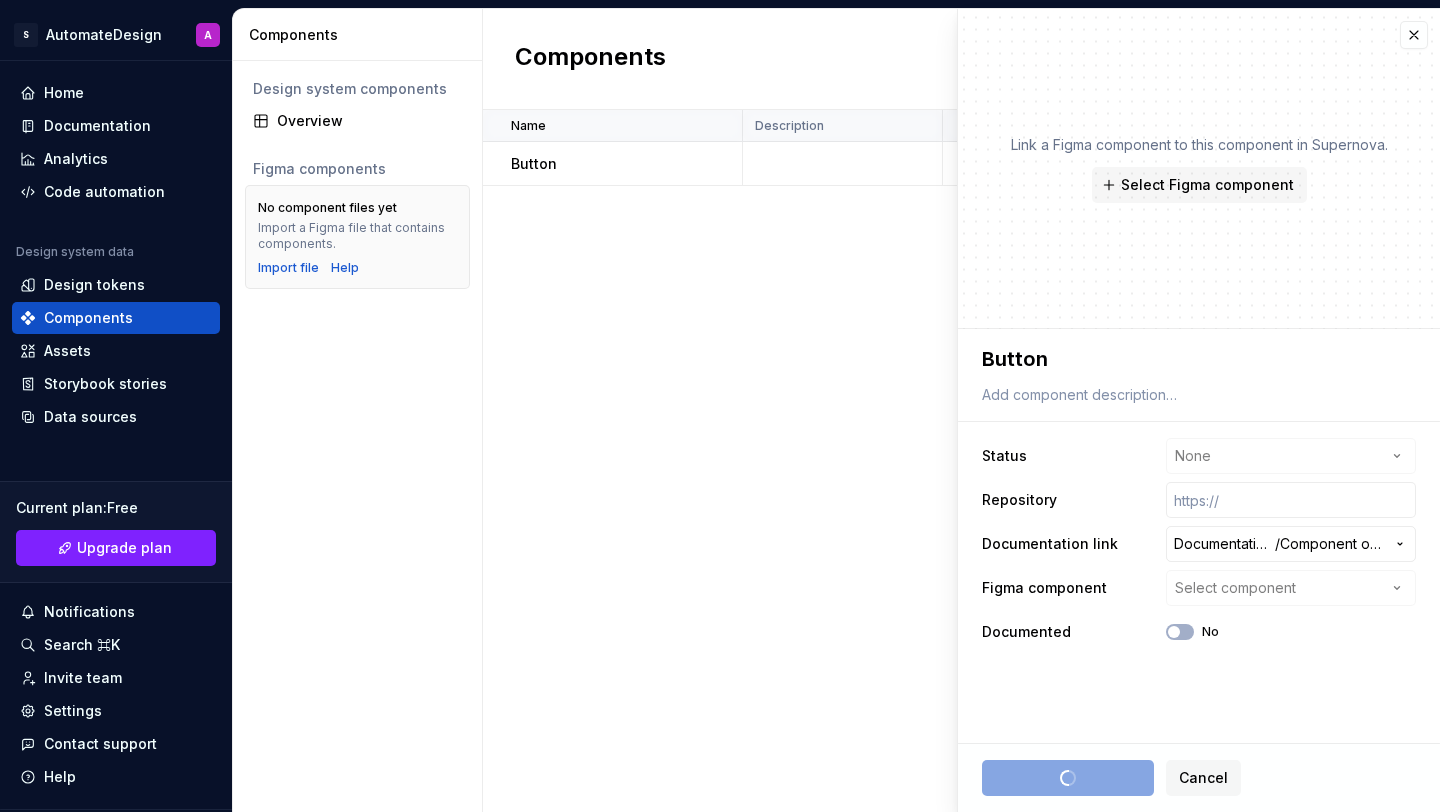 type on "*" 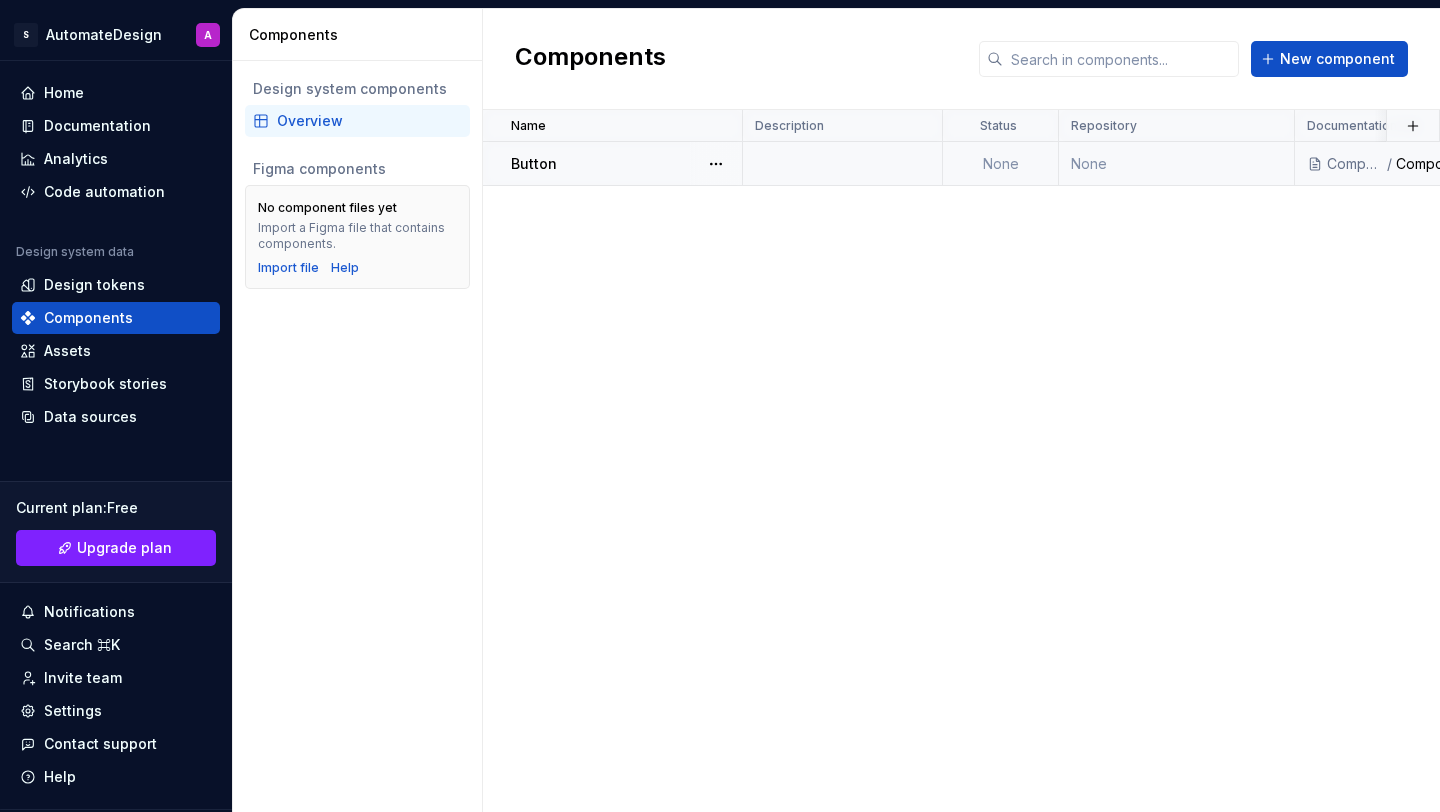 click on "Button" at bounding box center (626, 164) 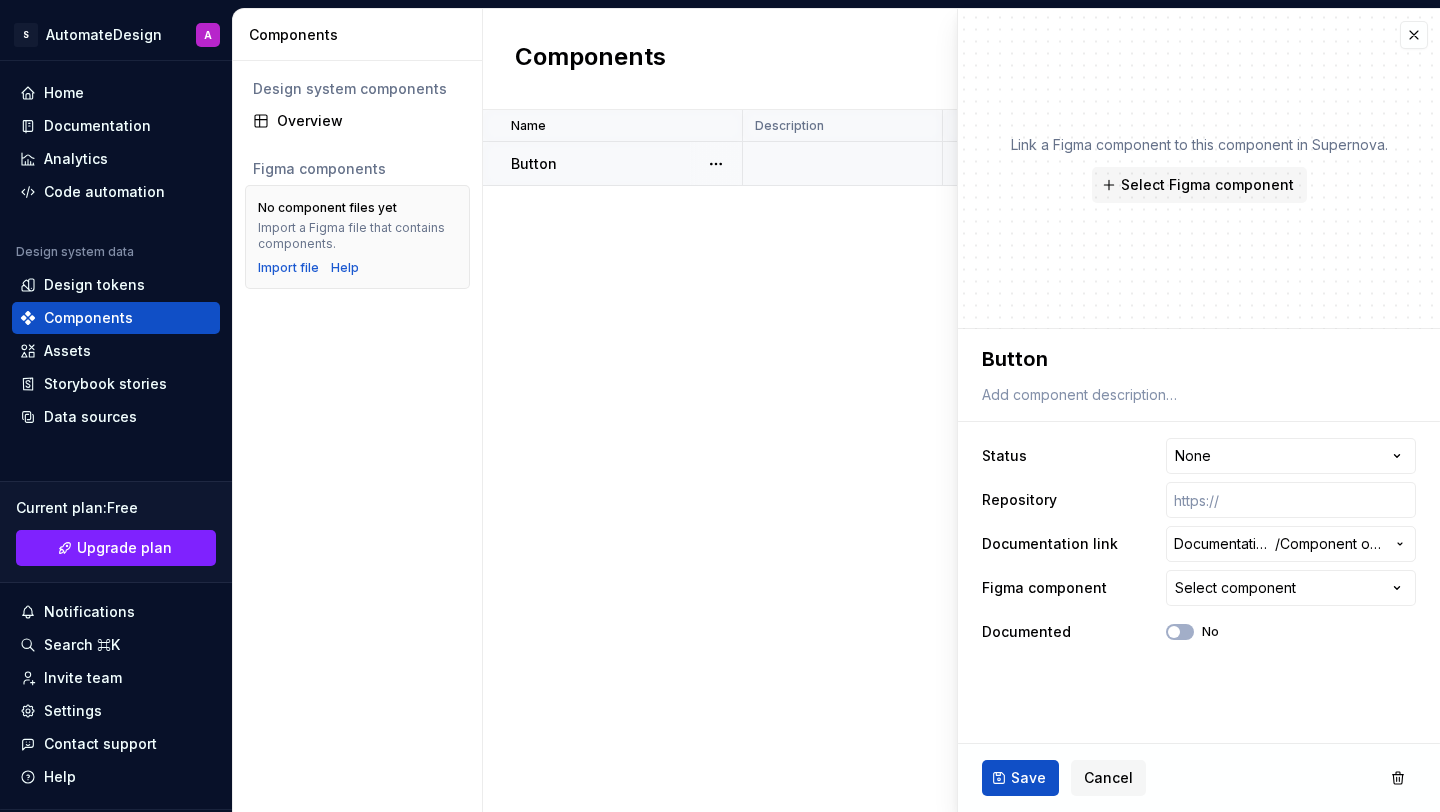 click on "Button" at bounding box center [534, 164] 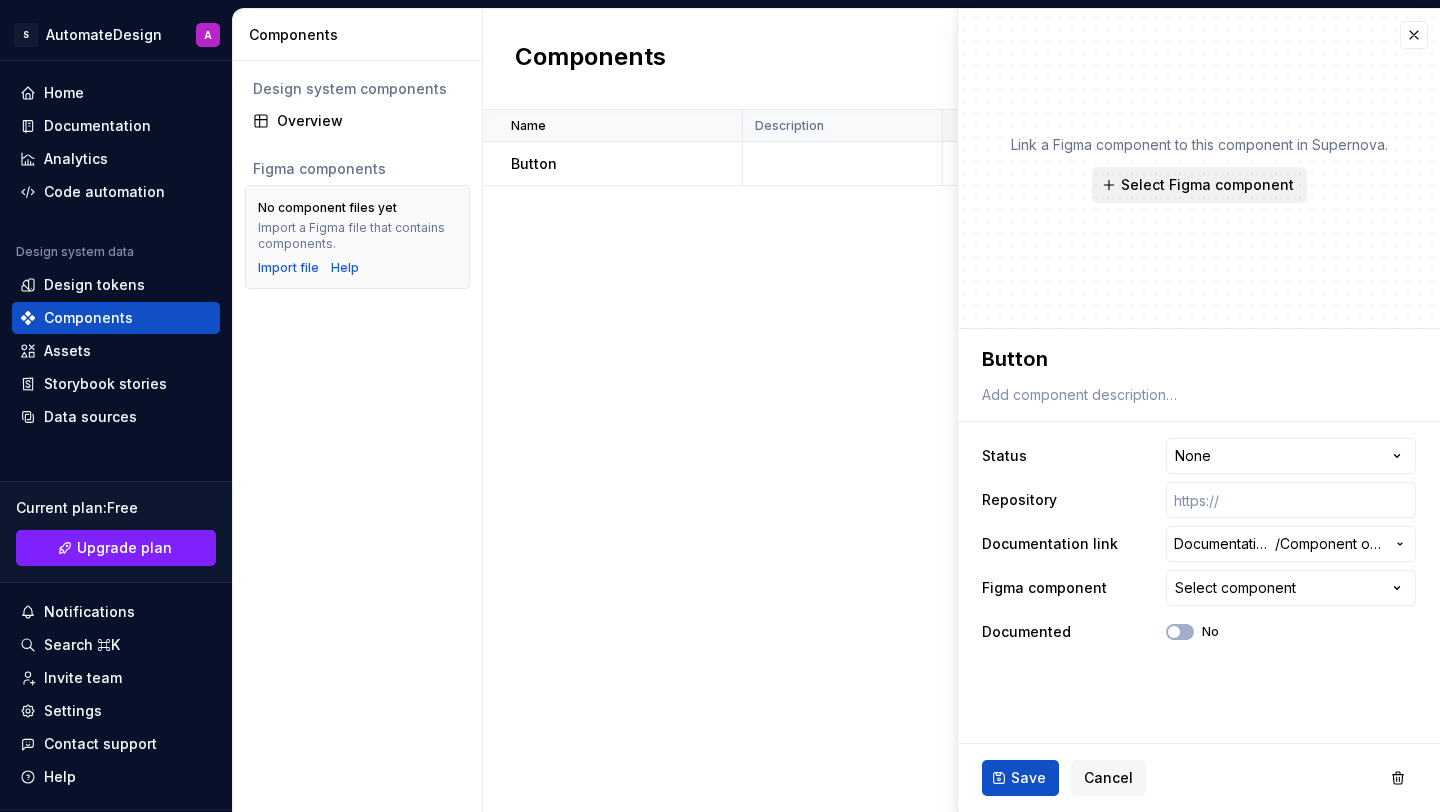 click on "Select Figma component" at bounding box center [1199, 185] 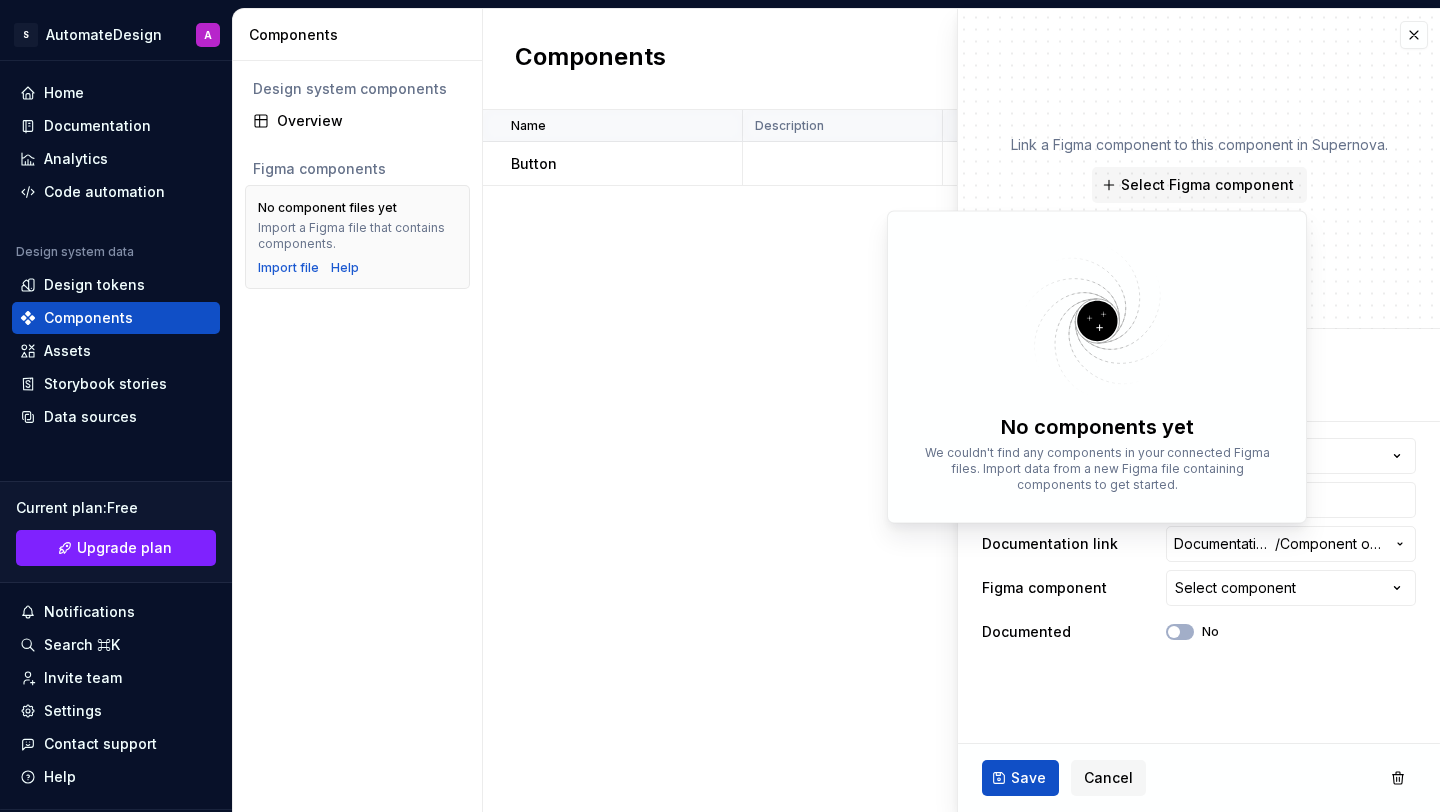 click on "No components yet We couldn't find any components in your connected Figma files. Import data from a new Figma file containing components to get started." at bounding box center (1097, 367) 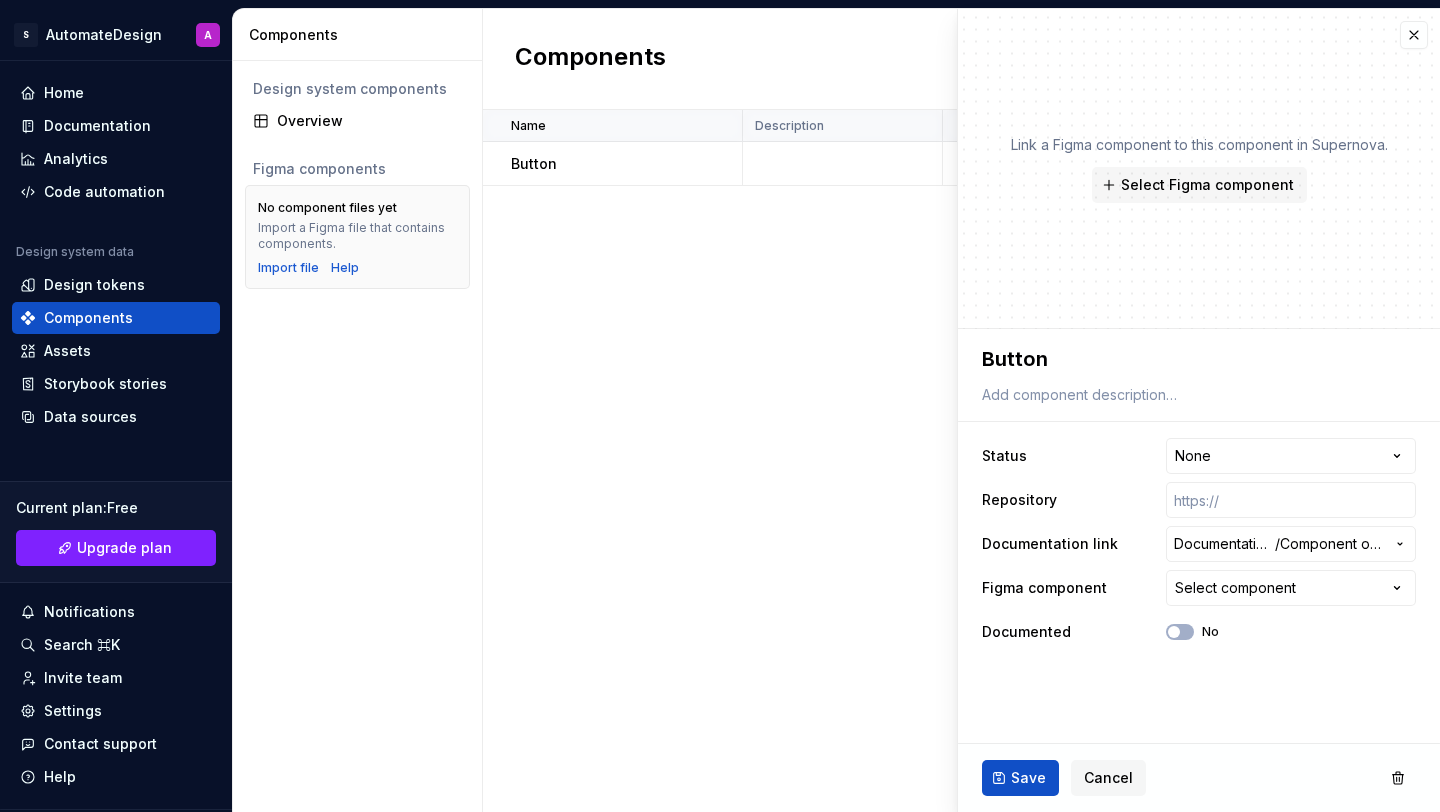 click on "Name Description Status Repository Documentation link Figma component Documented Last updated Button None None Components / Component overview None No less than a minute ago" at bounding box center (961, 461) 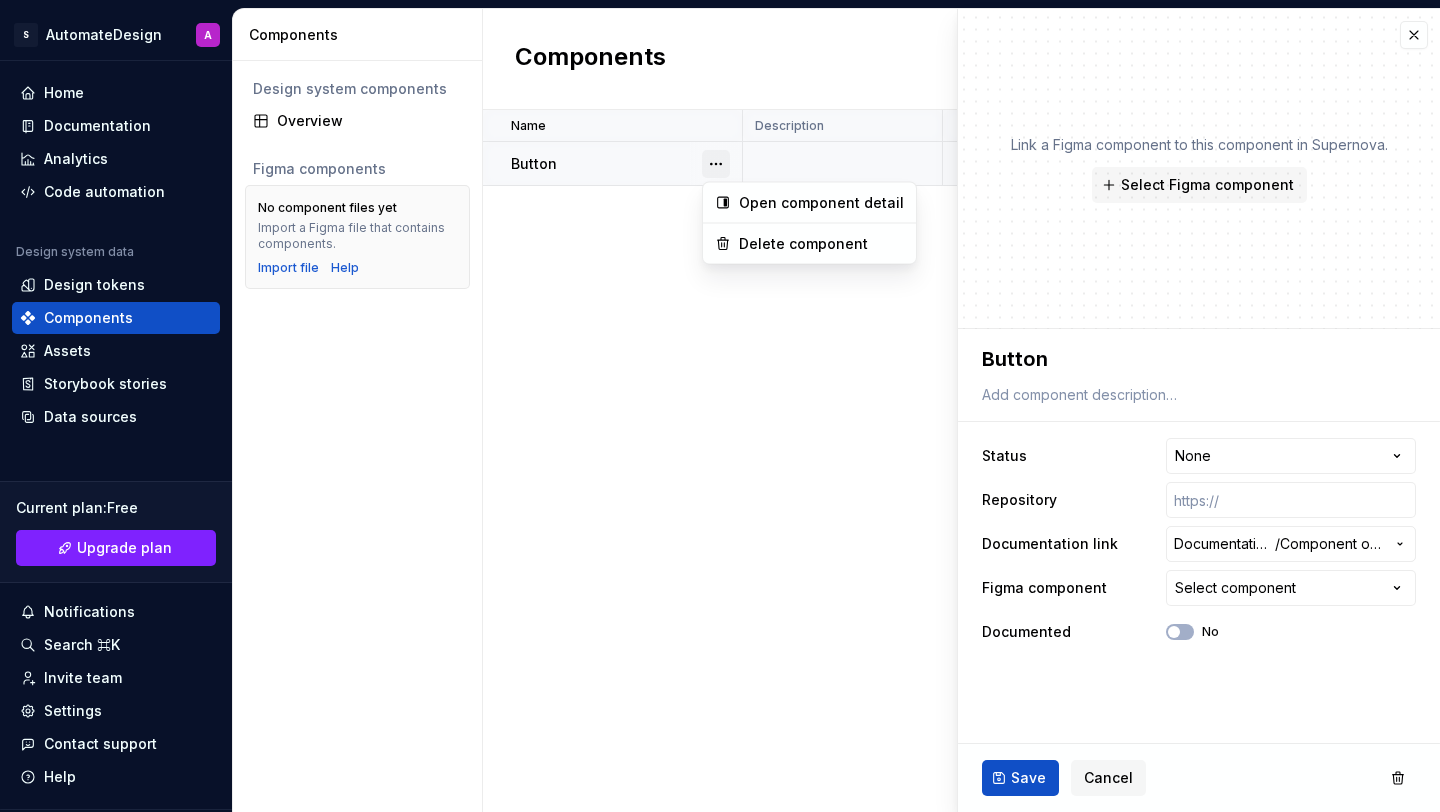 click at bounding box center [716, 164] 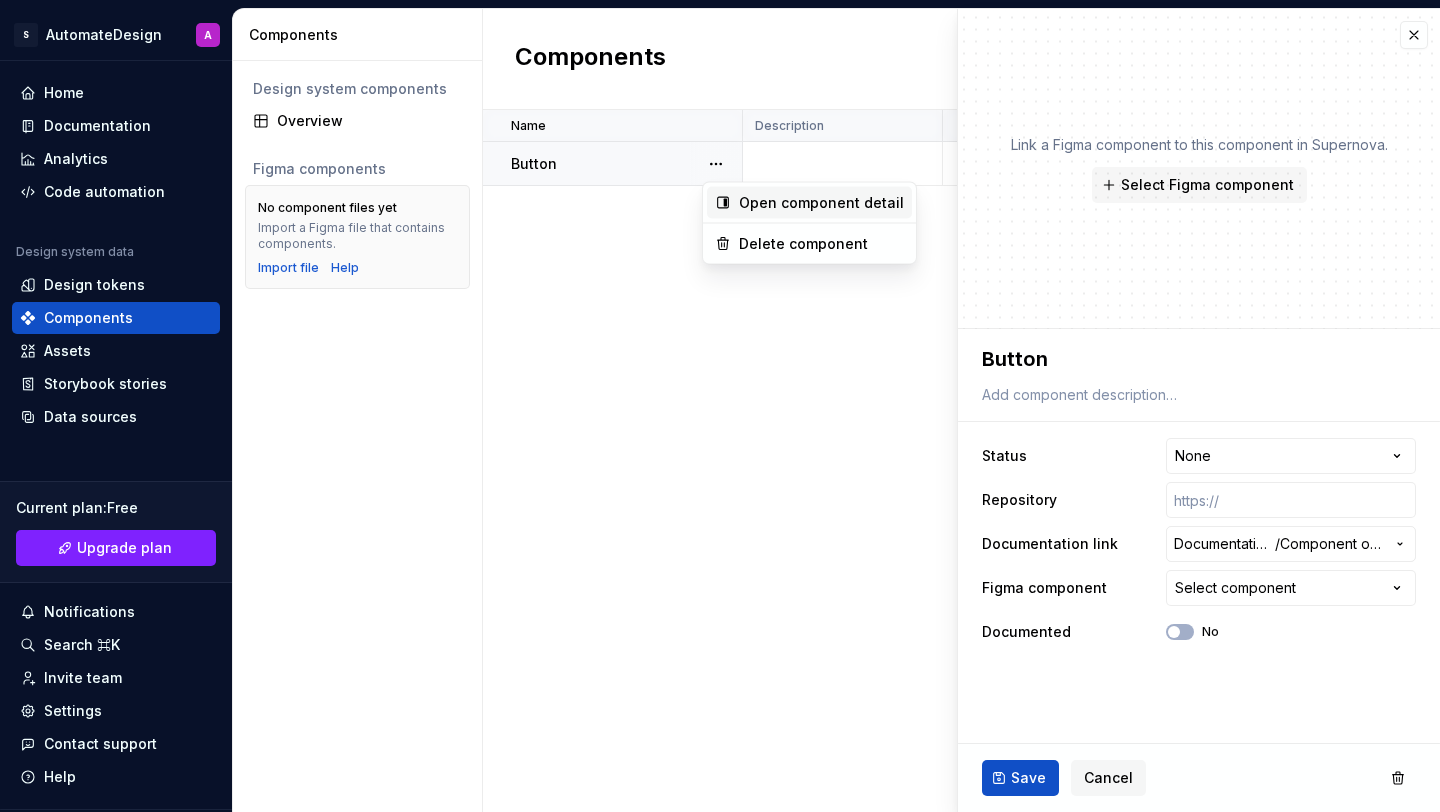 click 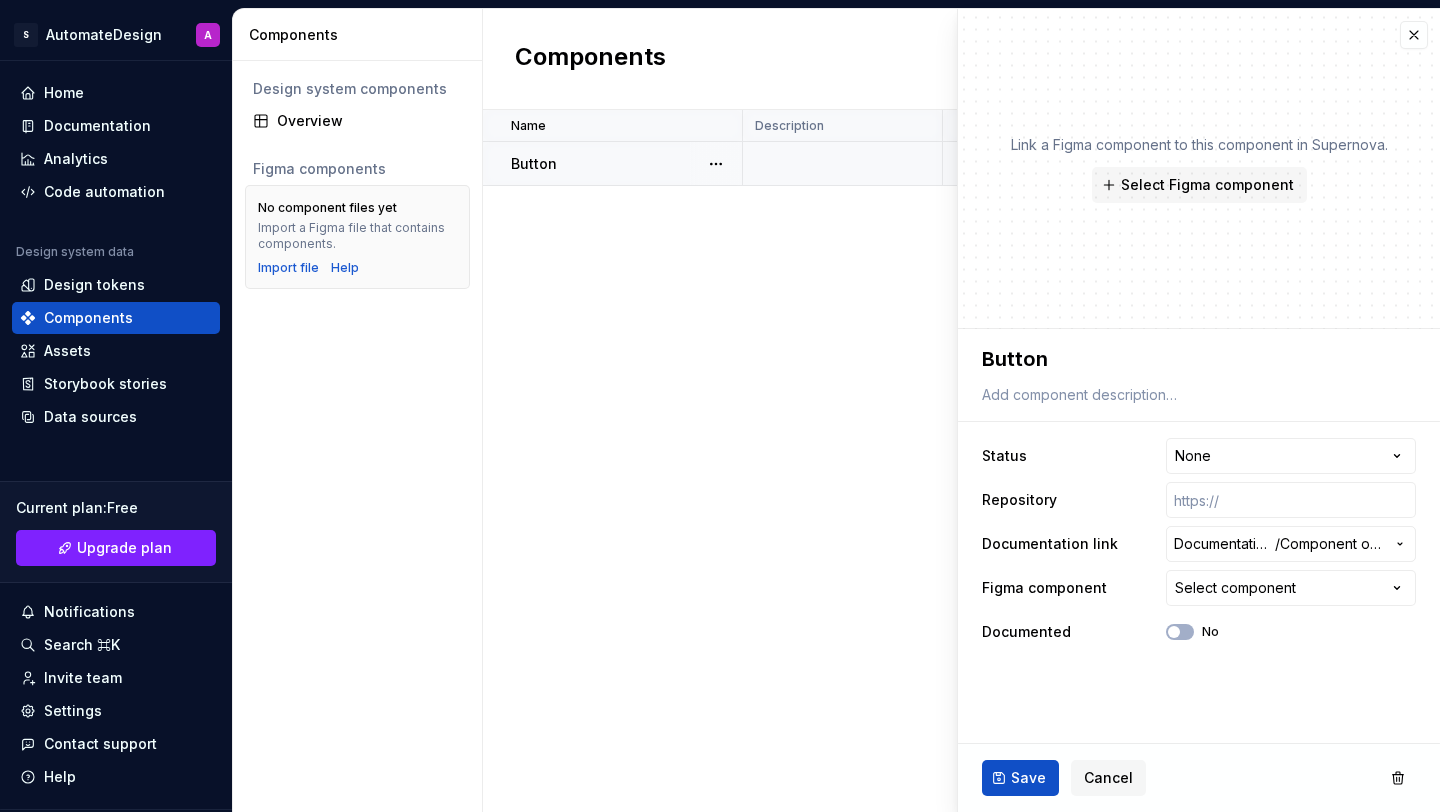 click on "Button" at bounding box center (613, 164) 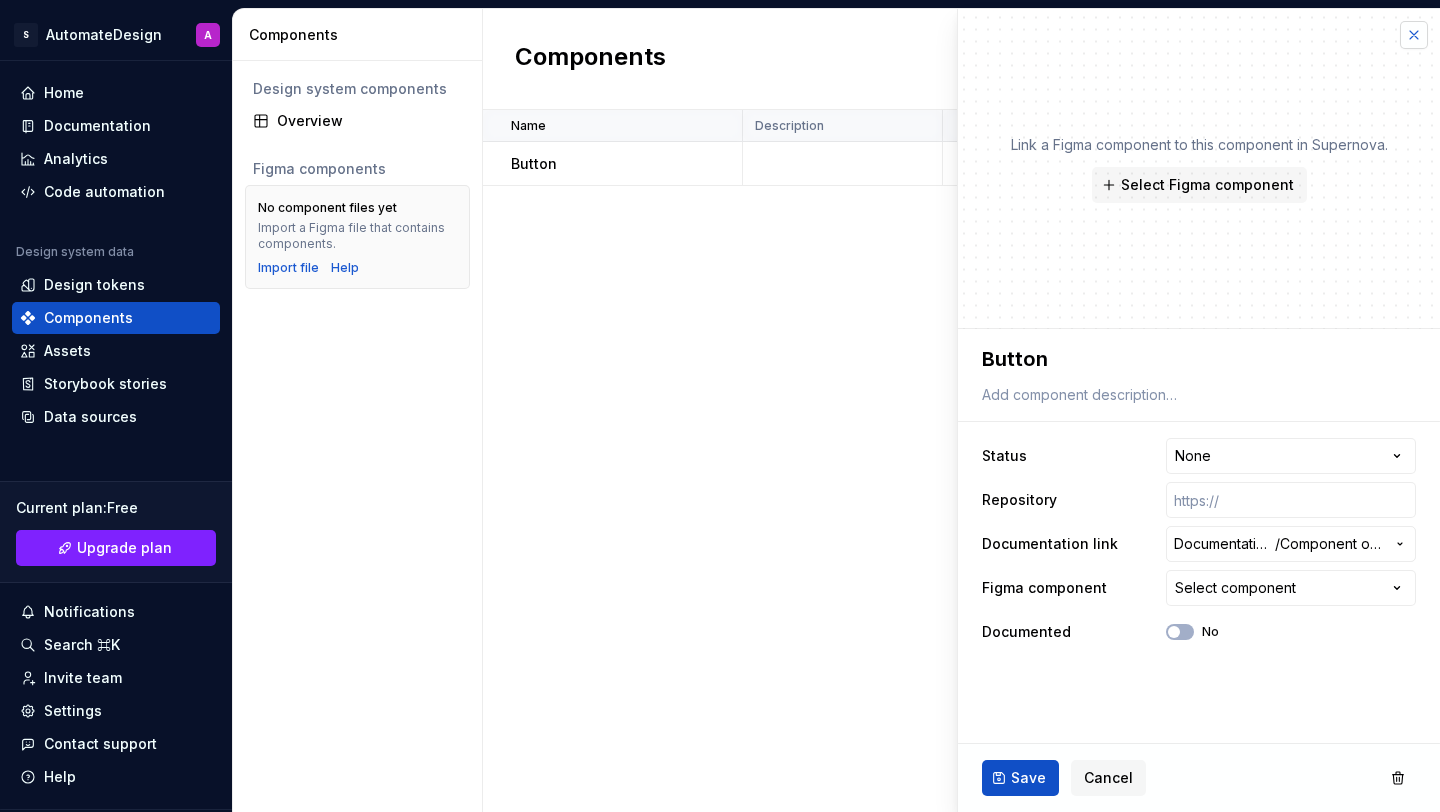 click at bounding box center (1414, 35) 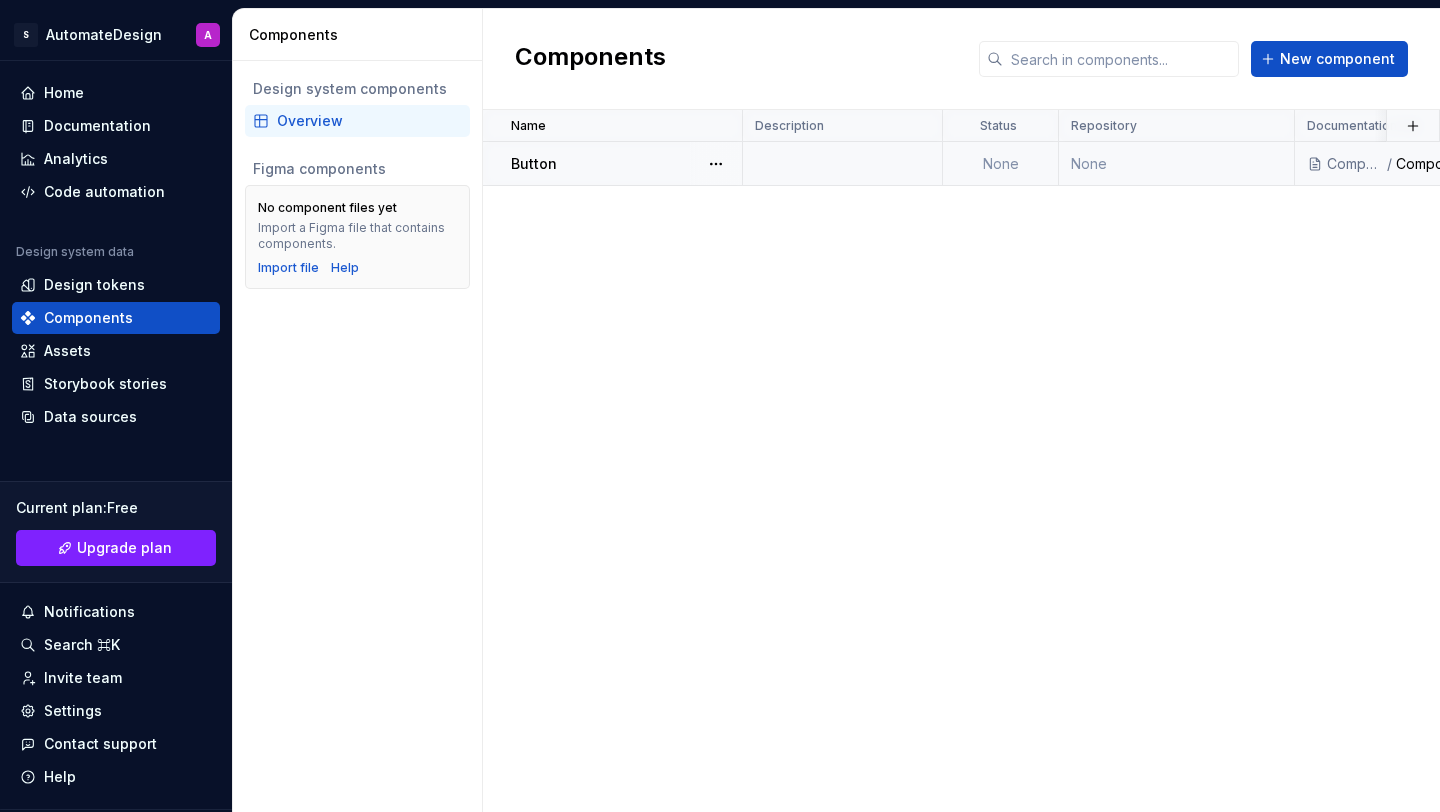 click on "None" at bounding box center [1001, 164] 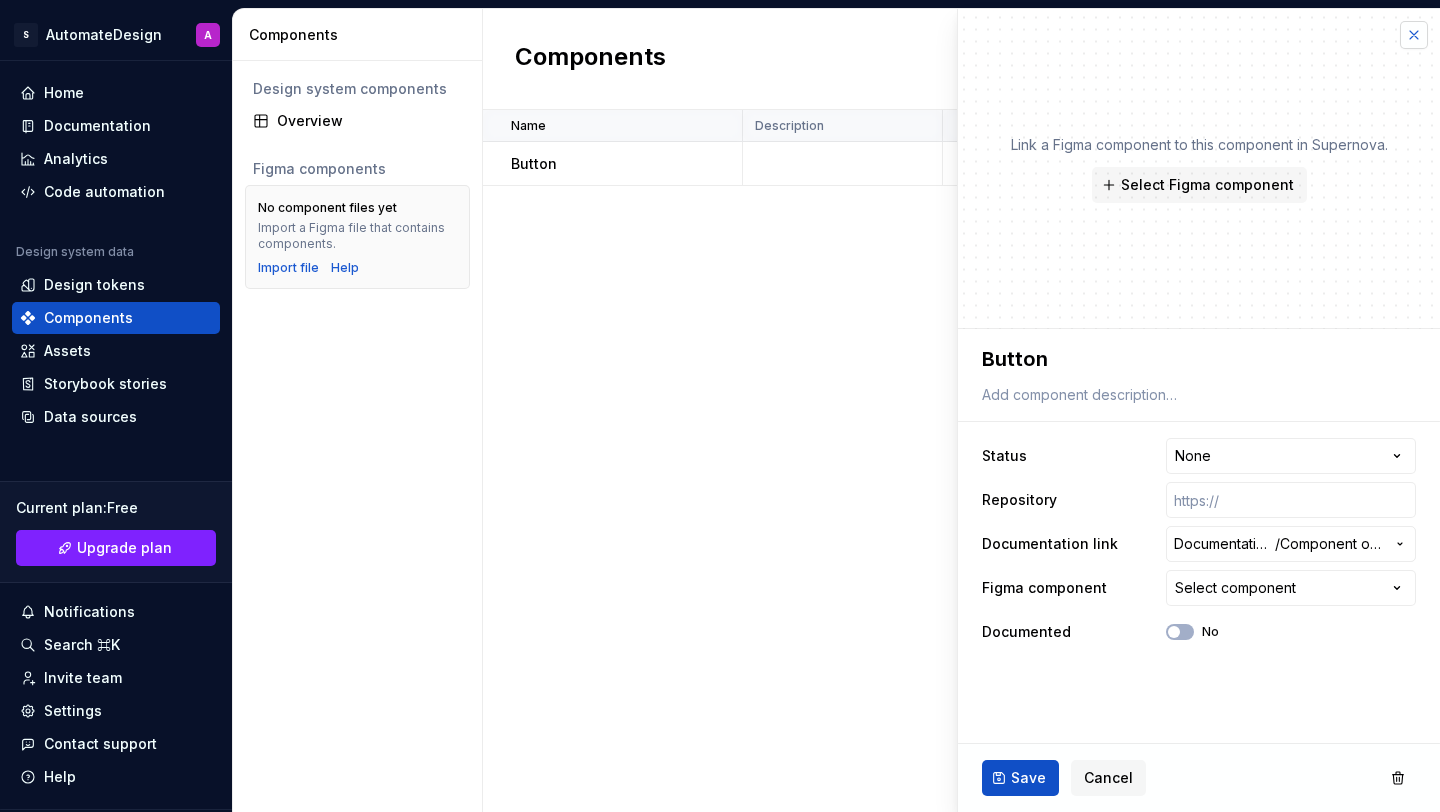 click at bounding box center (1414, 35) 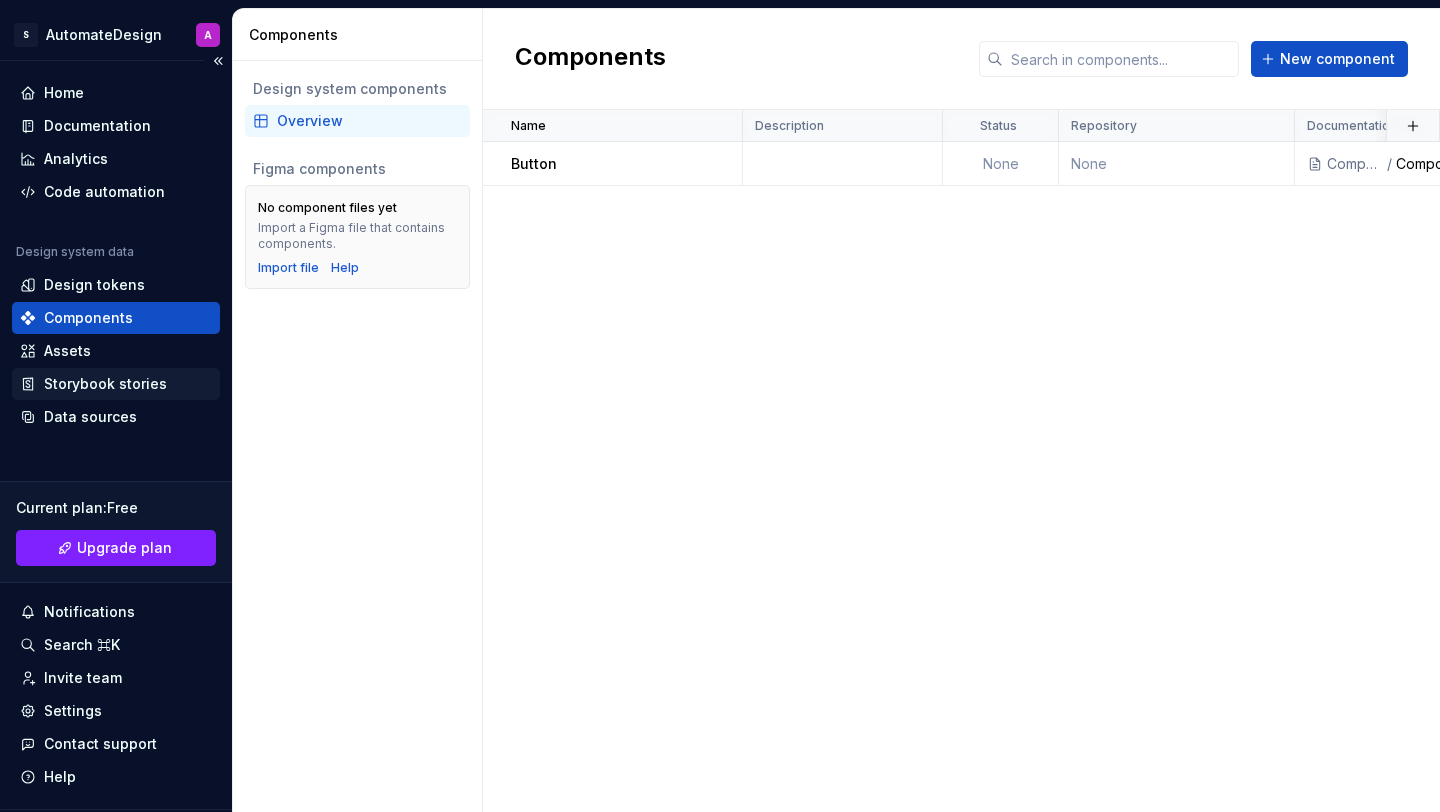 click on "Storybook stories" at bounding box center [116, 384] 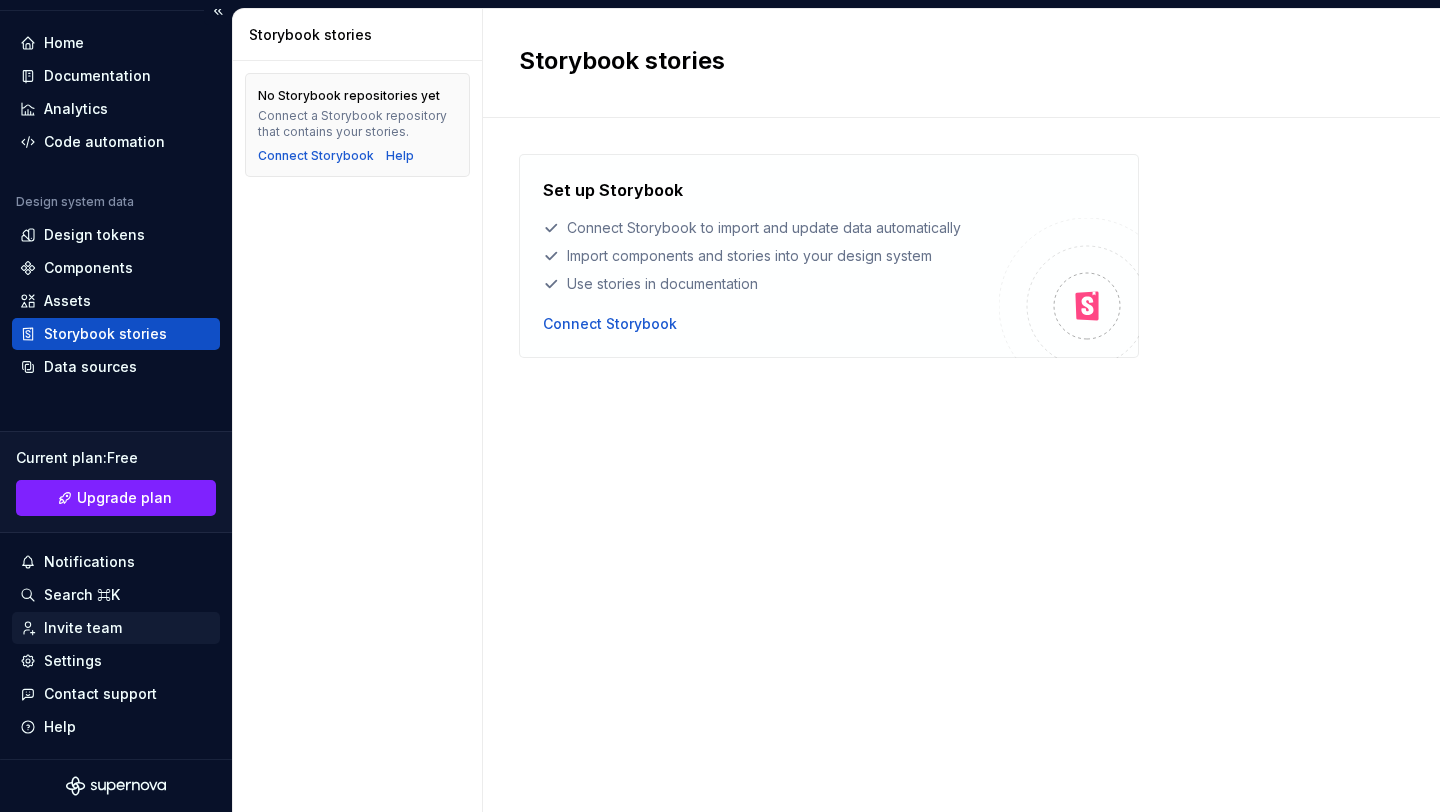 scroll, scrollTop: 0, scrollLeft: 0, axis: both 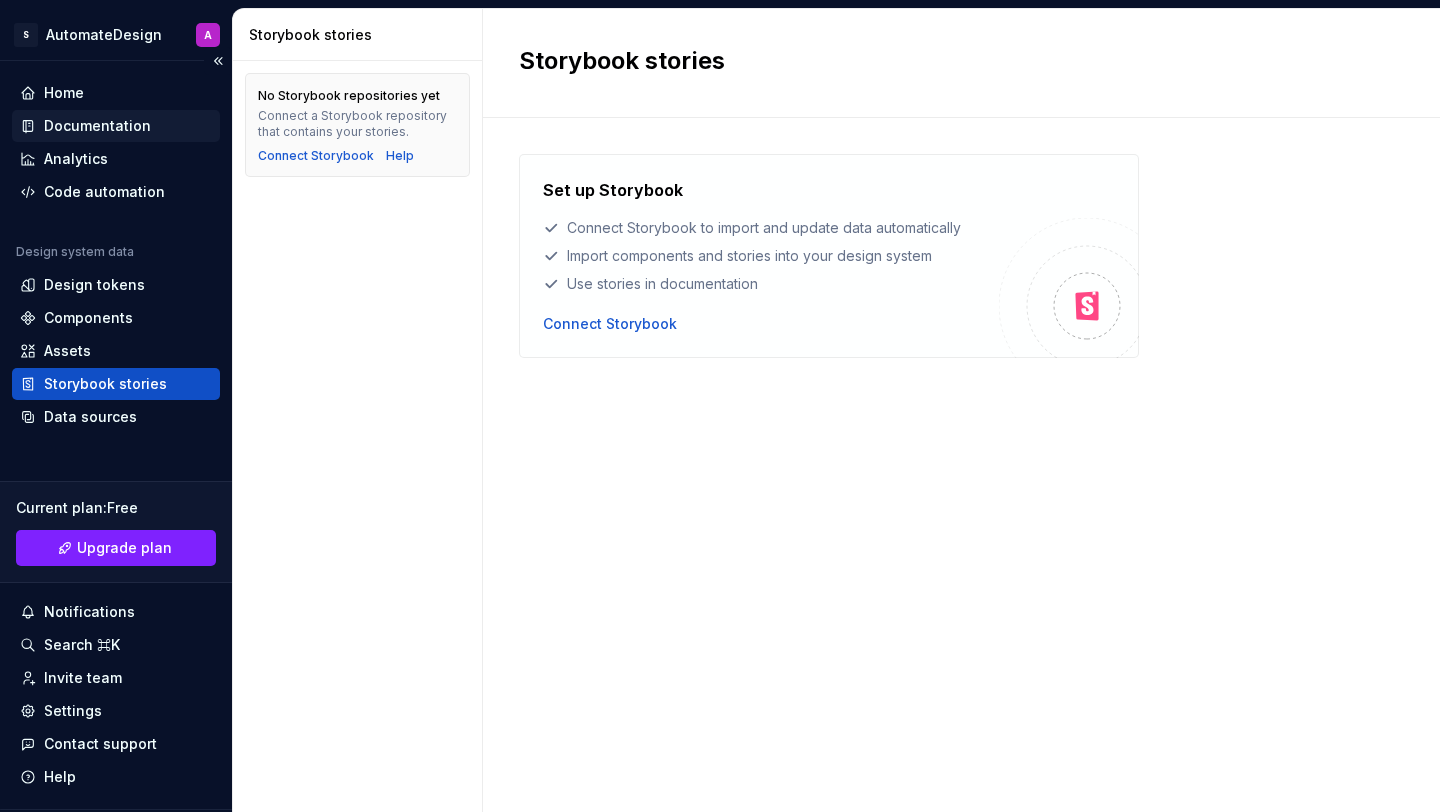 click on "Documentation" at bounding box center (97, 126) 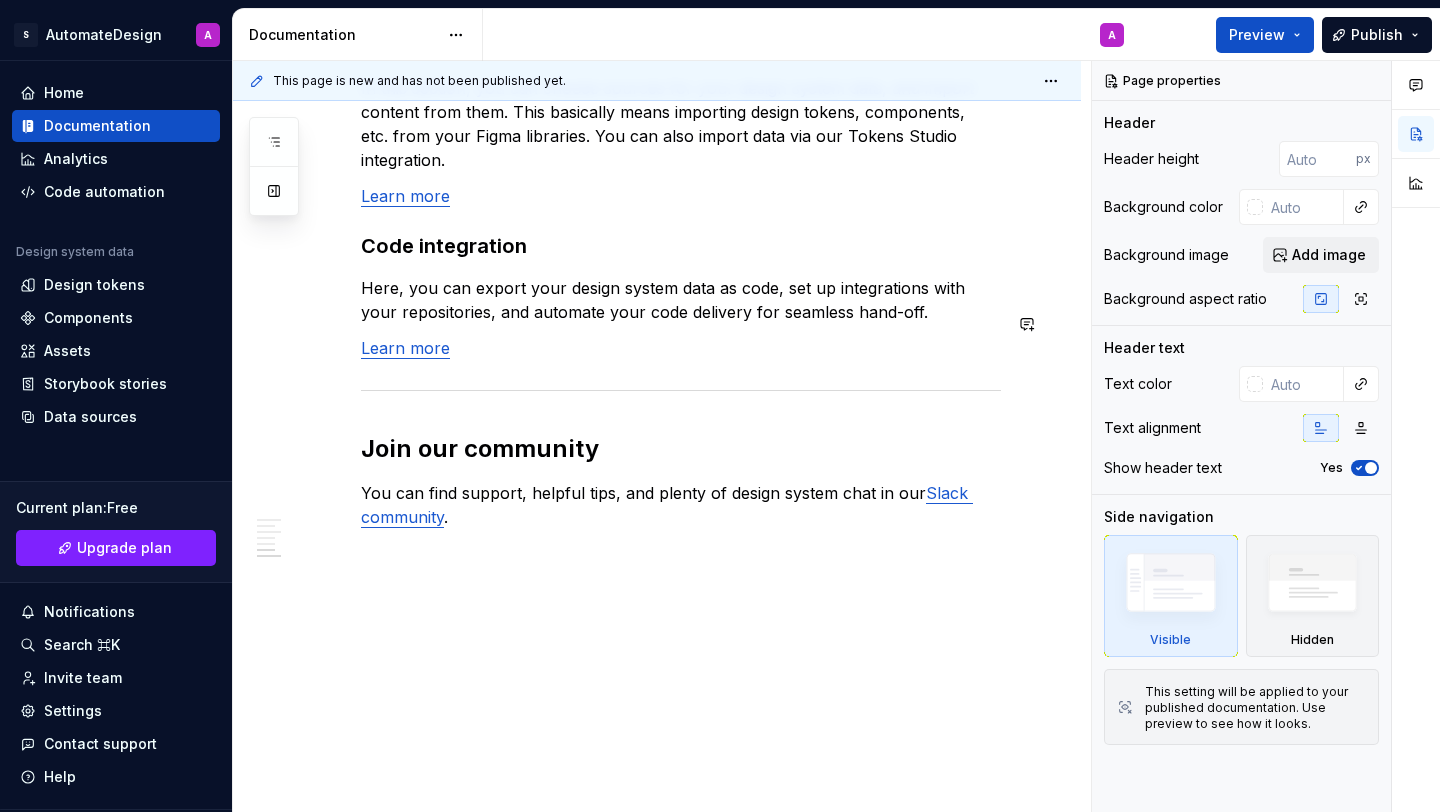 scroll, scrollTop: 1780, scrollLeft: 0, axis: vertical 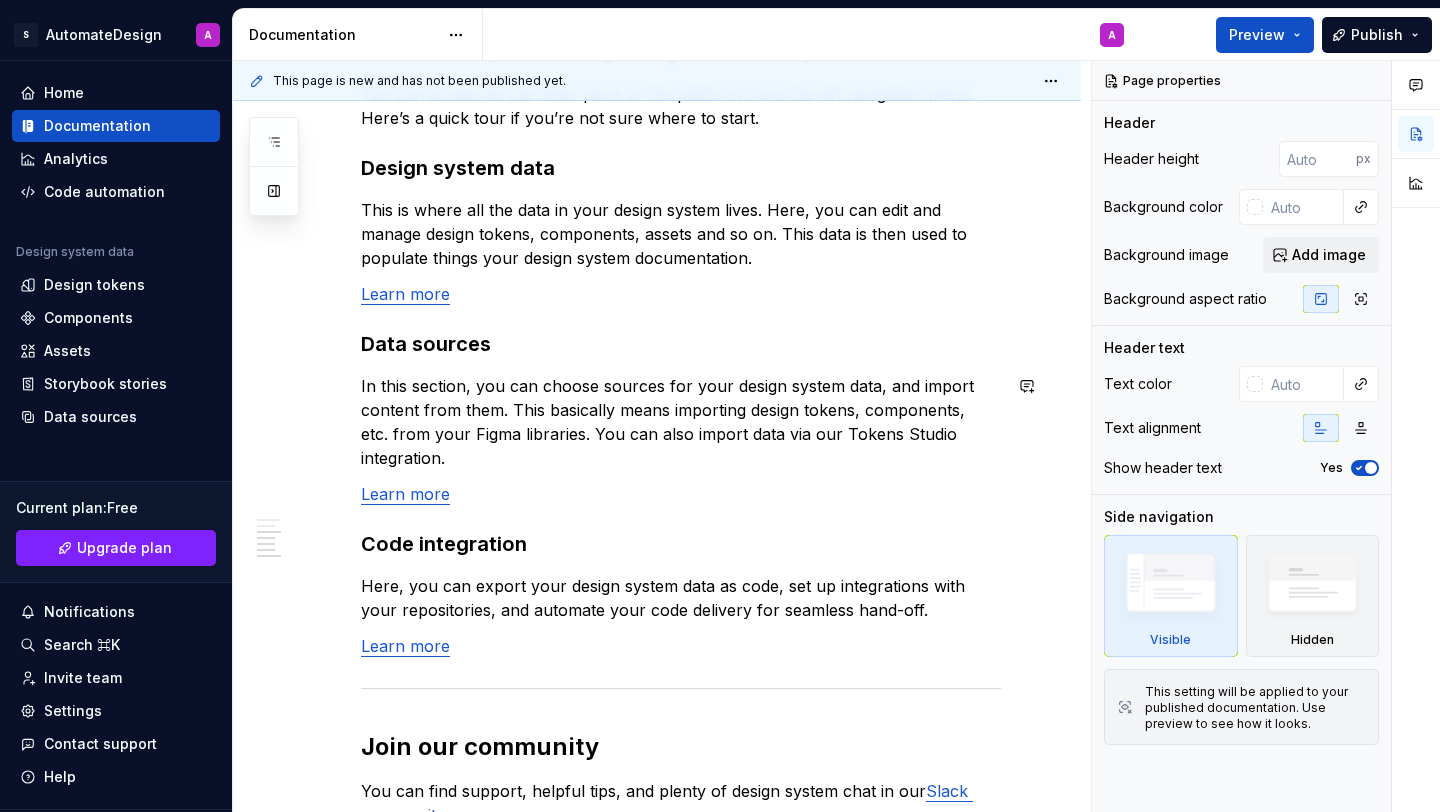 type on "*" 